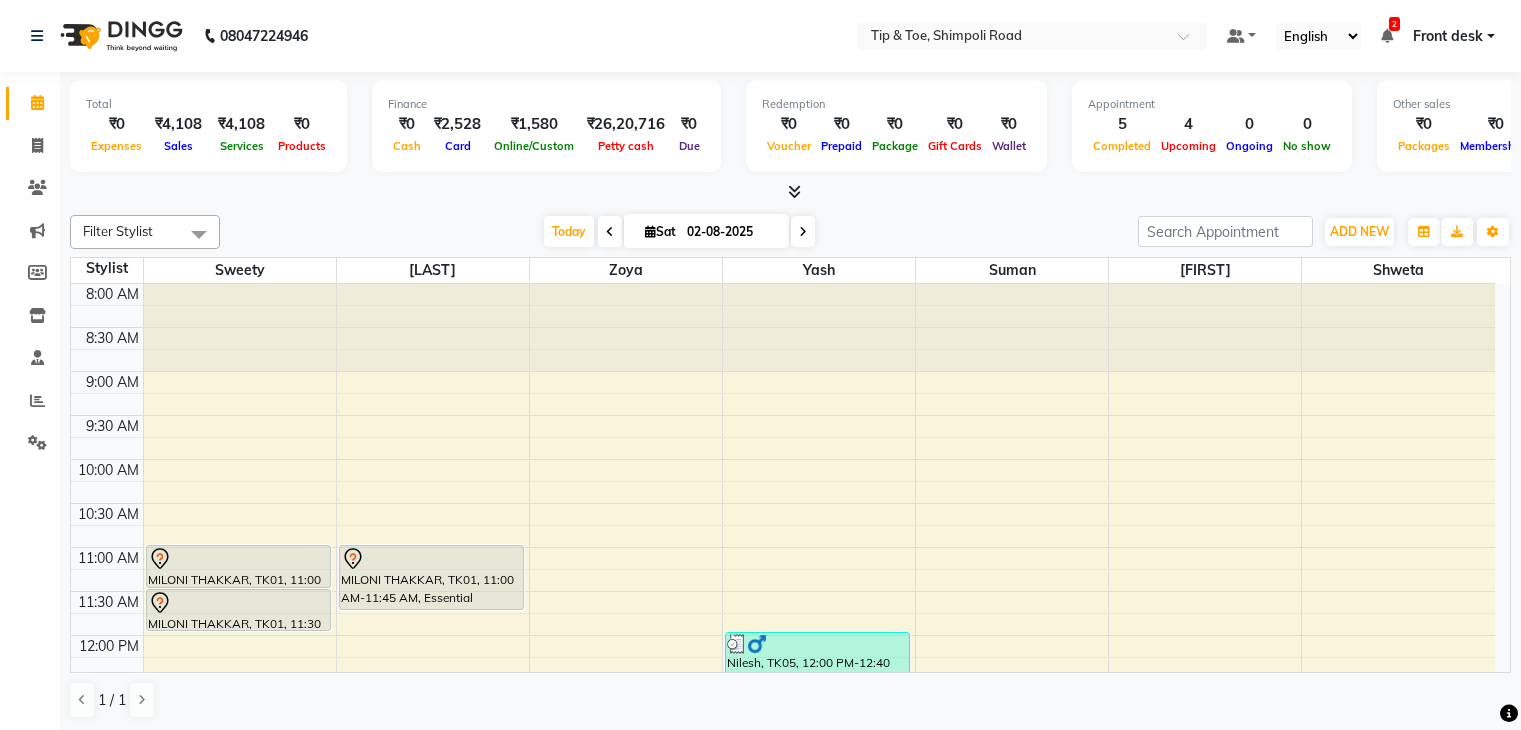 scroll, scrollTop: 1, scrollLeft: 0, axis: vertical 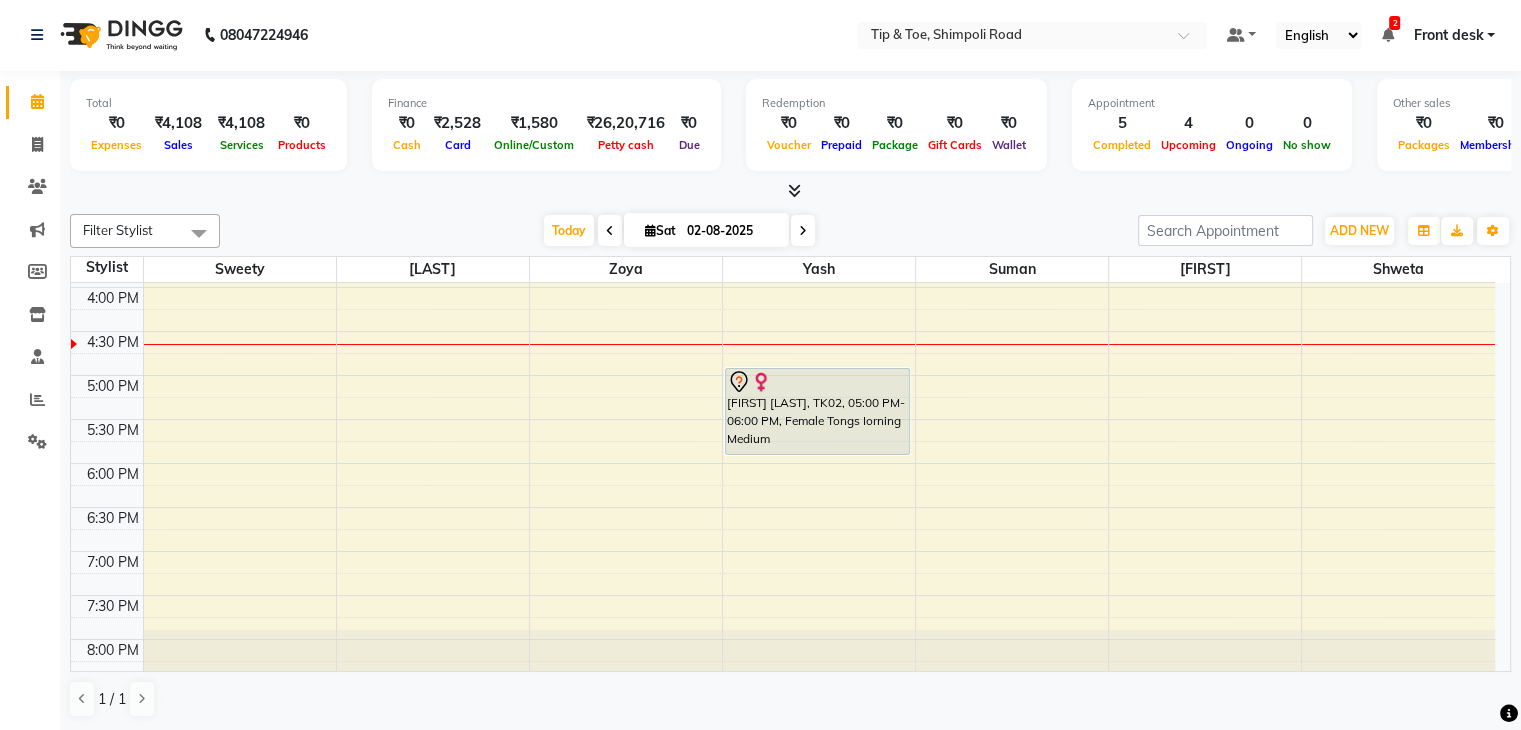 click on "Select Location × Tip & Toe, Shimpoli Road Default Panel My Panel English Español Arabi­ya Marathi Hindi Gujarati Tamil Chinese 2 Notifications nothing to show Front desk Manage Profile Change Password Sign out  Version:3.15.11" 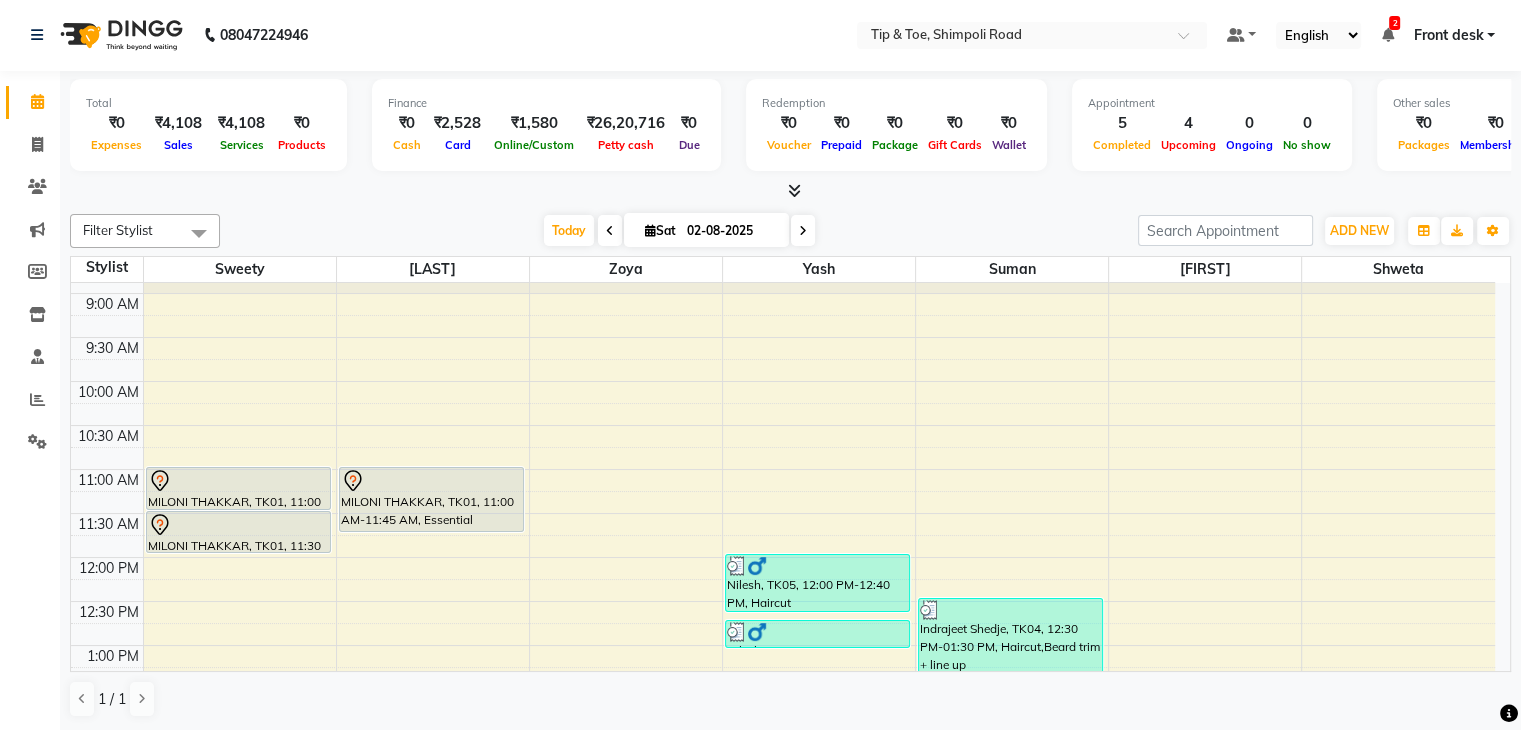 scroll, scrollTop: 300, scrollLeft: 0, axis: vertical 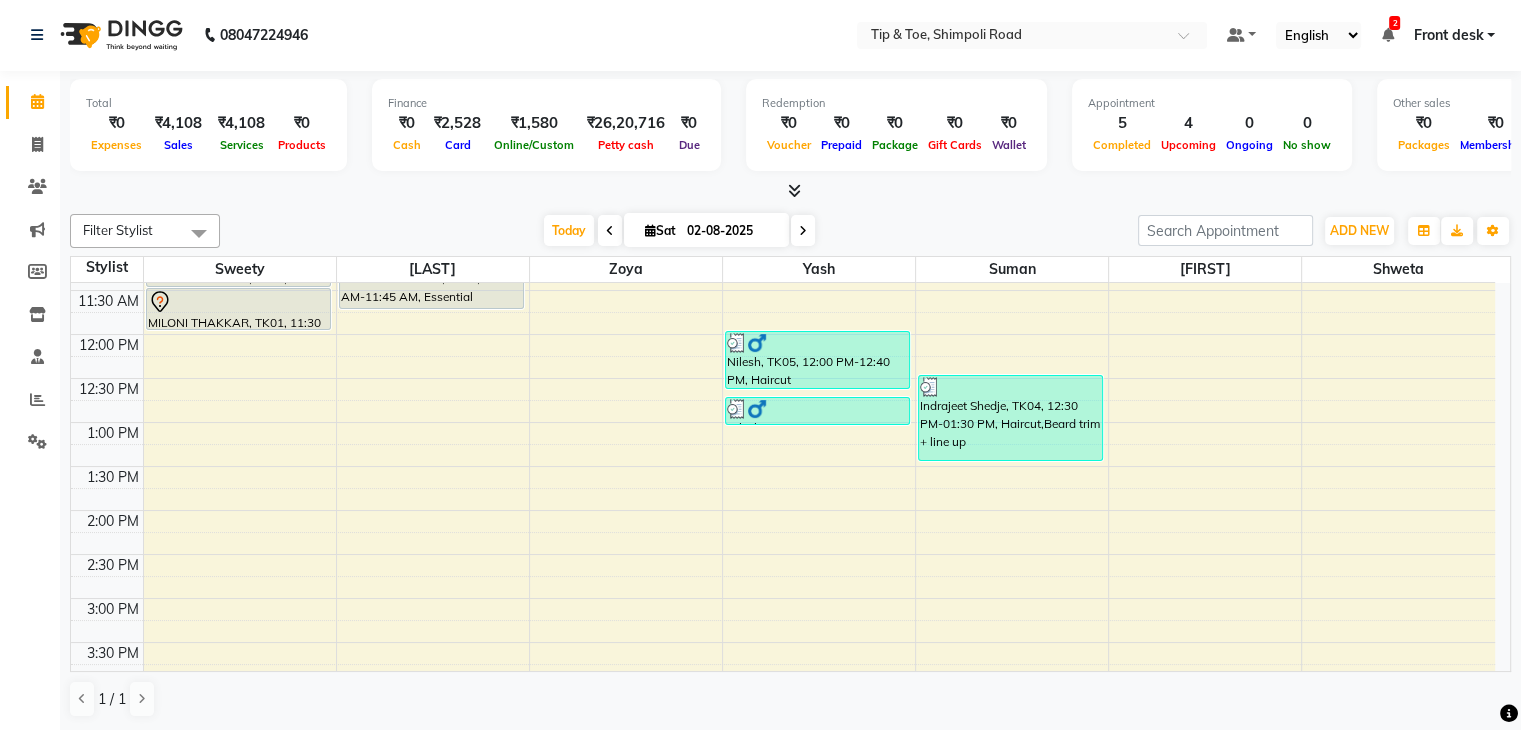 drag, startPoint x: 799, startPoint y: 224, endPoint x: 792, endPoint y: 235, distance: 13.038404 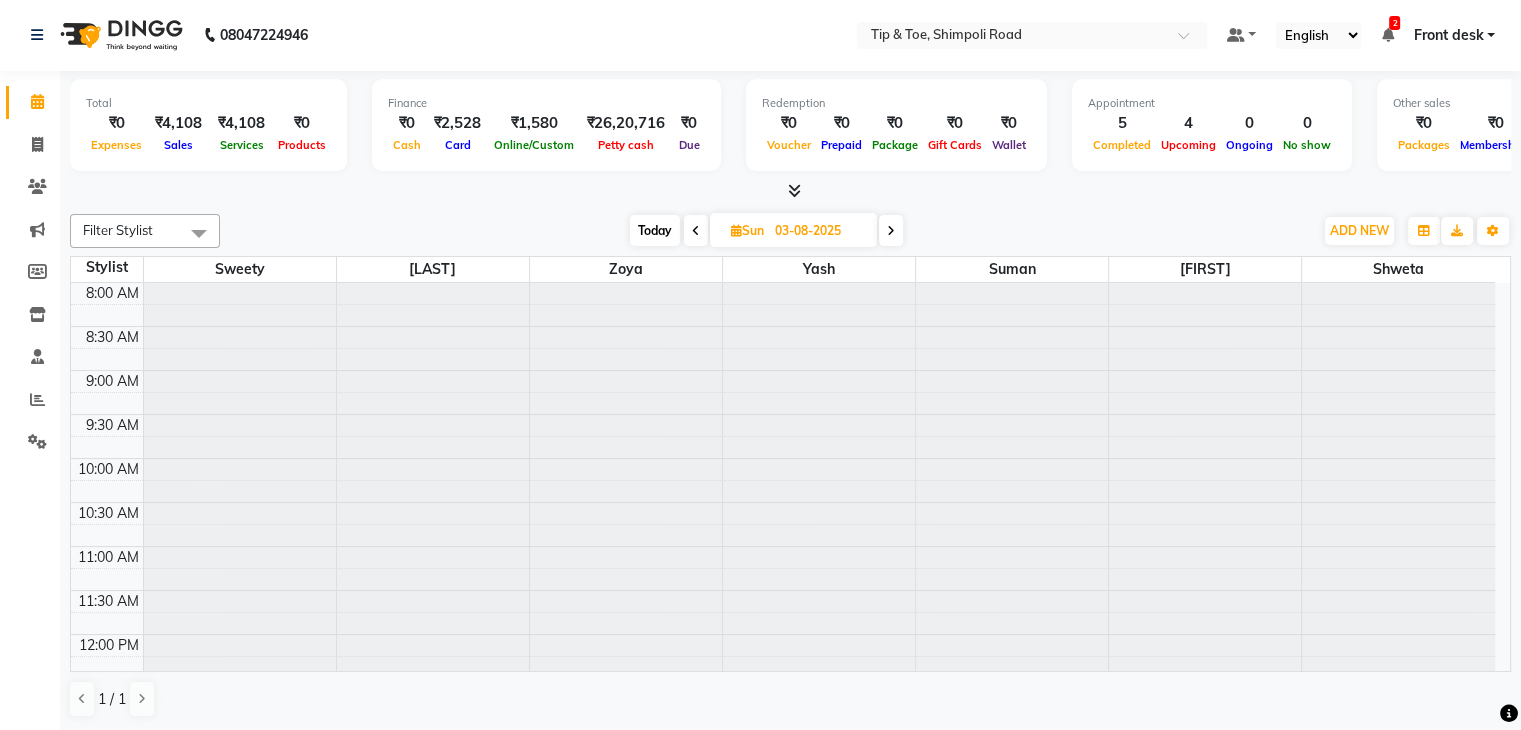 scroll, scrollTop: 699, scrollLeft: 0, axis: vertical 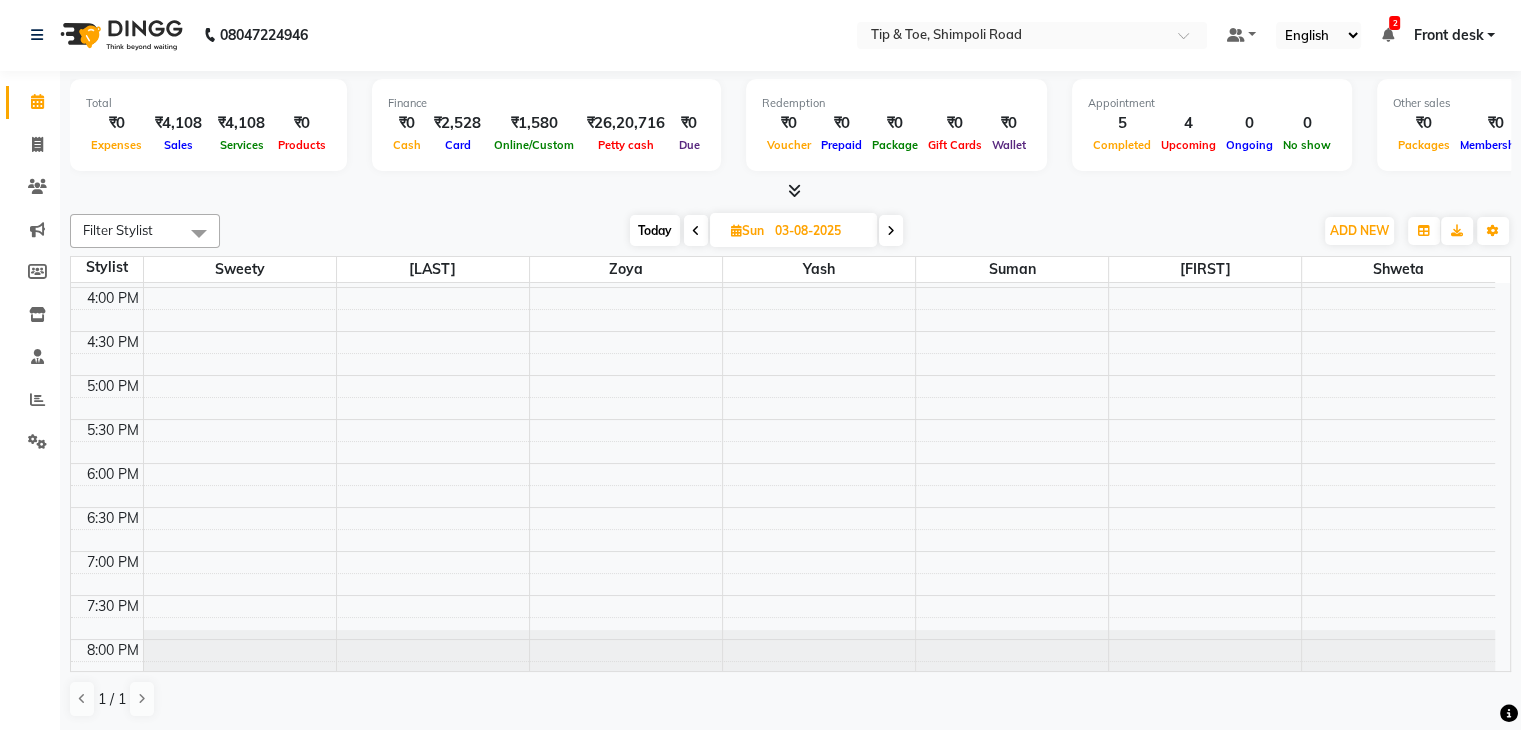 click on "Today" at bounding box center [655, 230] 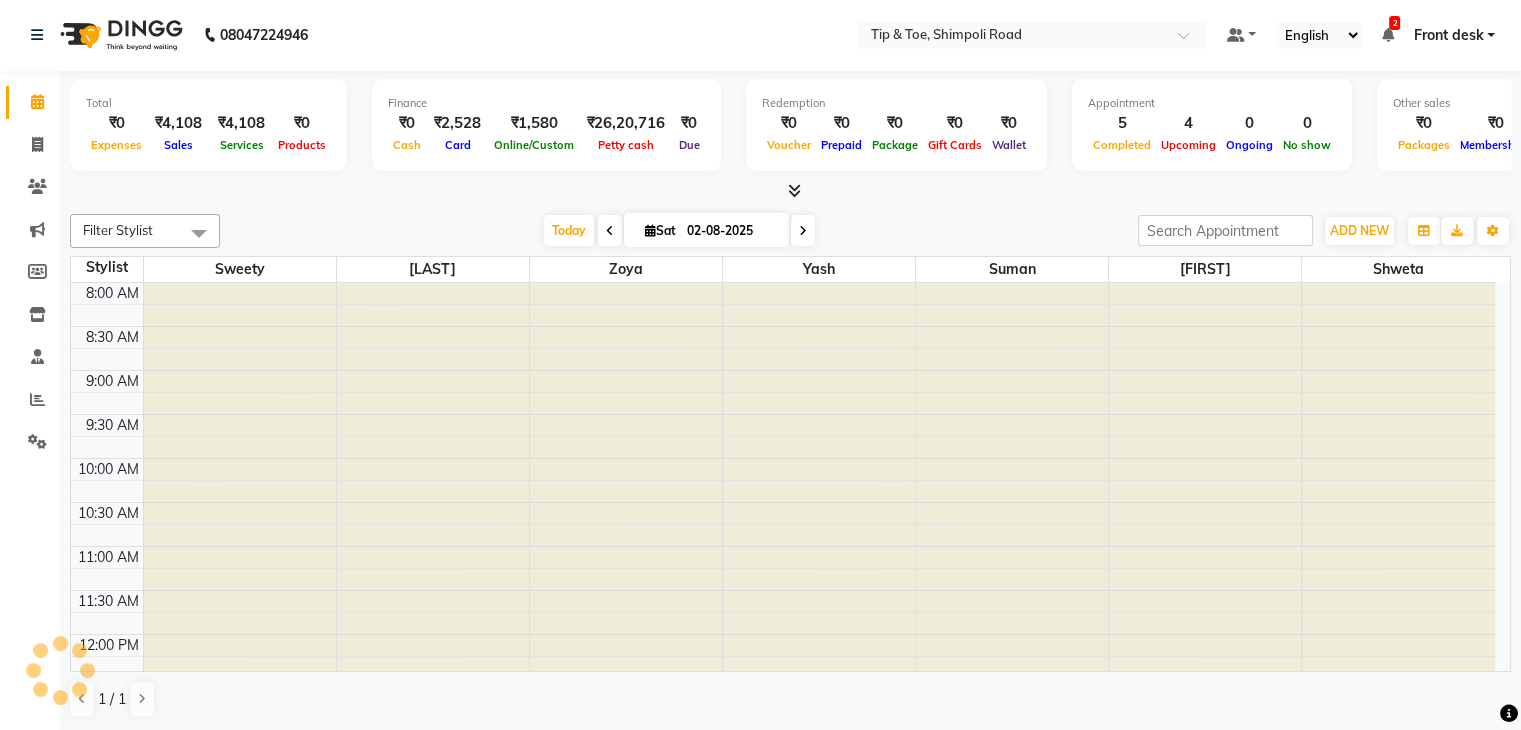 scroll, scrollTop: 699, scrollLeft: 0, axis: vertical 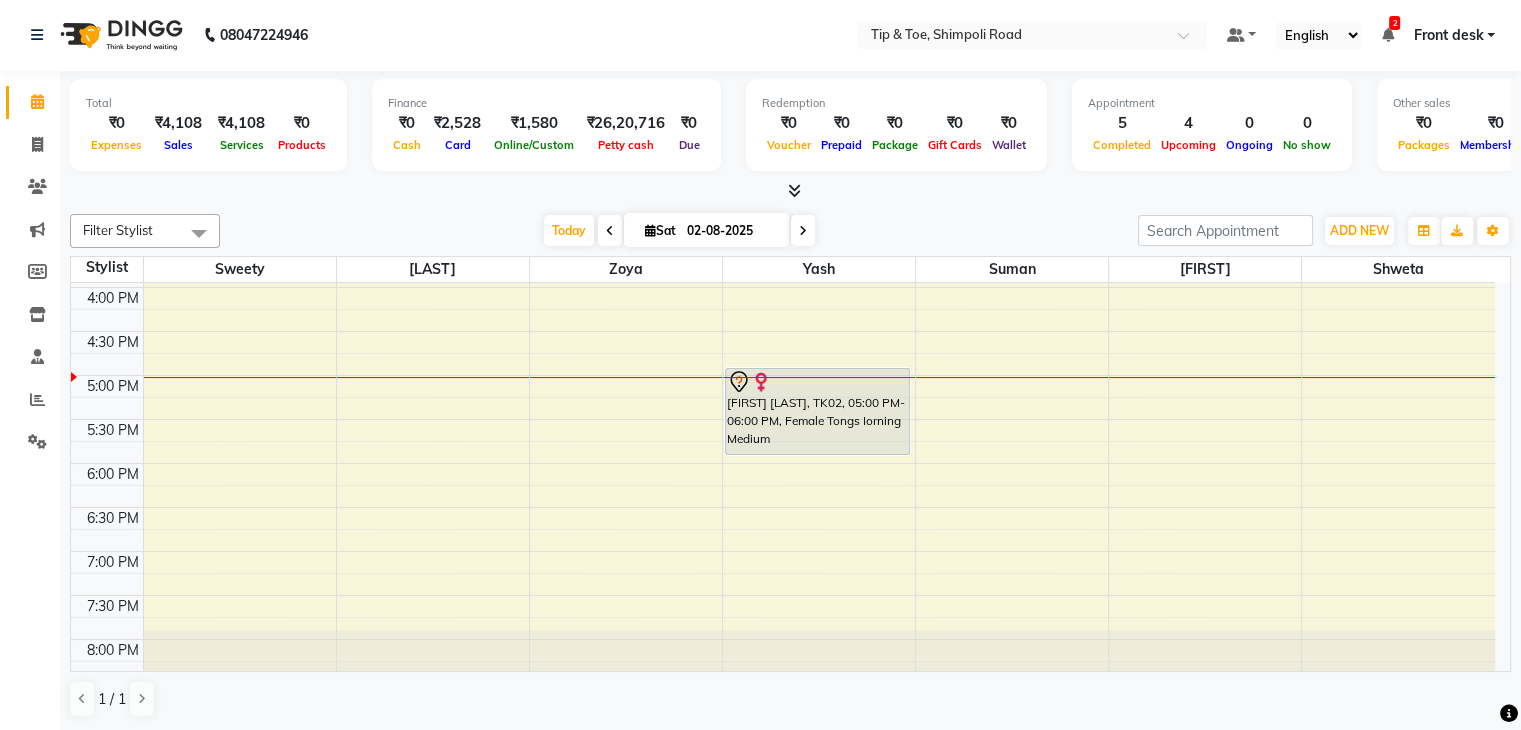 click at bounding box center (610, 231) 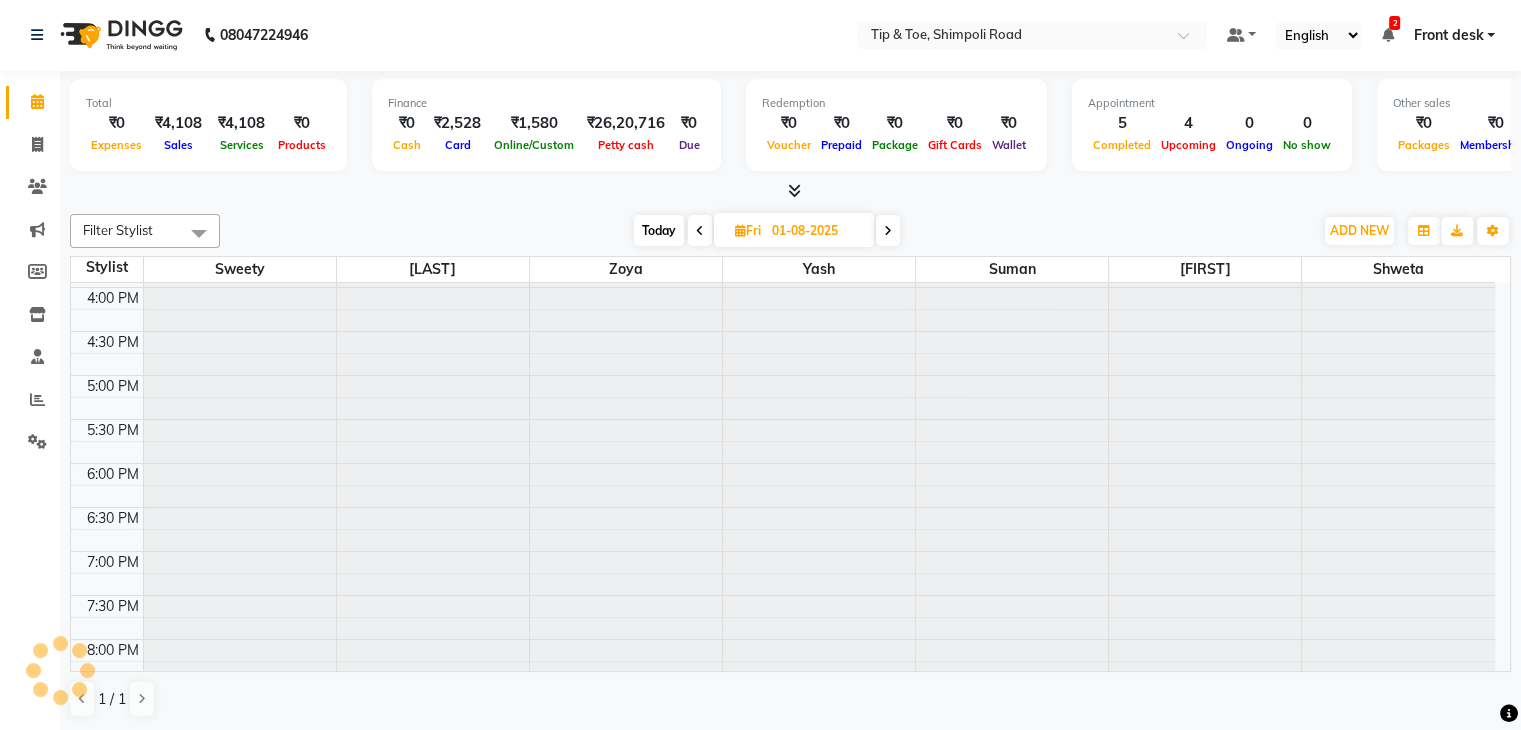 scroll, scrollTop: 0, scrollLeft: 0, axis: both 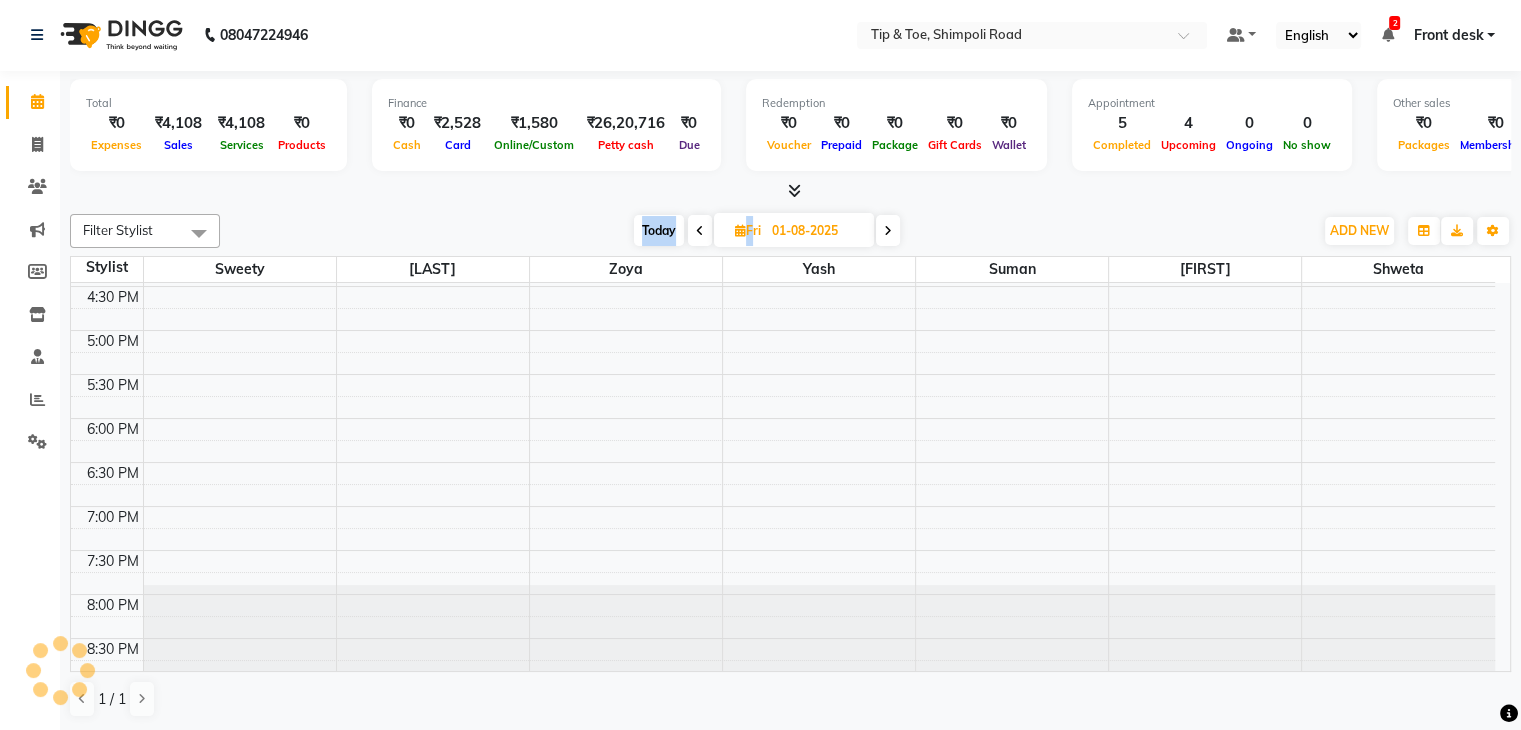 click on "Today  Fri 01-08-2025" at bounding box center [766, 231] 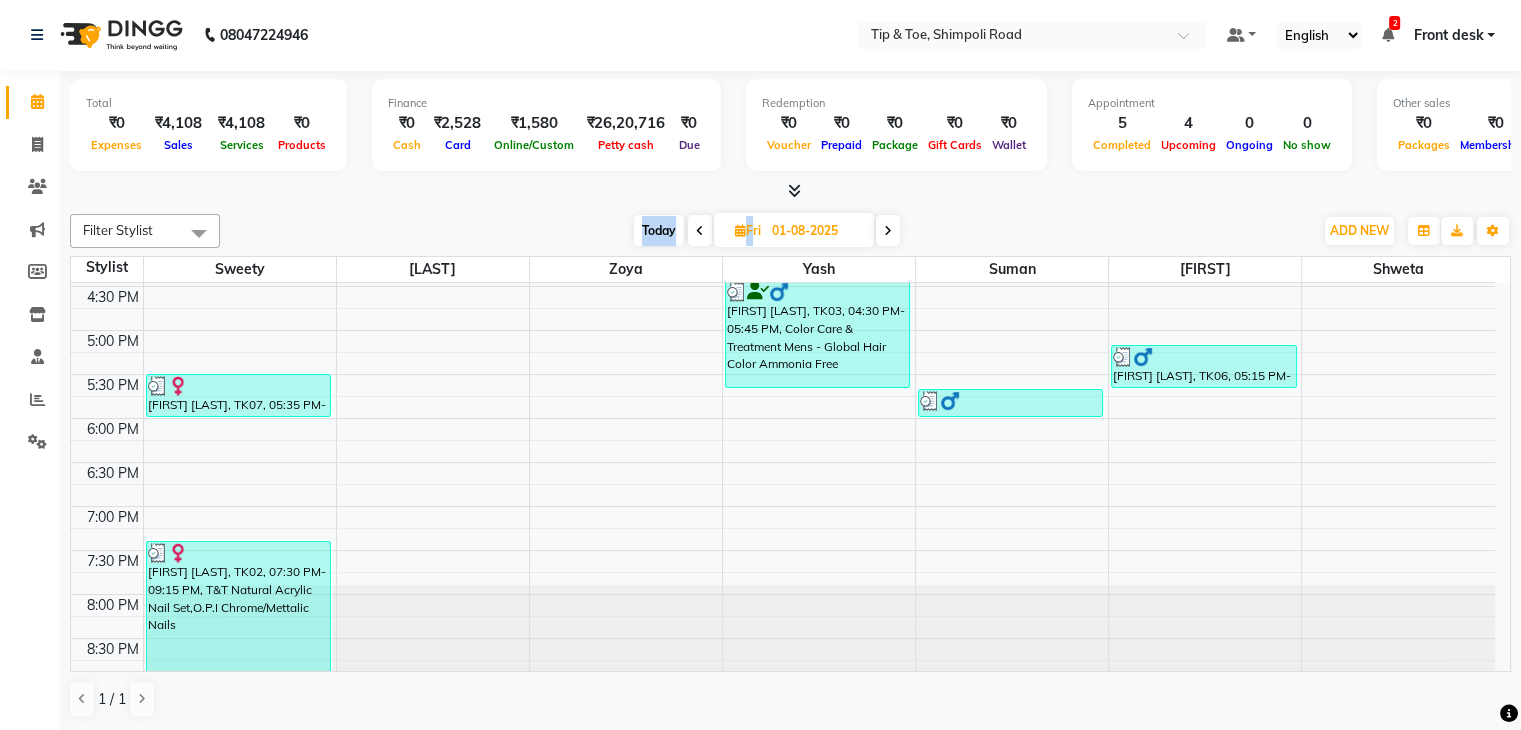 click at bounding box center (700, 231) 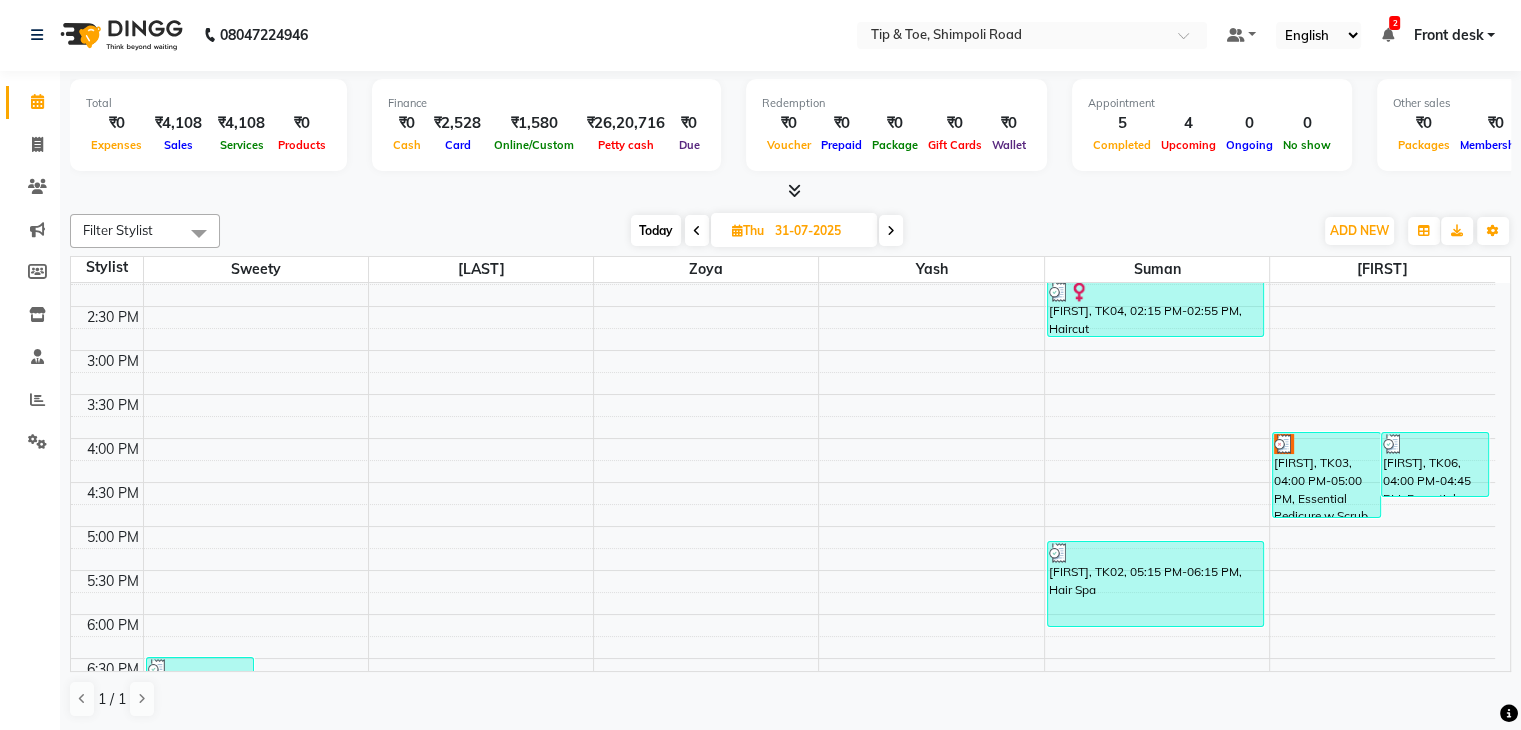 scroll, scrollTop: 544, scrollLeft: 0, axis: vertical 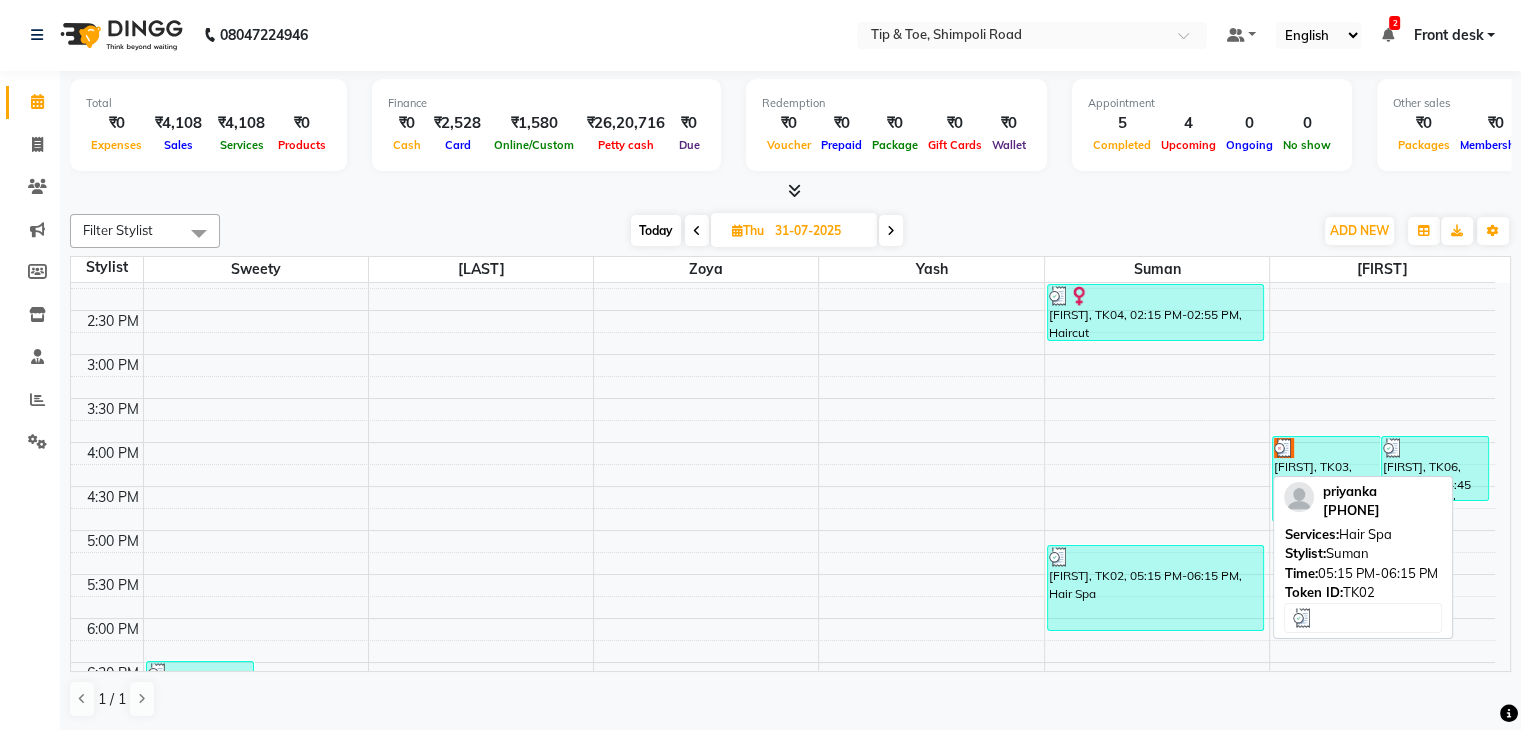 click on "[FIRST], TK02, 05:15 PM-06:15 PM, Hair Spa" at bounding box center [1155, 588] 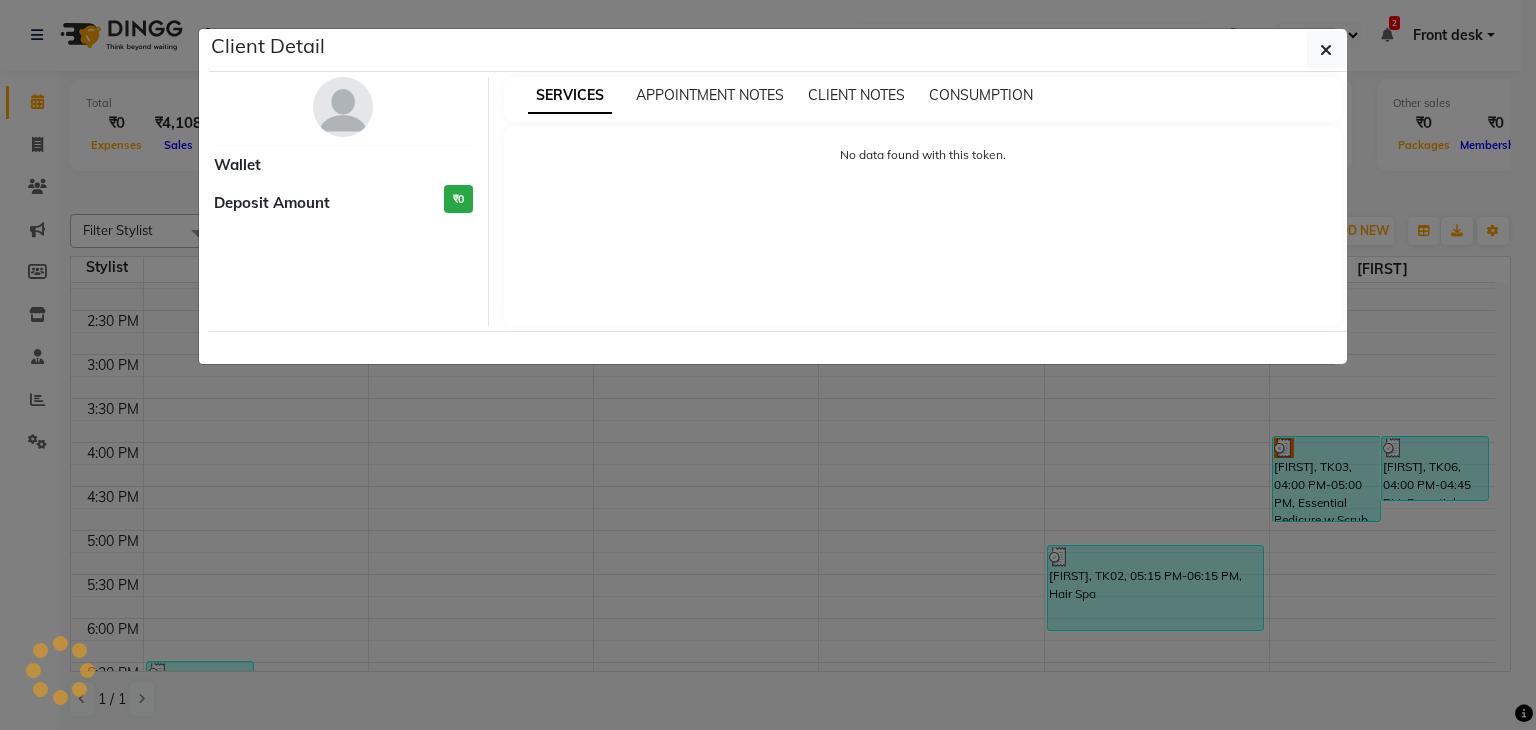 select on "3" 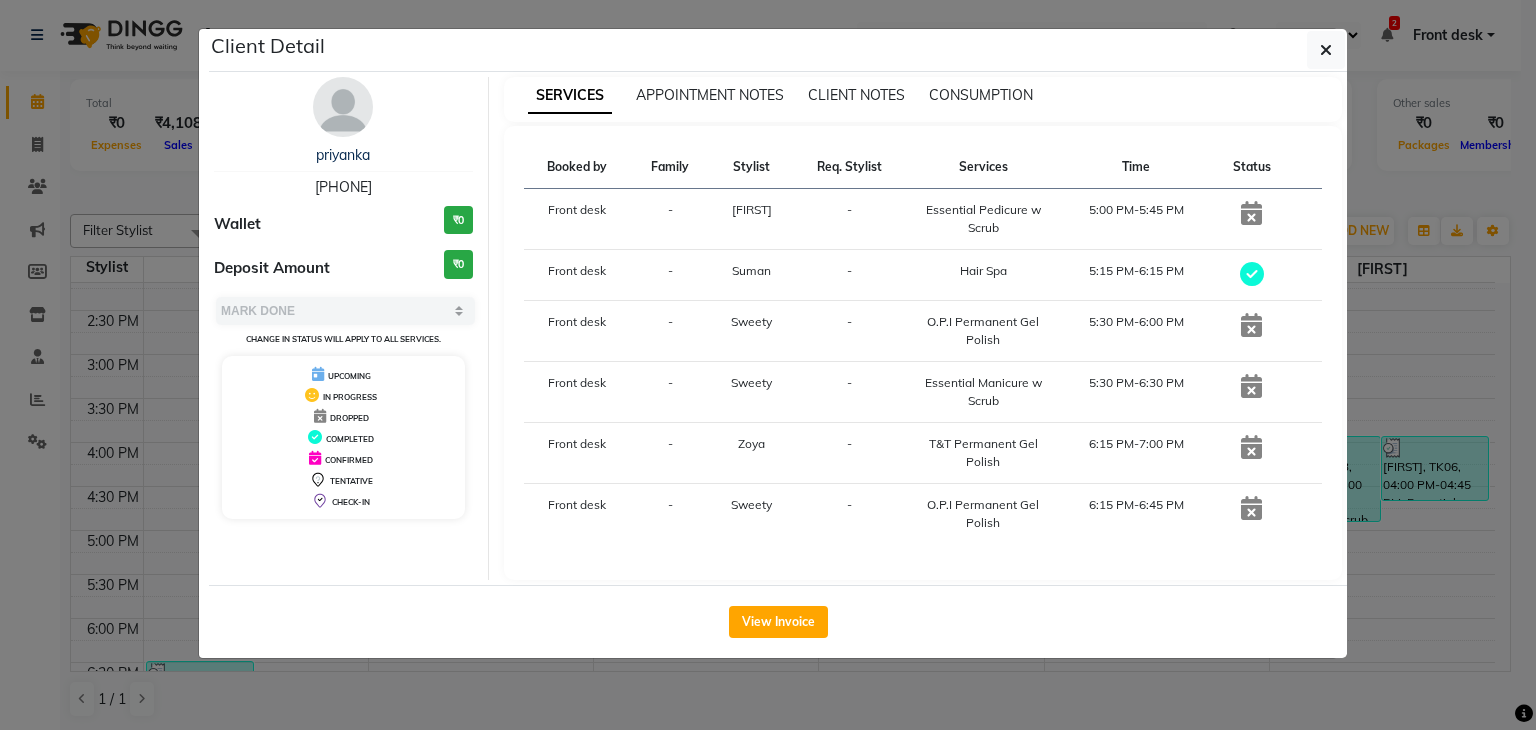 click on "[PHONE]" at bounding box center (343, 187) 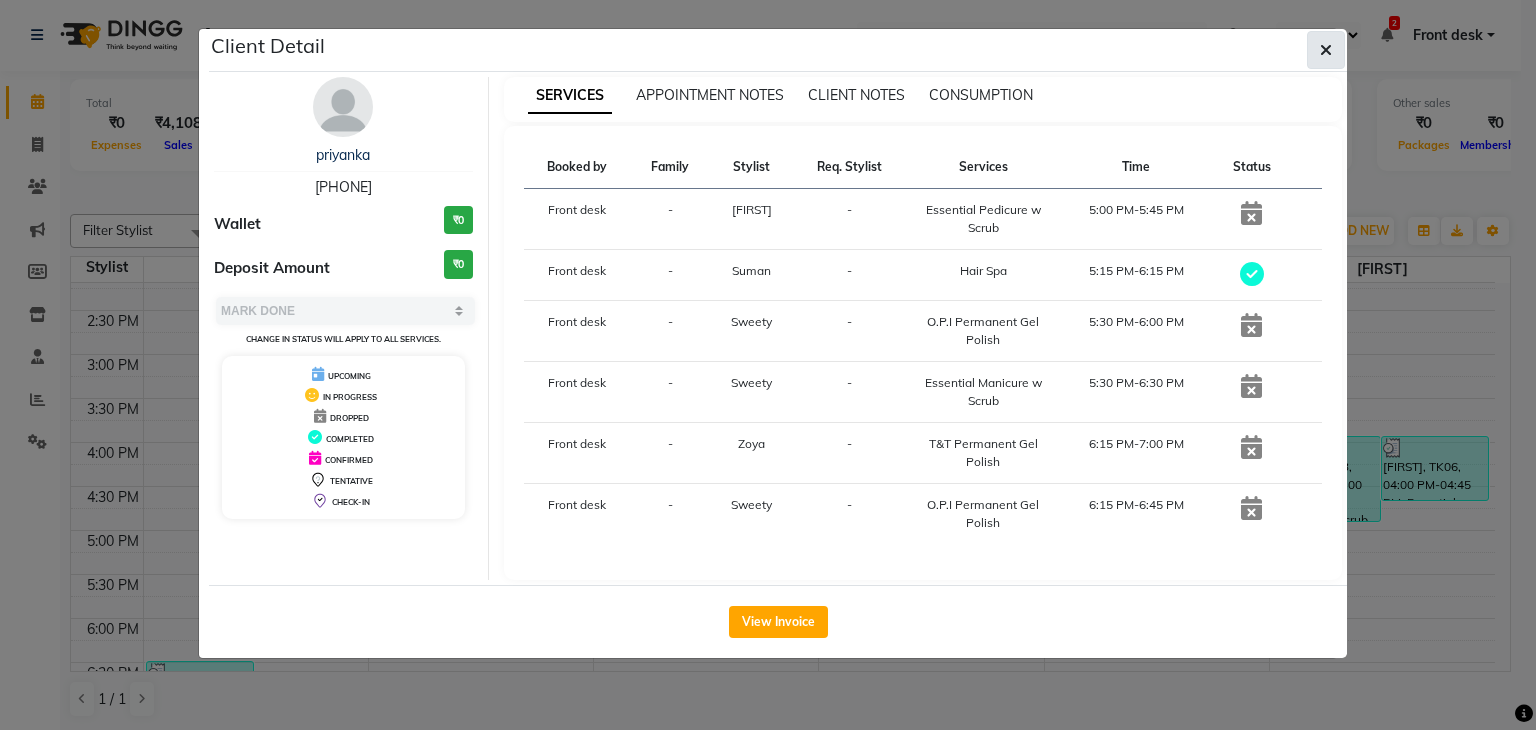 click 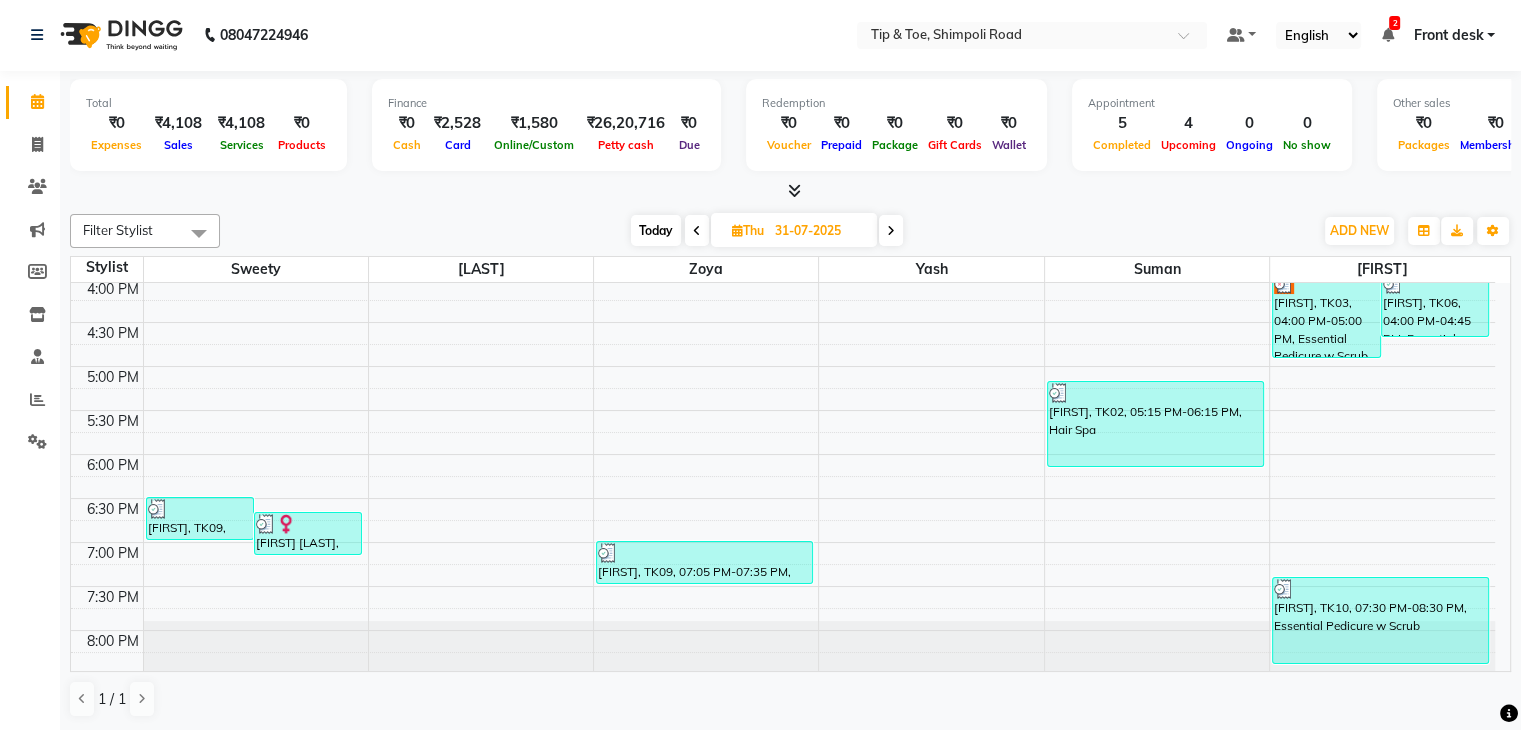 scroll, scrollTop: 744, scrollLeft: 0, axis: vertical 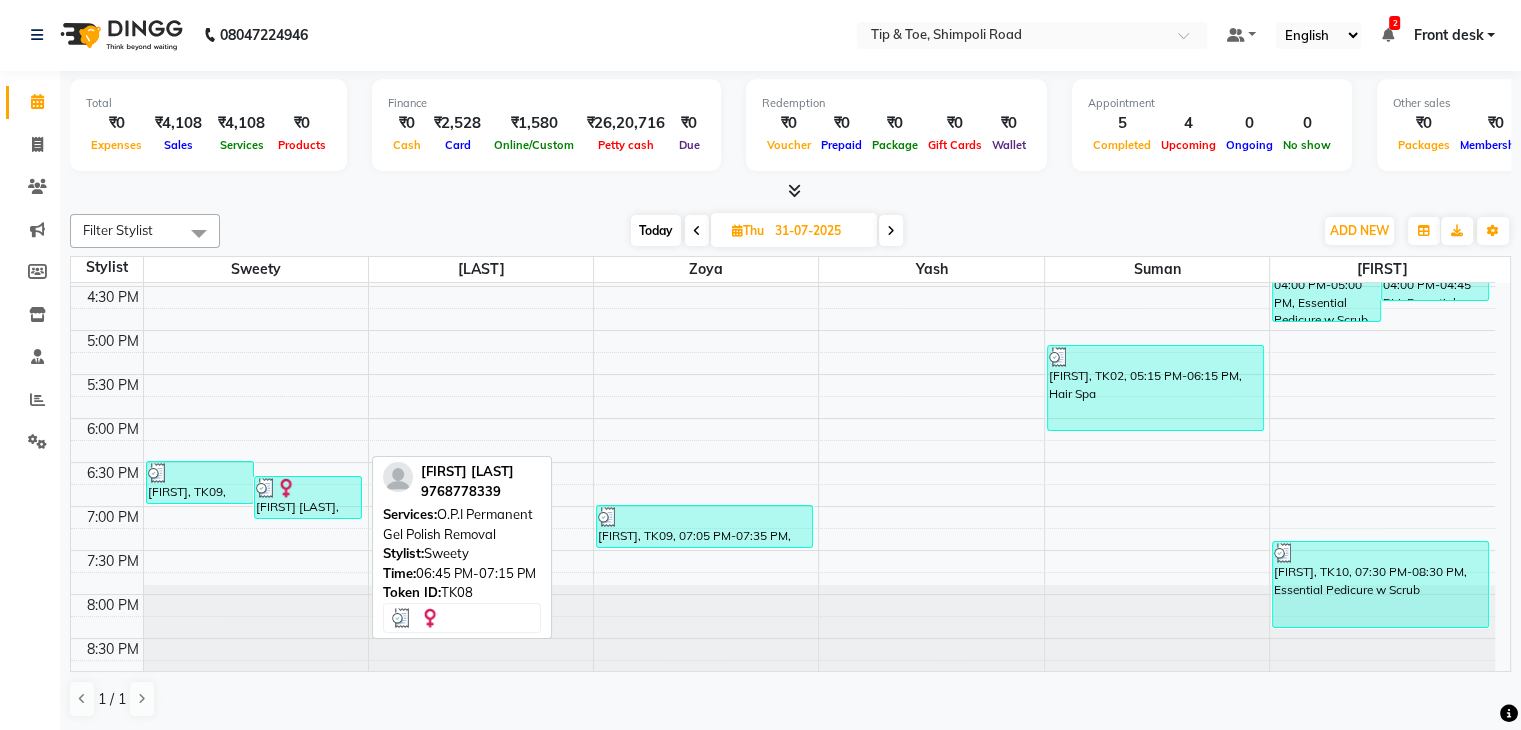 click on "[FIRST] [LAST], TK08, 06:45 PM-07:15 PM, O.P.I Permanent Gel Polish Removal" at bounding box center (308, 497) 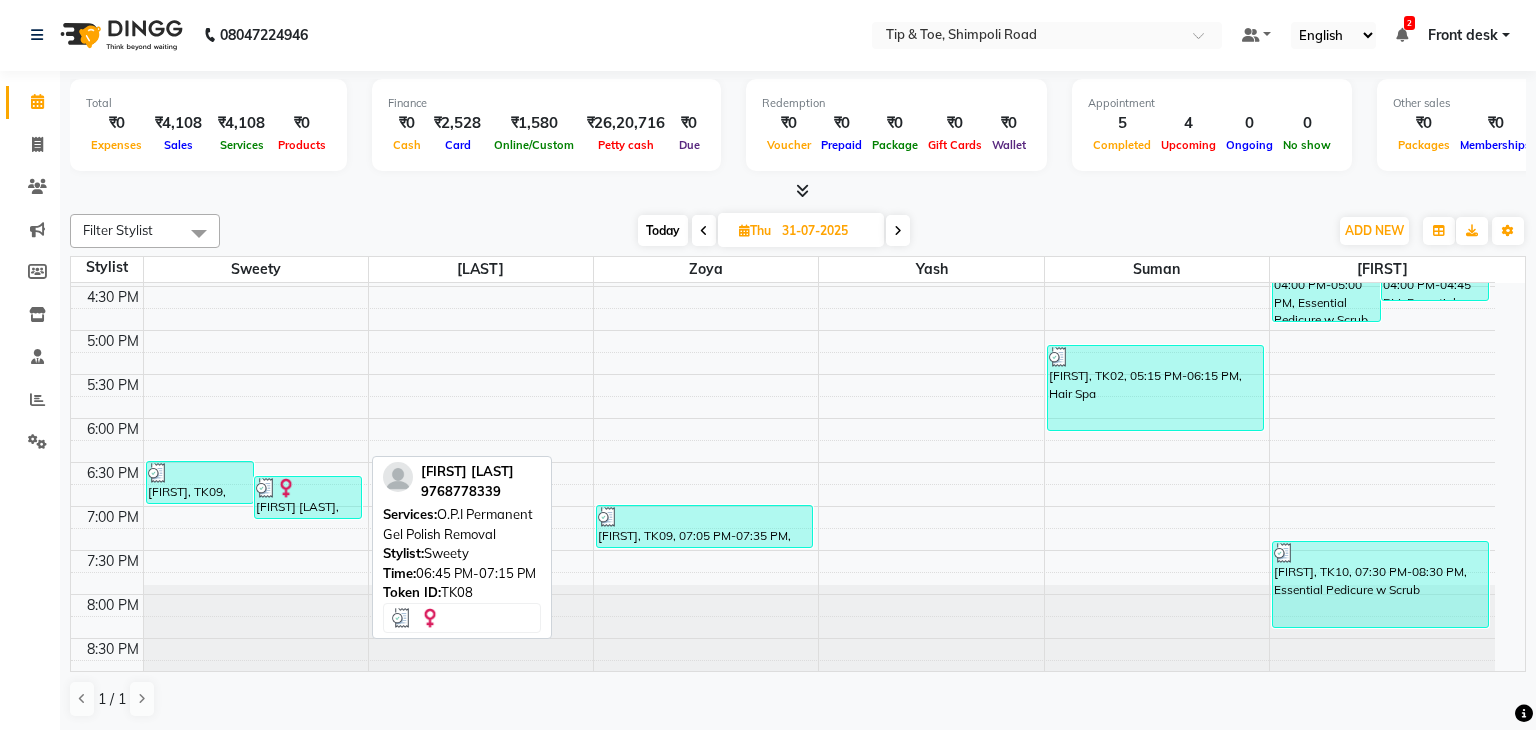 select on "3" 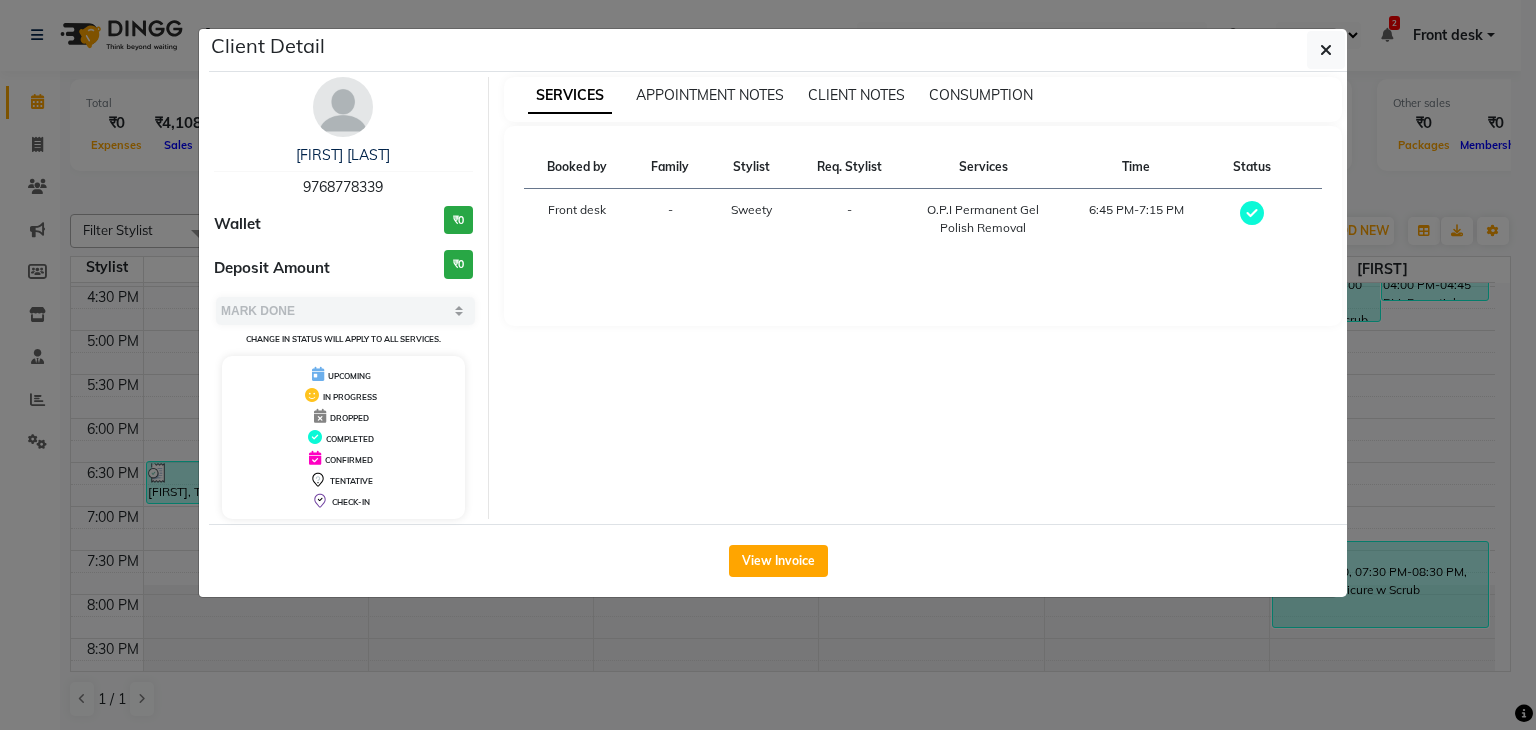click on "9768778339" at bounding box center (343, 187) 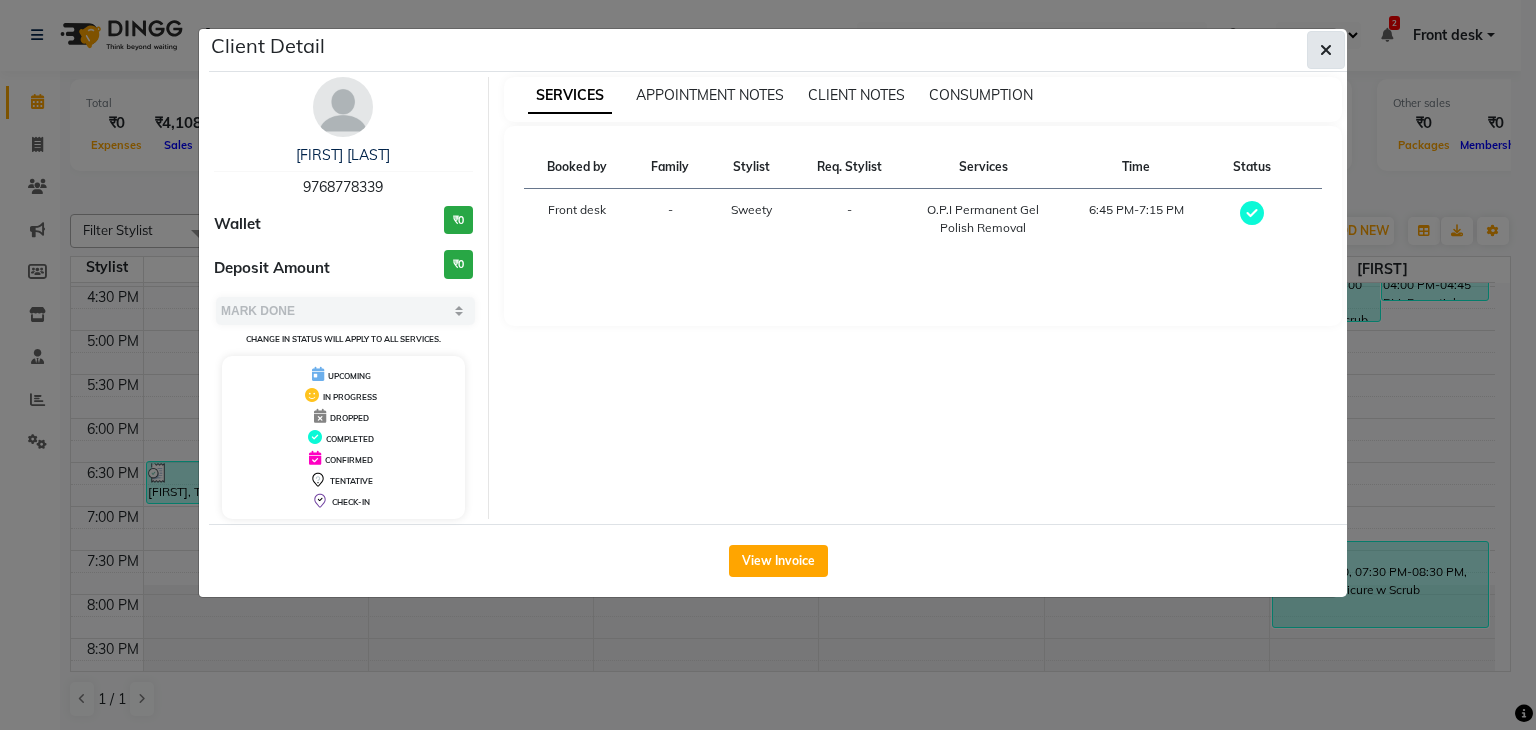 click 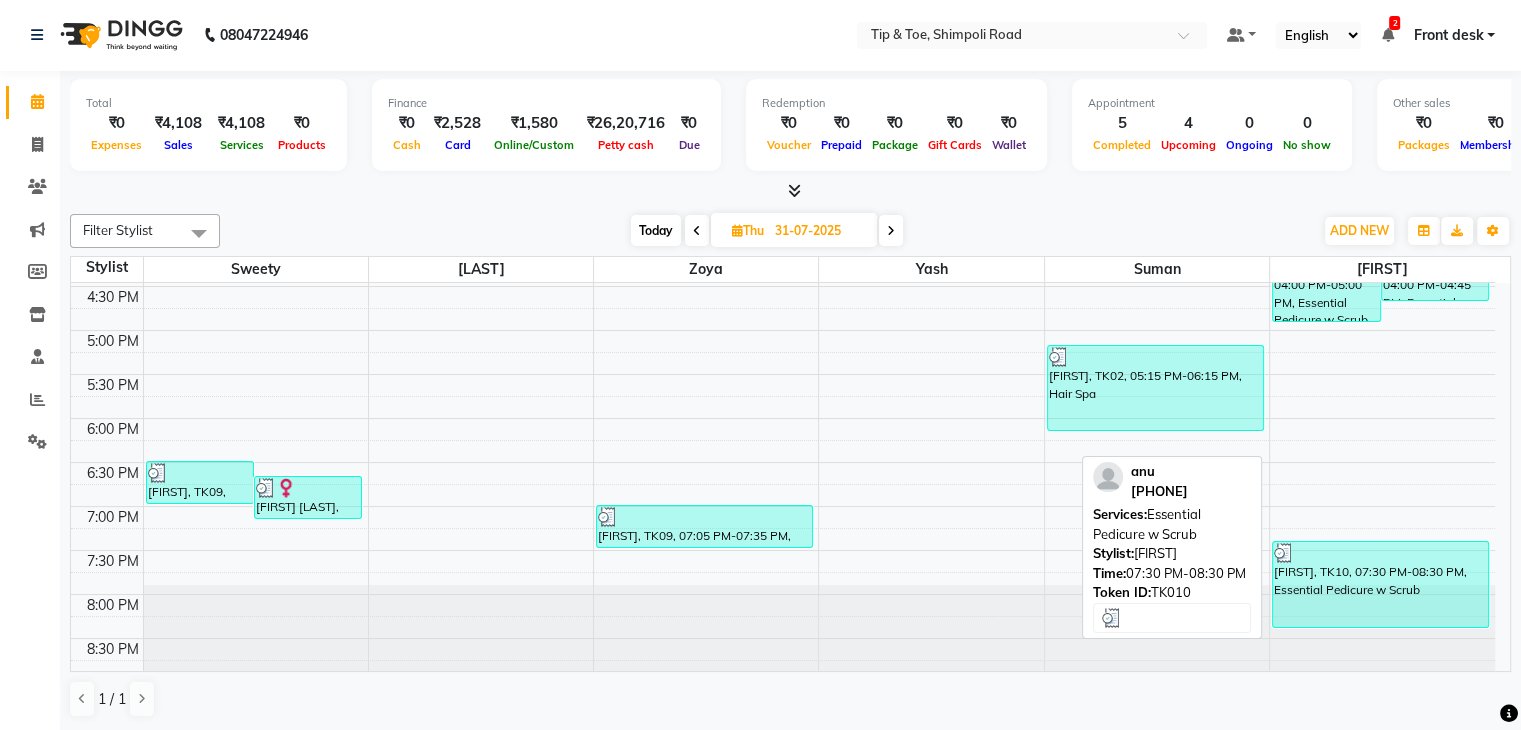click on "[FIRST], TK10, 07:30 PM-08:30 PM, Essential Pedicure w Scrub" at bounding box center (1380, 584) 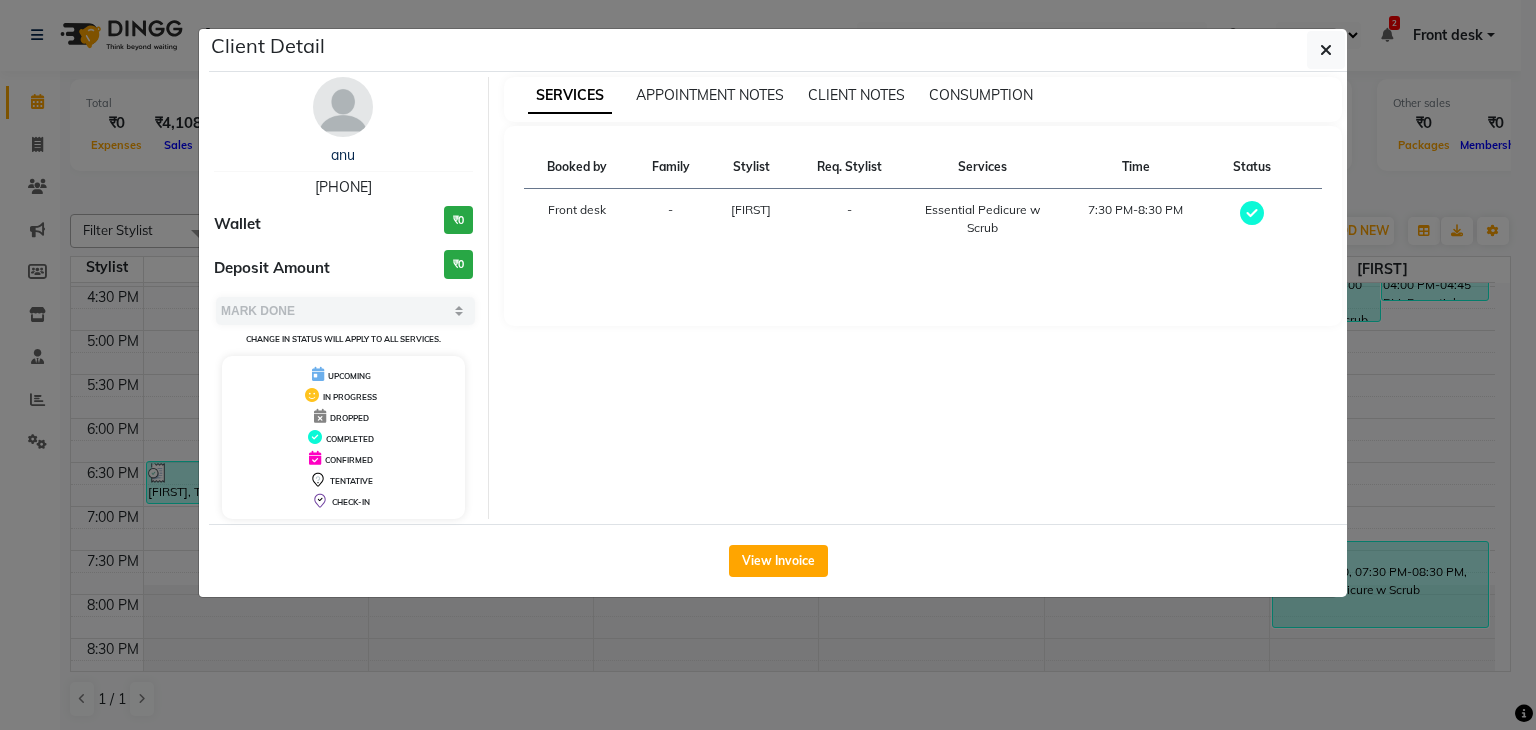 click on "[PHONE]" at bounding box center (343, 187) 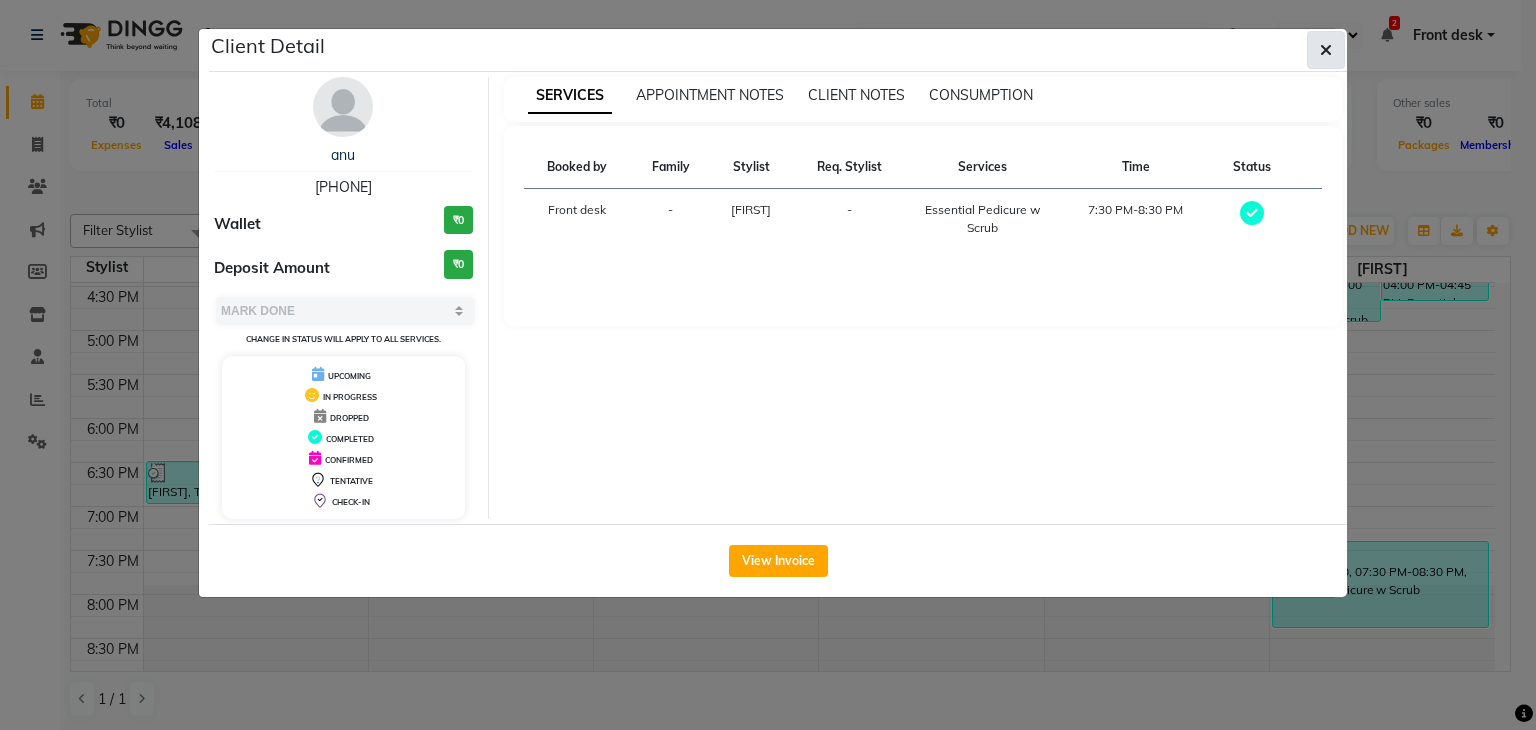 click 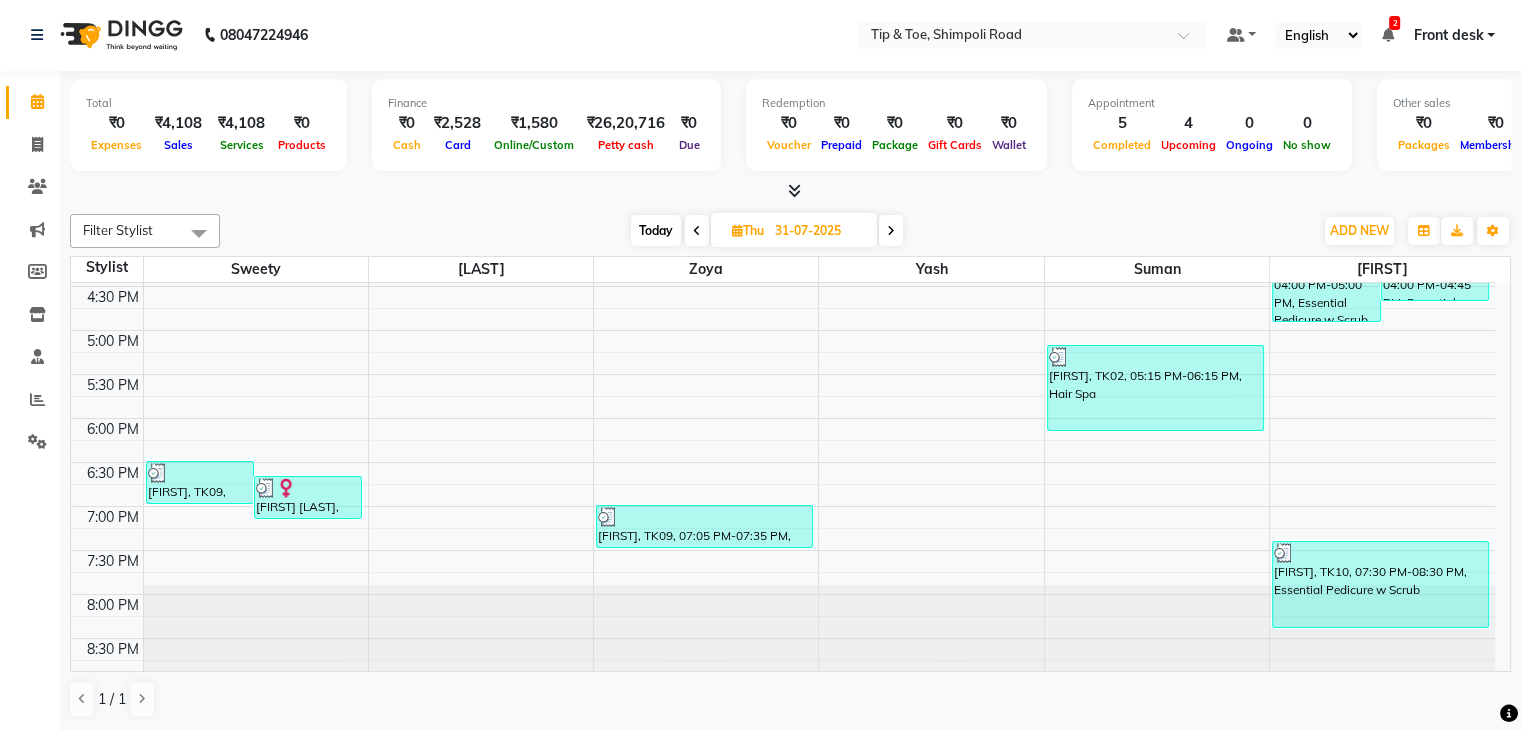 drag, startPoint x: 892, startPoint y: 228, endPoint x: 892, endPoint y: 260, distance: 32 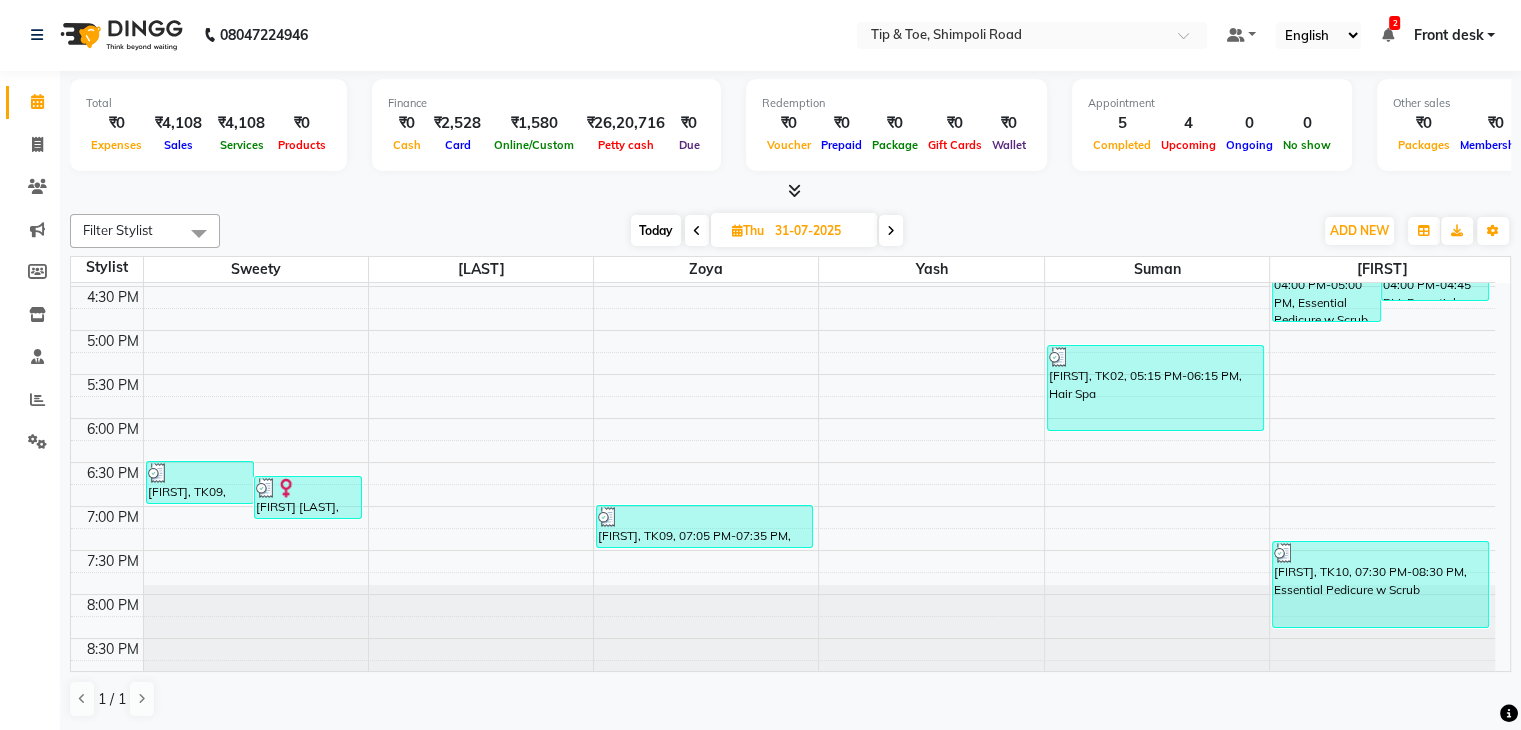 click at bounding box center [891, 231] 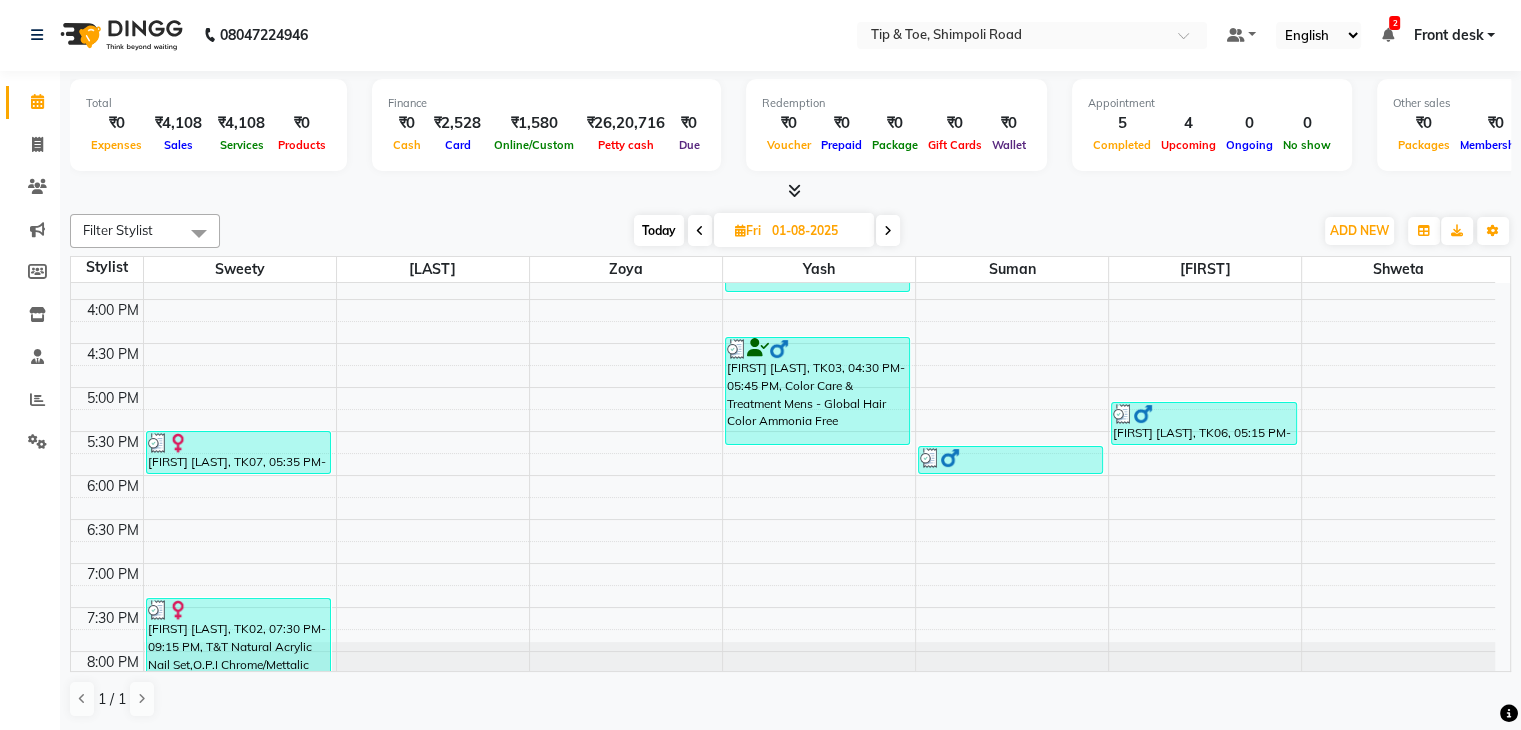 scroll, scrollTop: 644, scrollLeft: 0, axis: vertical 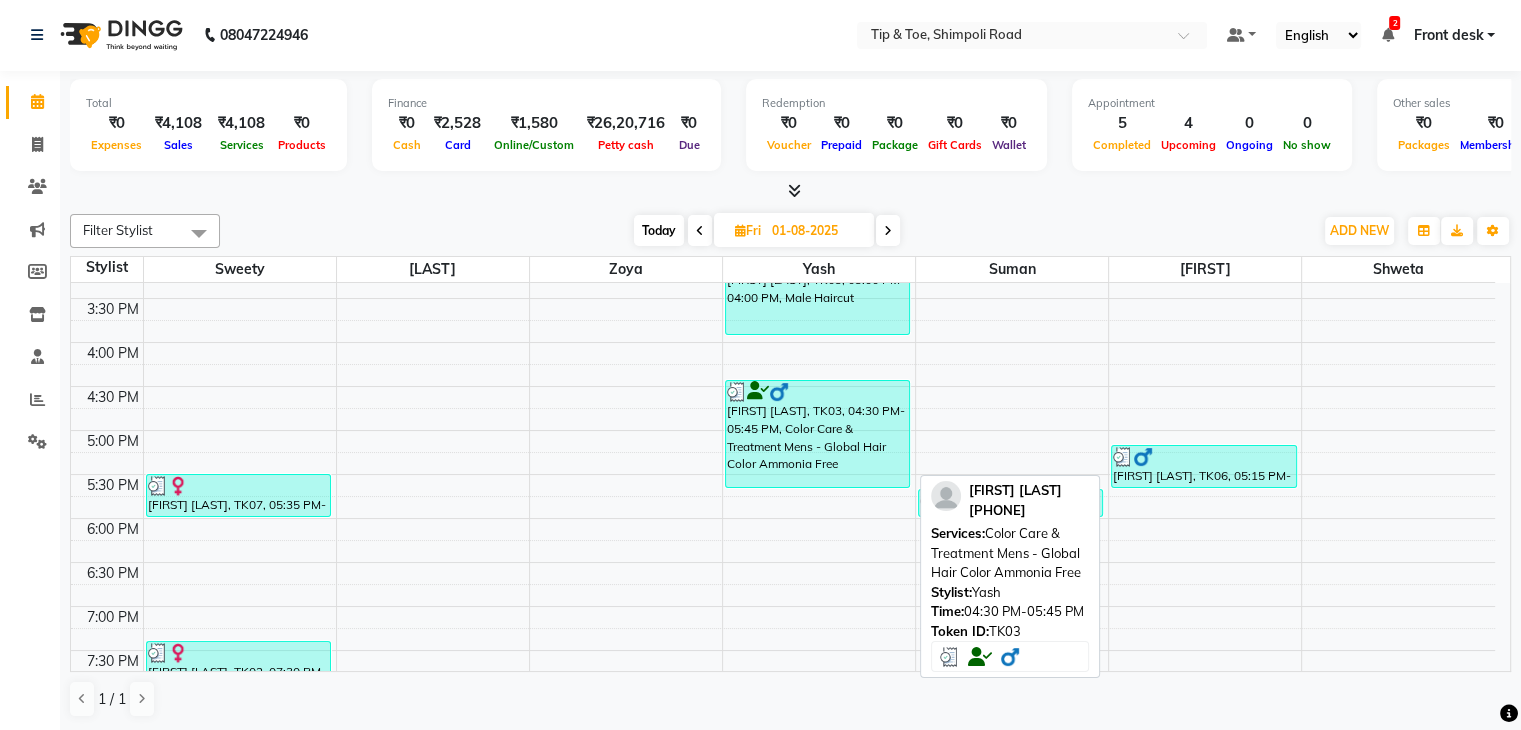 click on "[FIRST] [LAST], TK03, 04:30 PM-05:45 PM, Color Care & Treatment Mens  - Global Hair Color Ammonia Free" at bounding box center [817, 434] 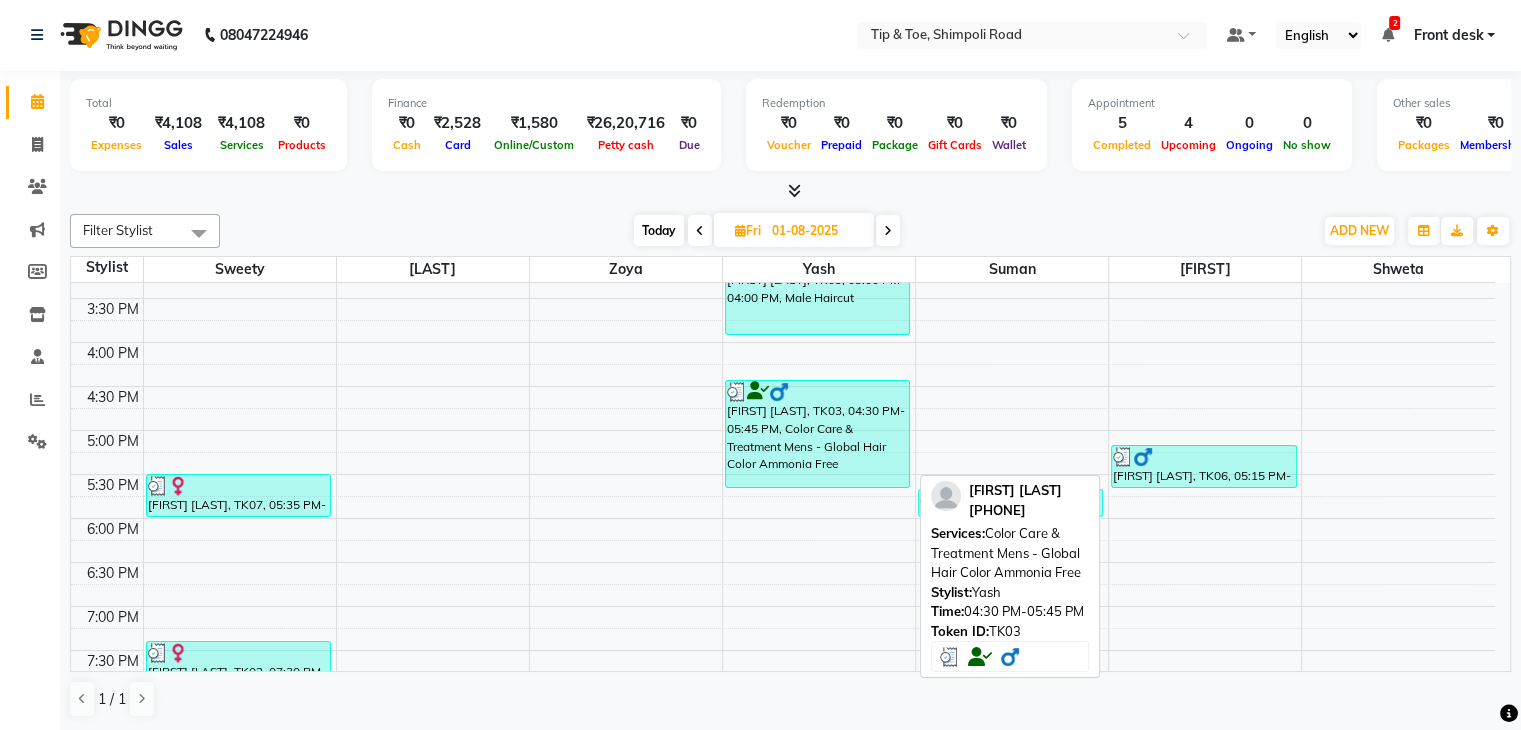 select on "3" 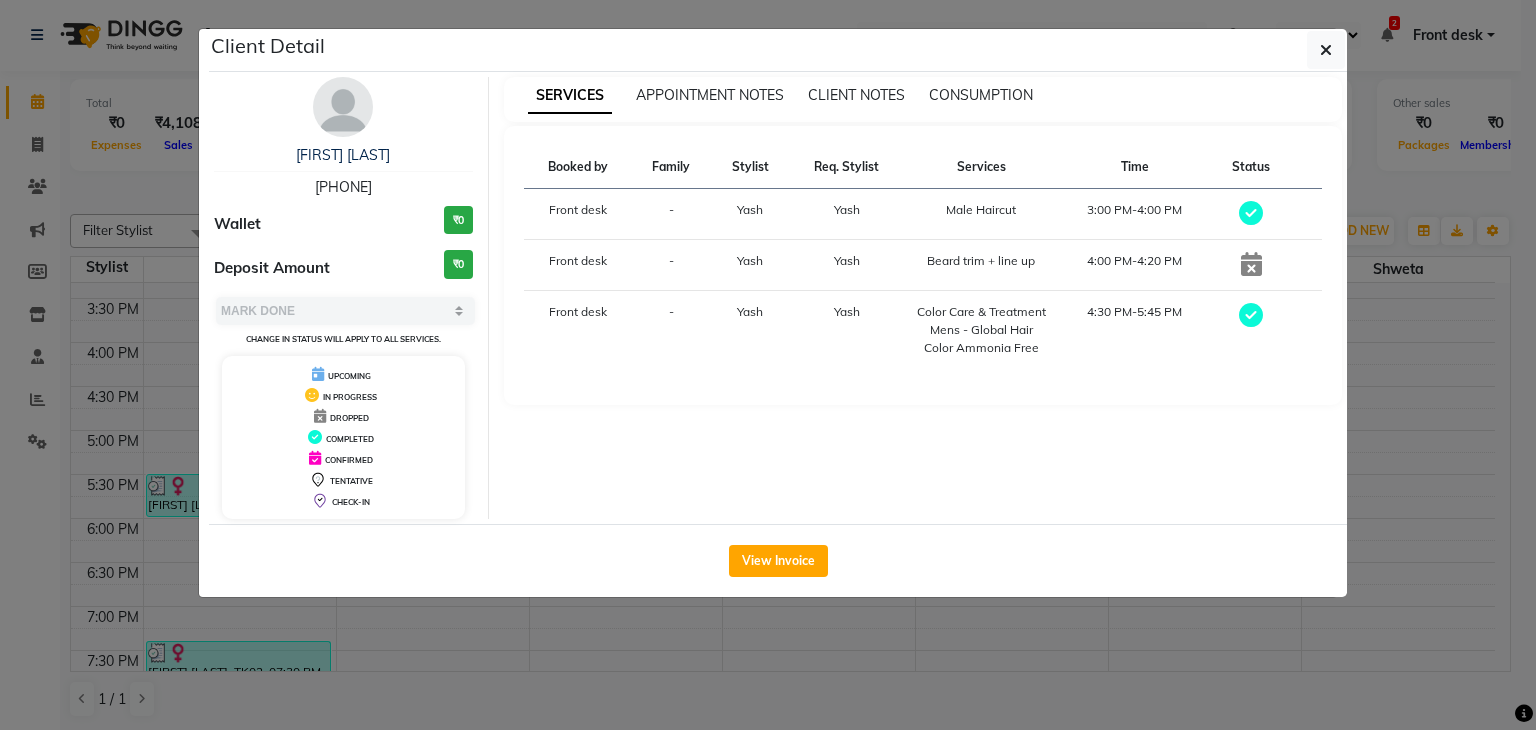 click on "[PHONE]" at bounding box center [343, 187] 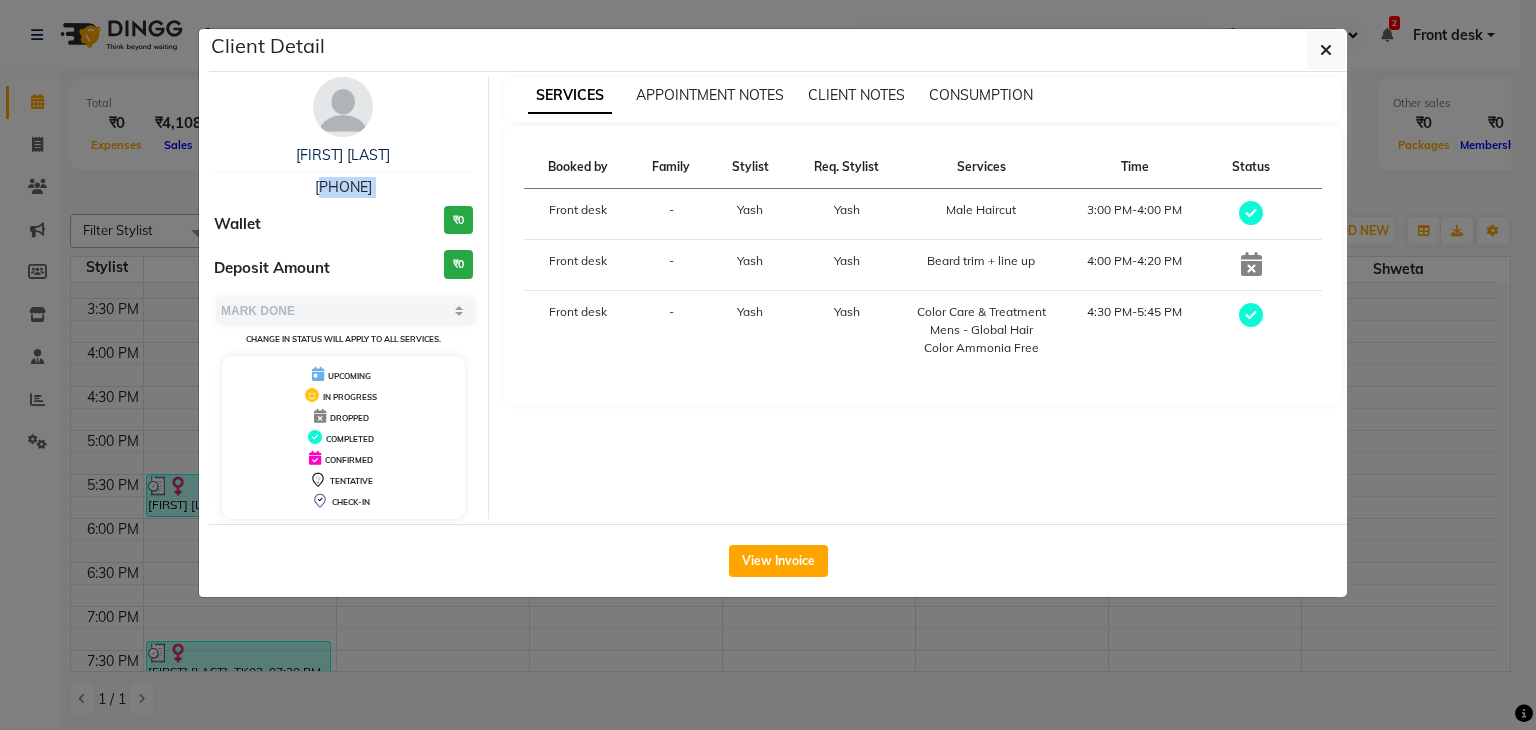 click on "[PHONE]" at bounding box center (343, 187) 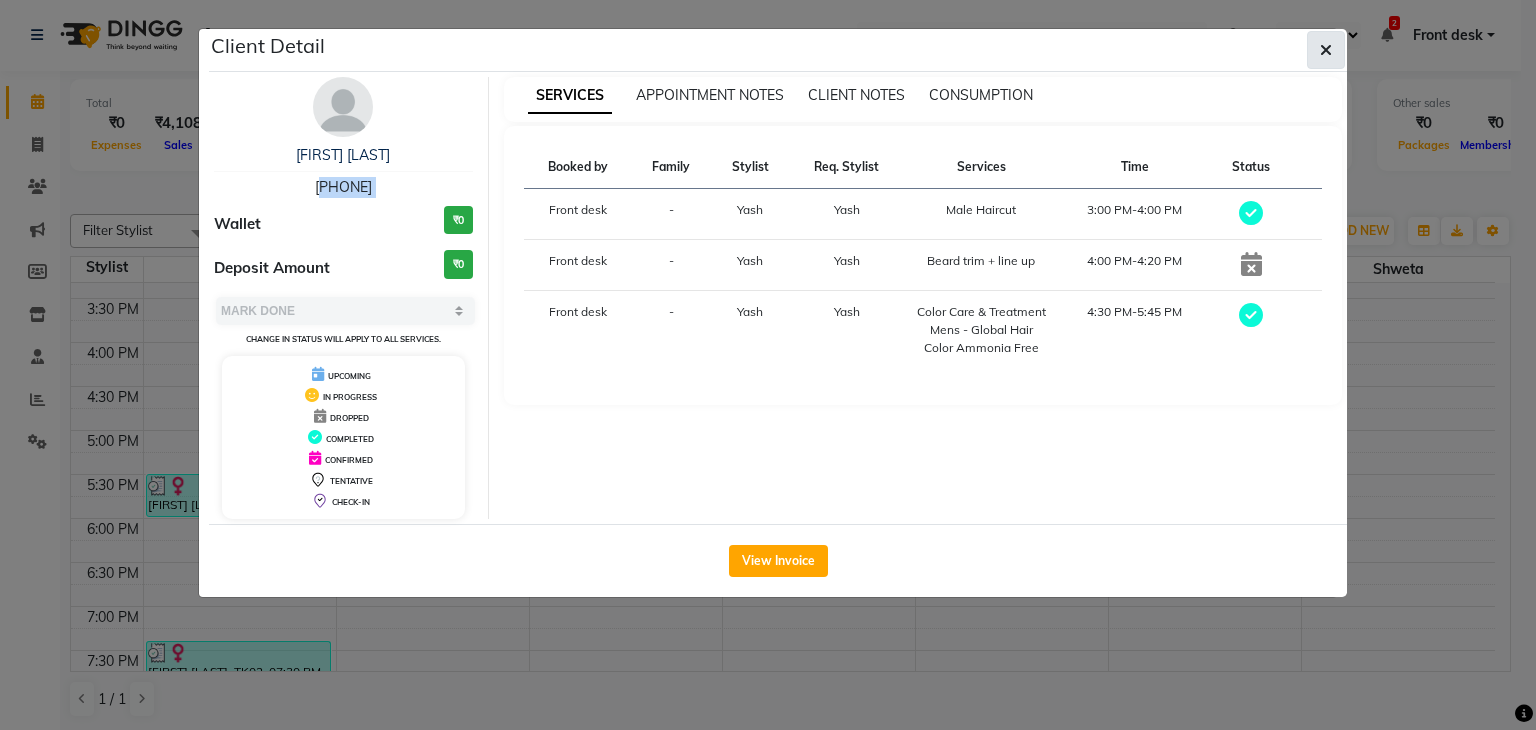 click 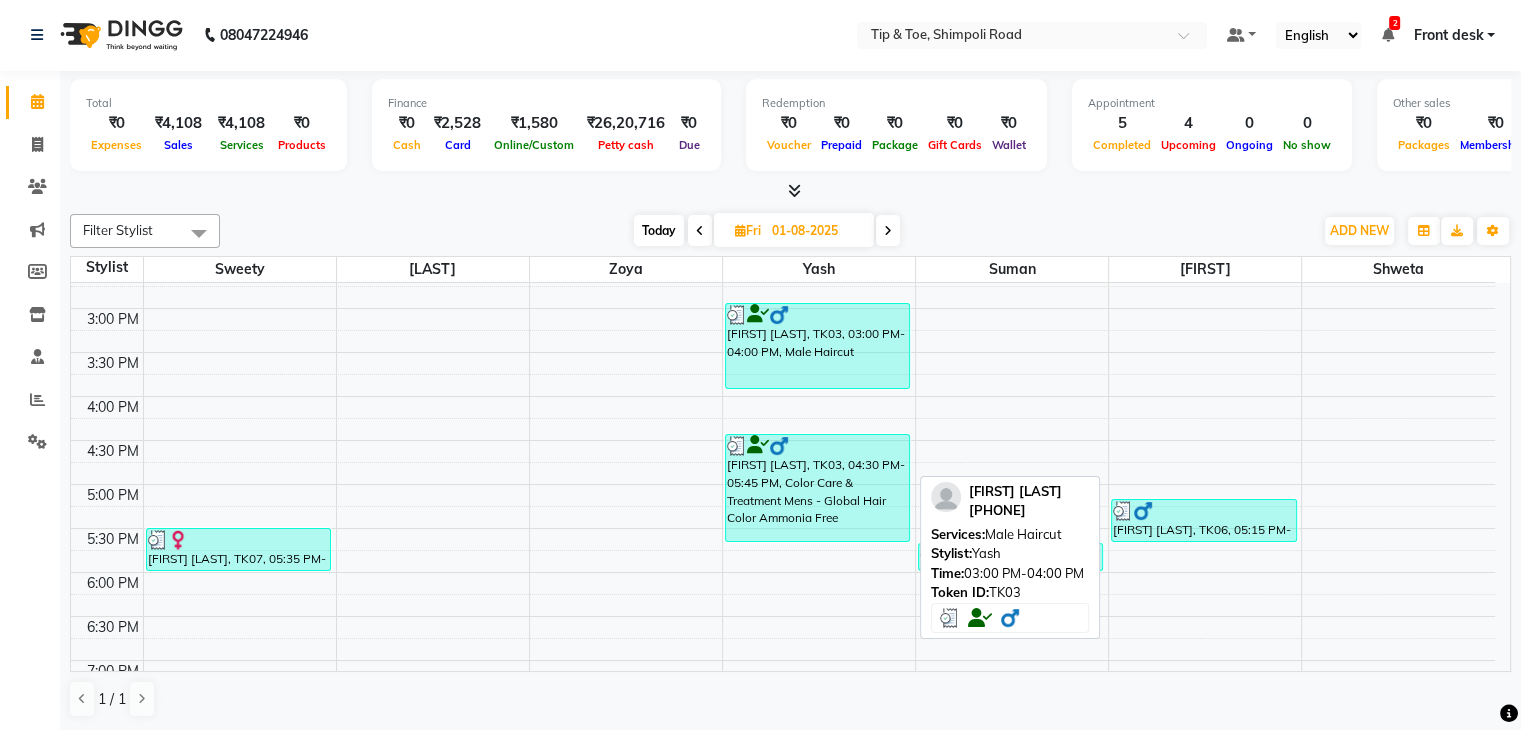 scroll, scrollTop: 744, scrollLeft: 0, axis: vertical 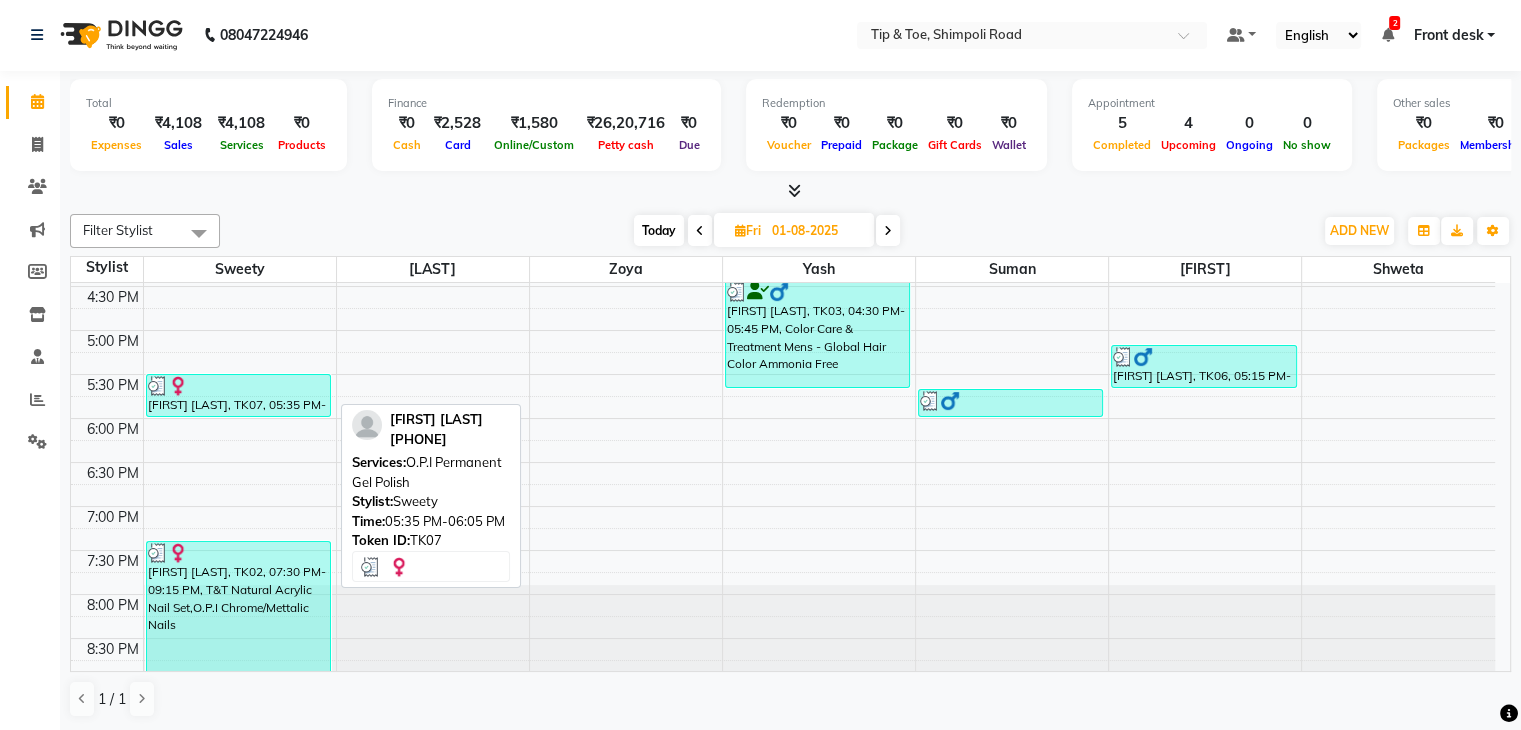 click on "[FIRST] [LAST], TK07, 05:35 PM-06:05 PM, O.P.I Permanent Gel Polish" at bounding box center (238, 395) 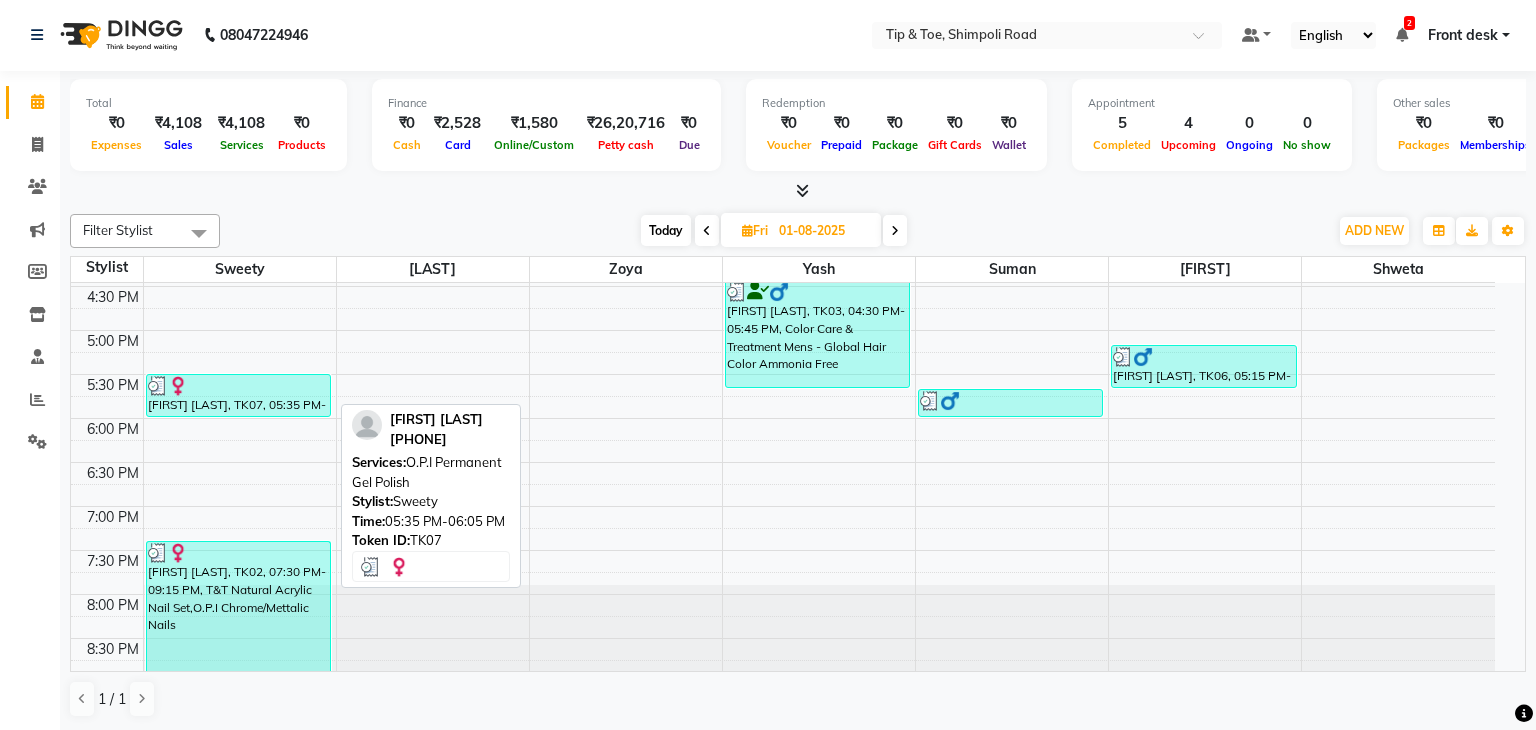 select on "3" 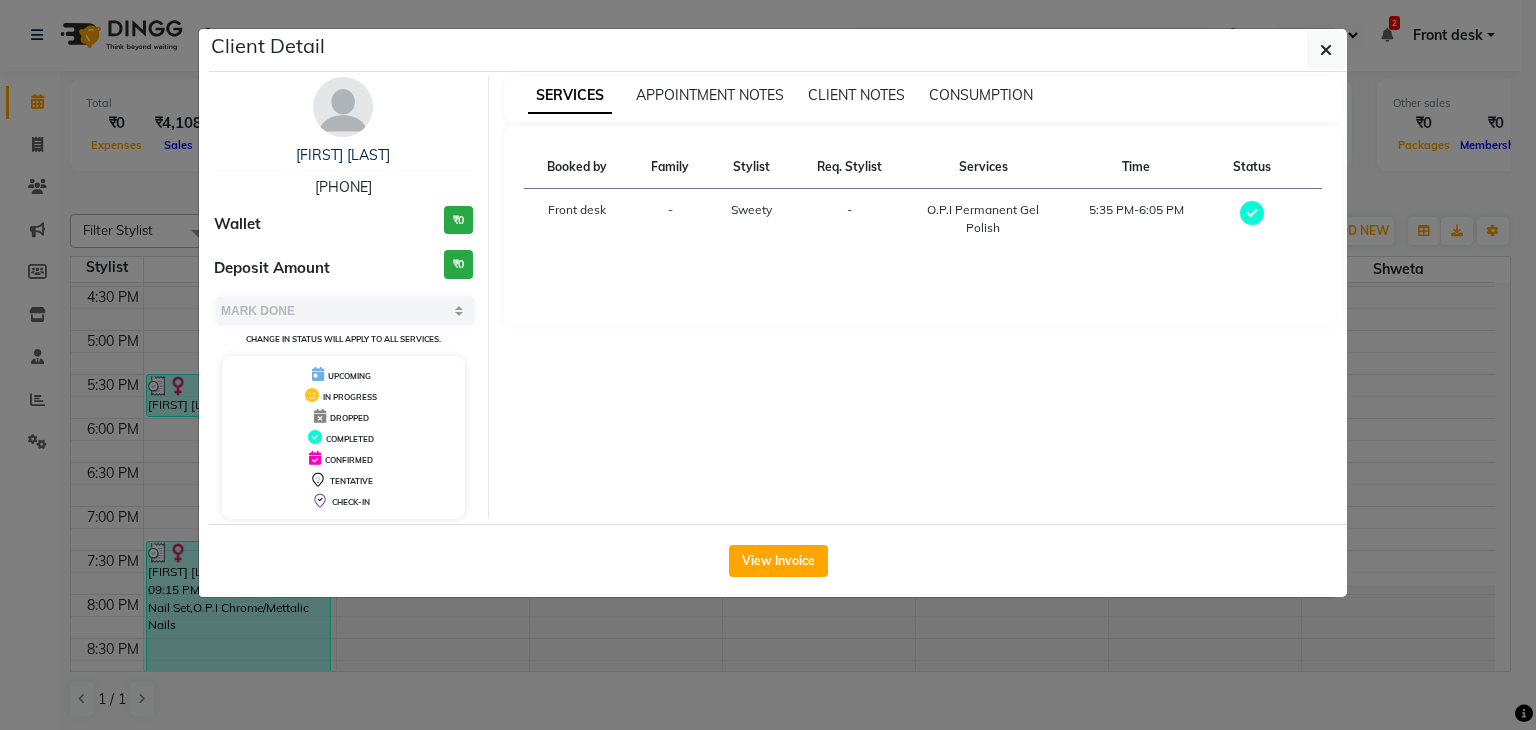 click on "[PHONE]" at bounding box center (343, 187) 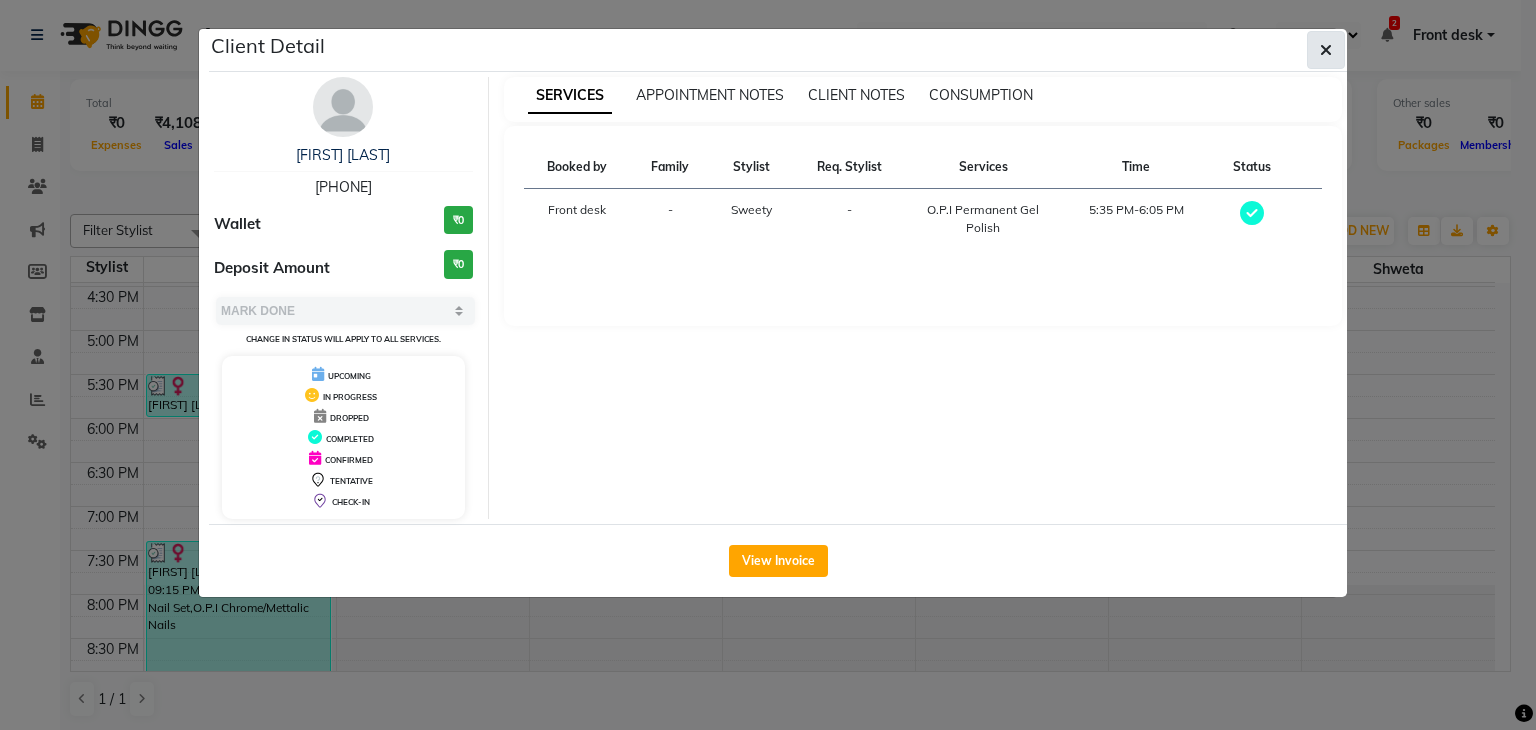 click 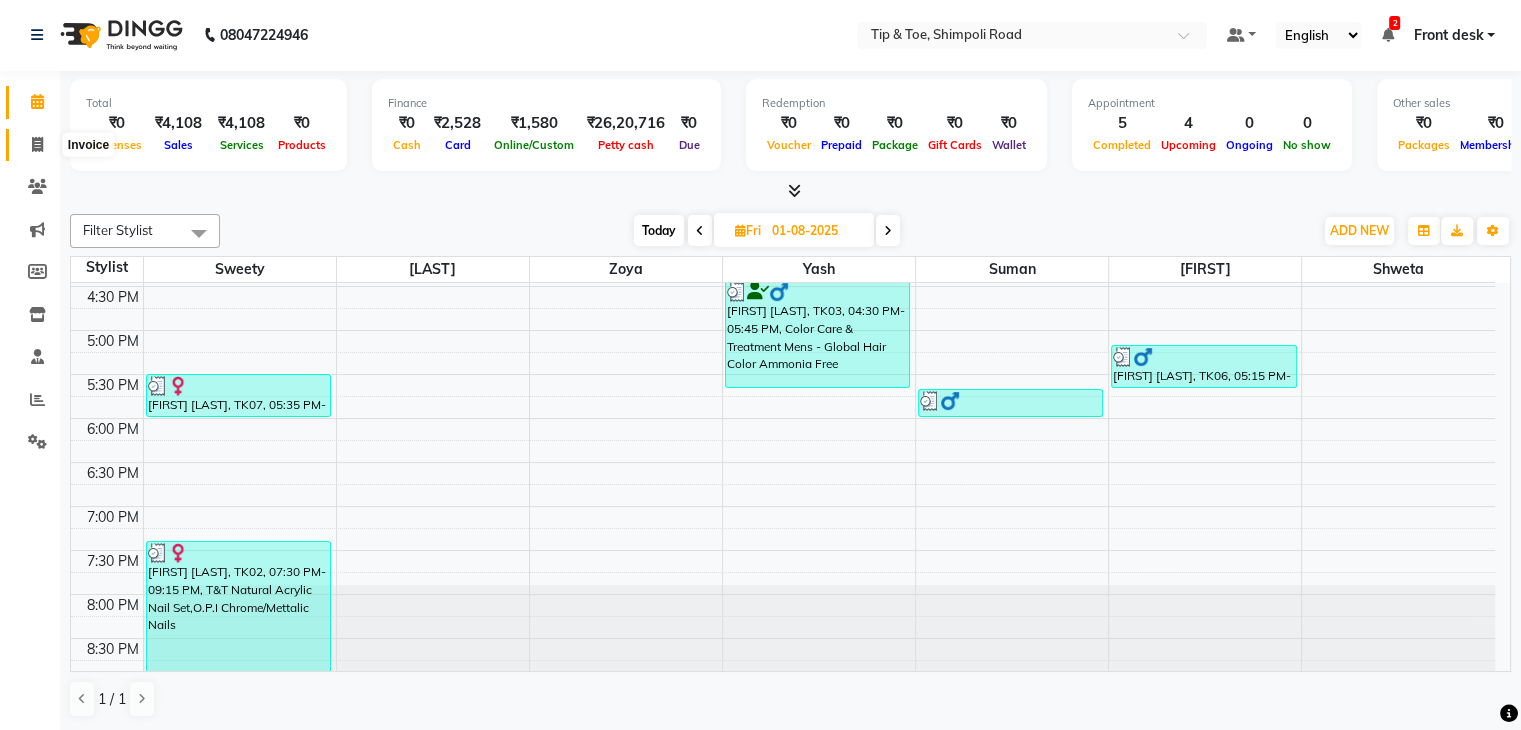 click 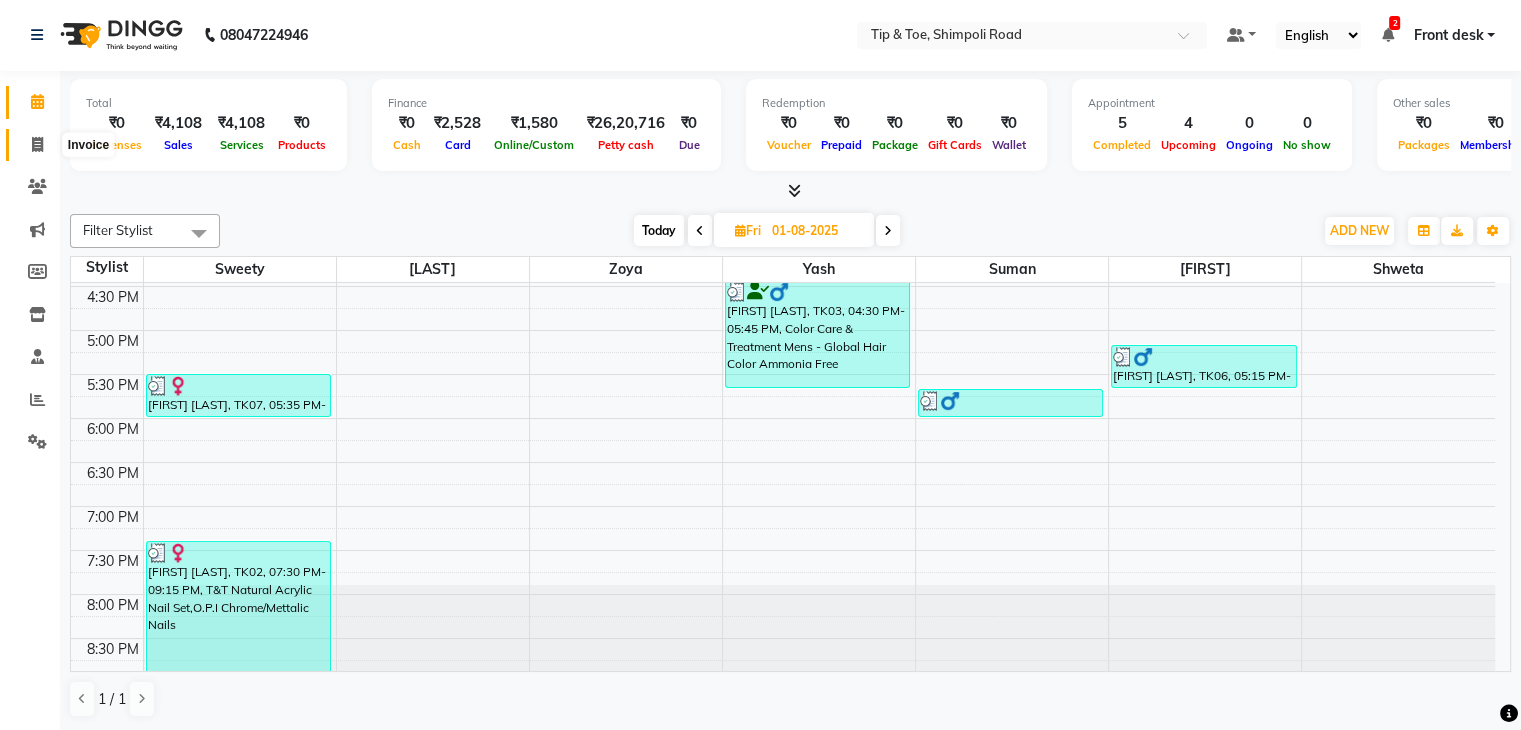 select on "5942" 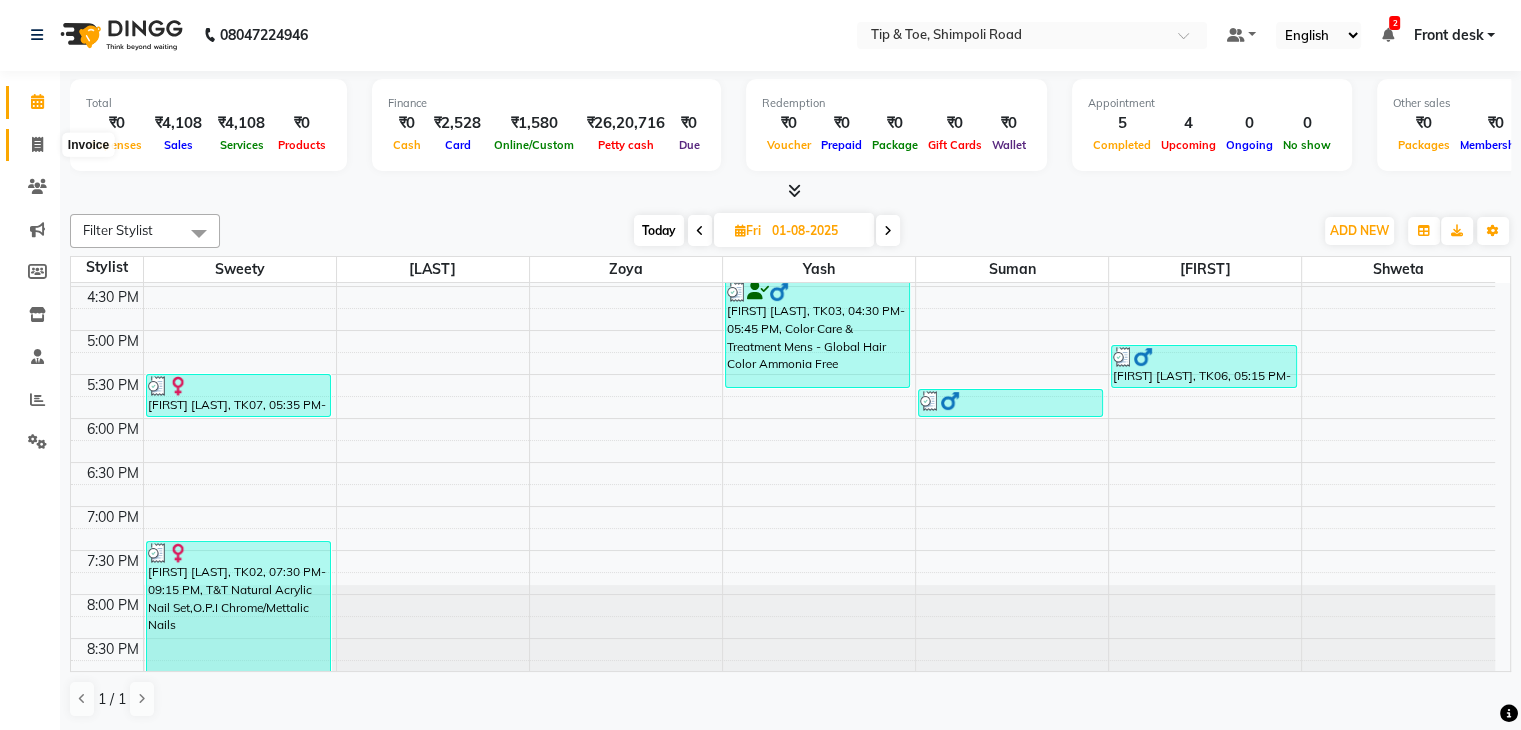 select on "service" 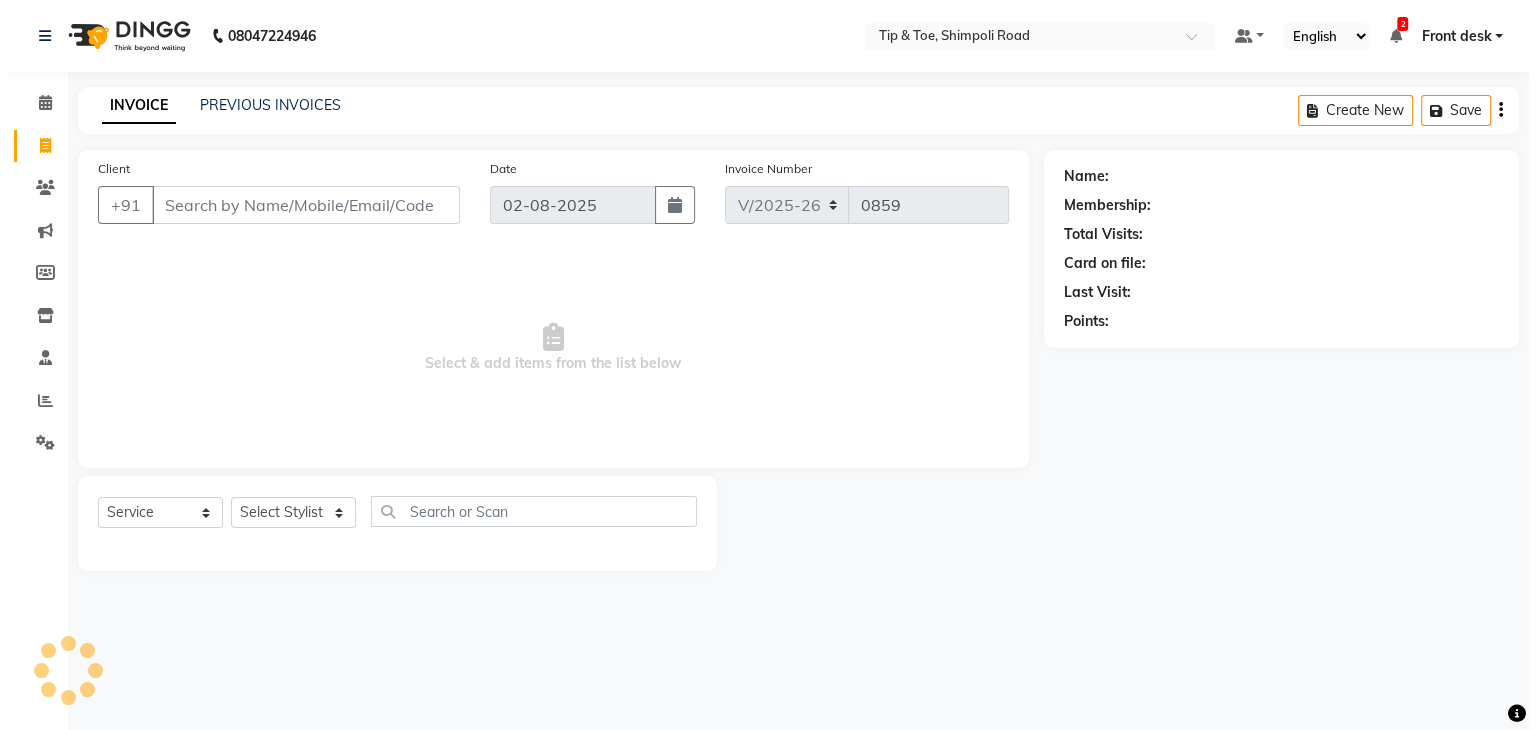 scroll, scrollTop: 0, scrollLeft: 0, axis: both 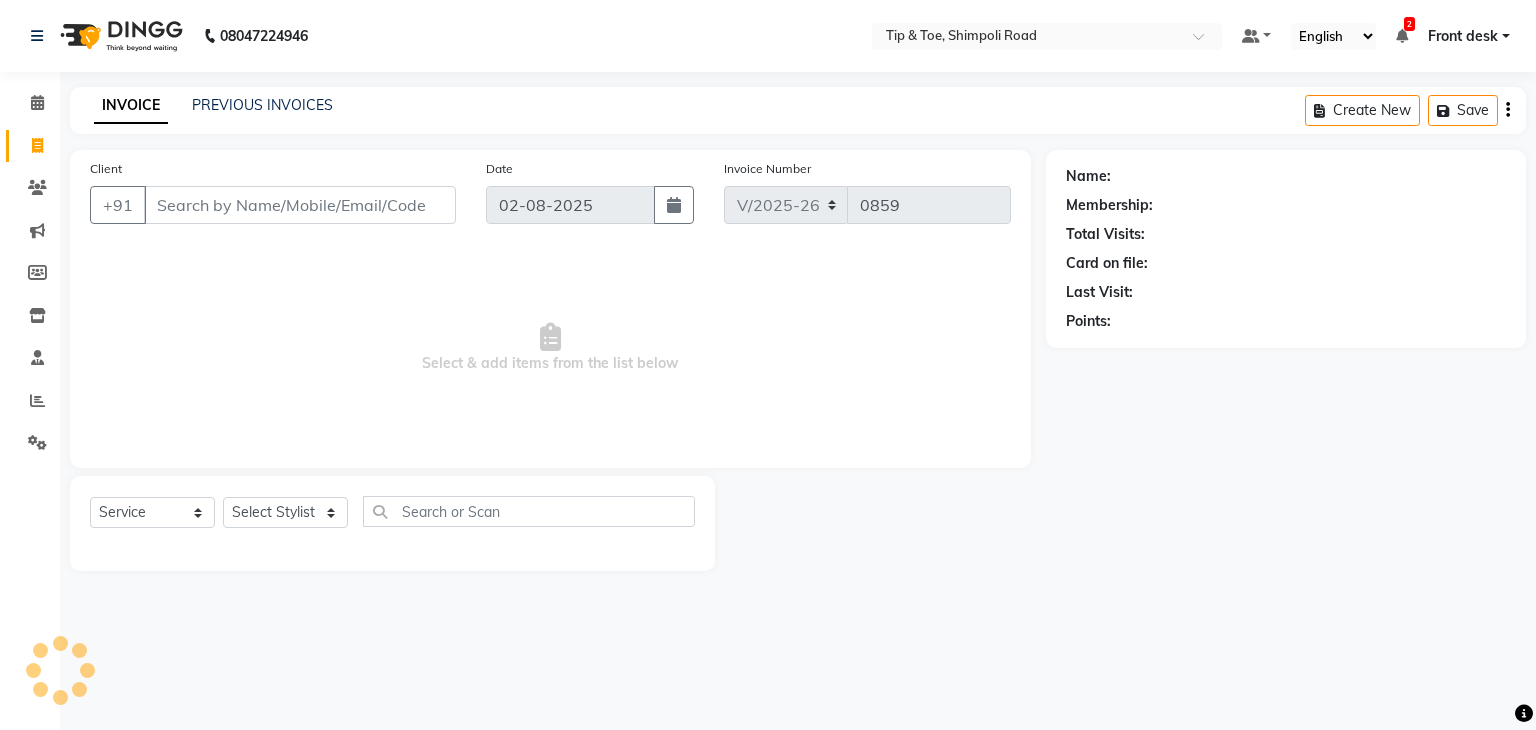 click on "Client" at bounding box center [300, 205] 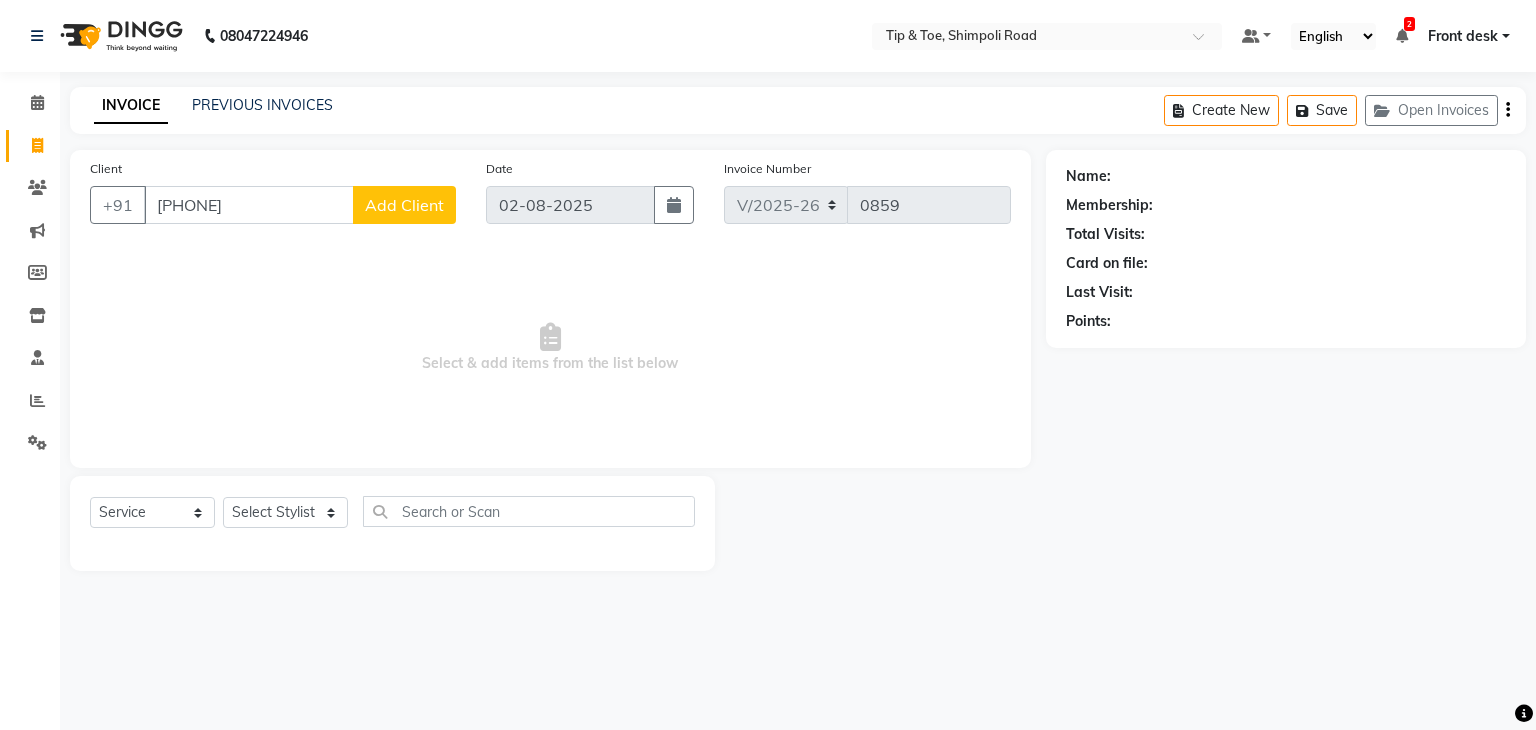 type on "[PHONE]" 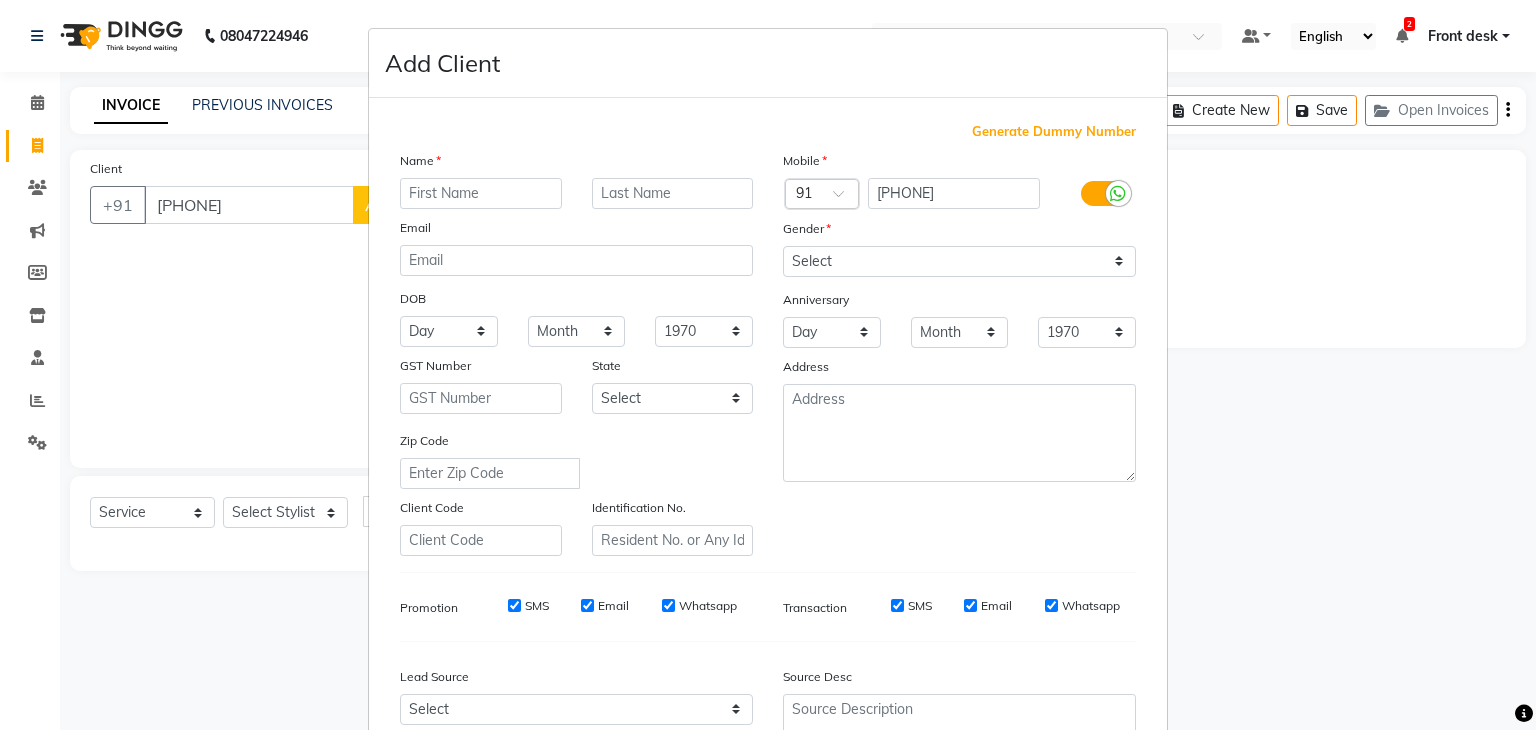 click at bounding box center [481, 193] 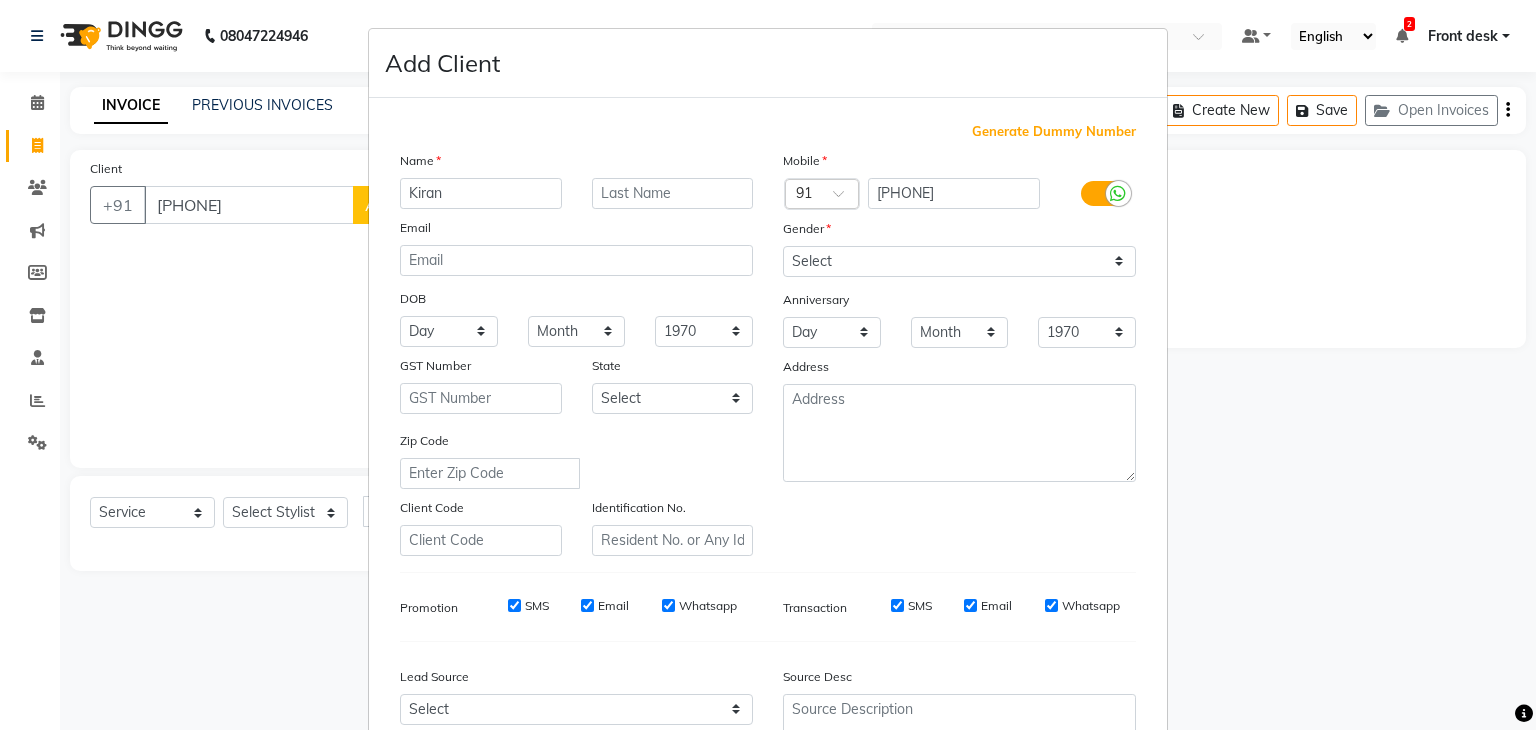 type on "Kiran" 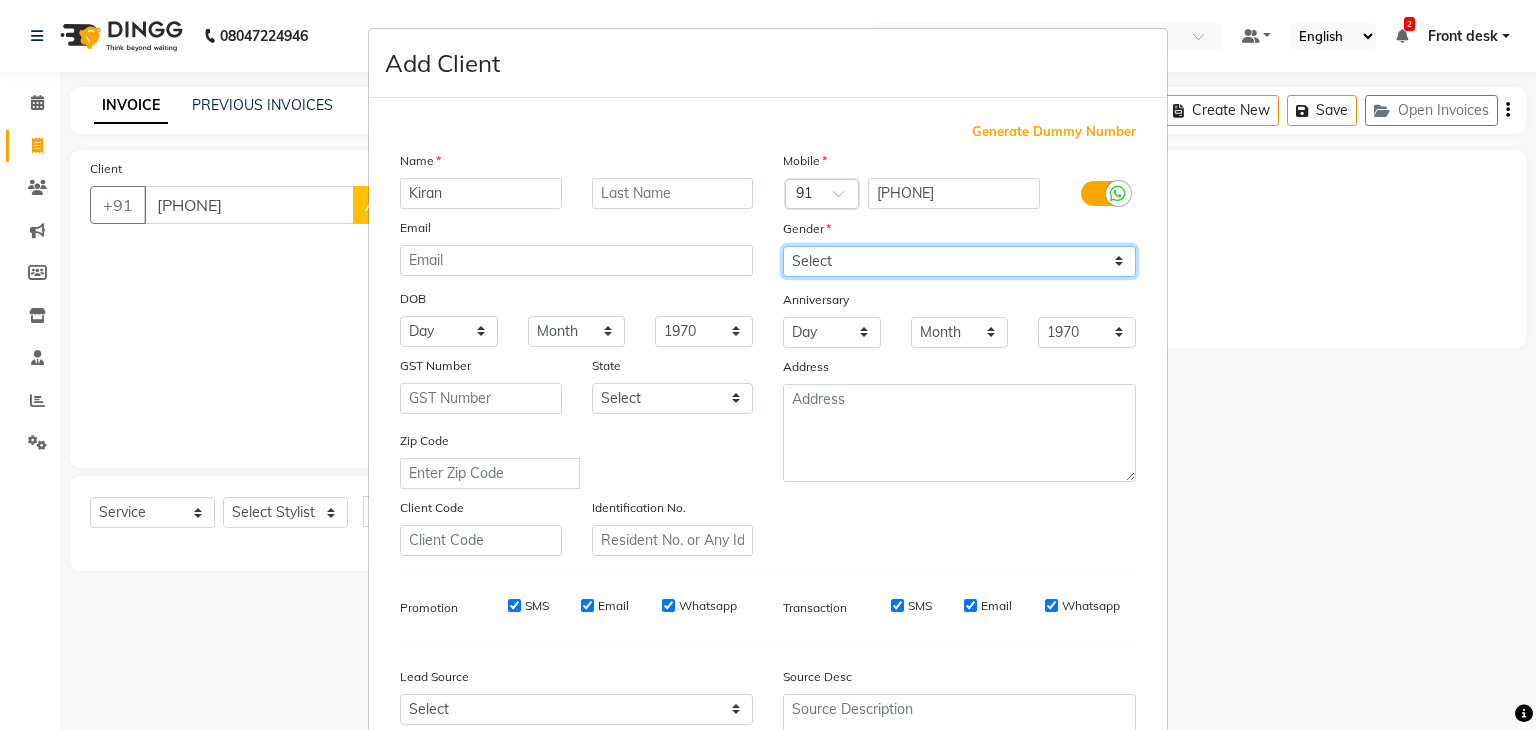 click on "Select Male Female Other Prefer Not To Say" at bounding box center [959, 261] 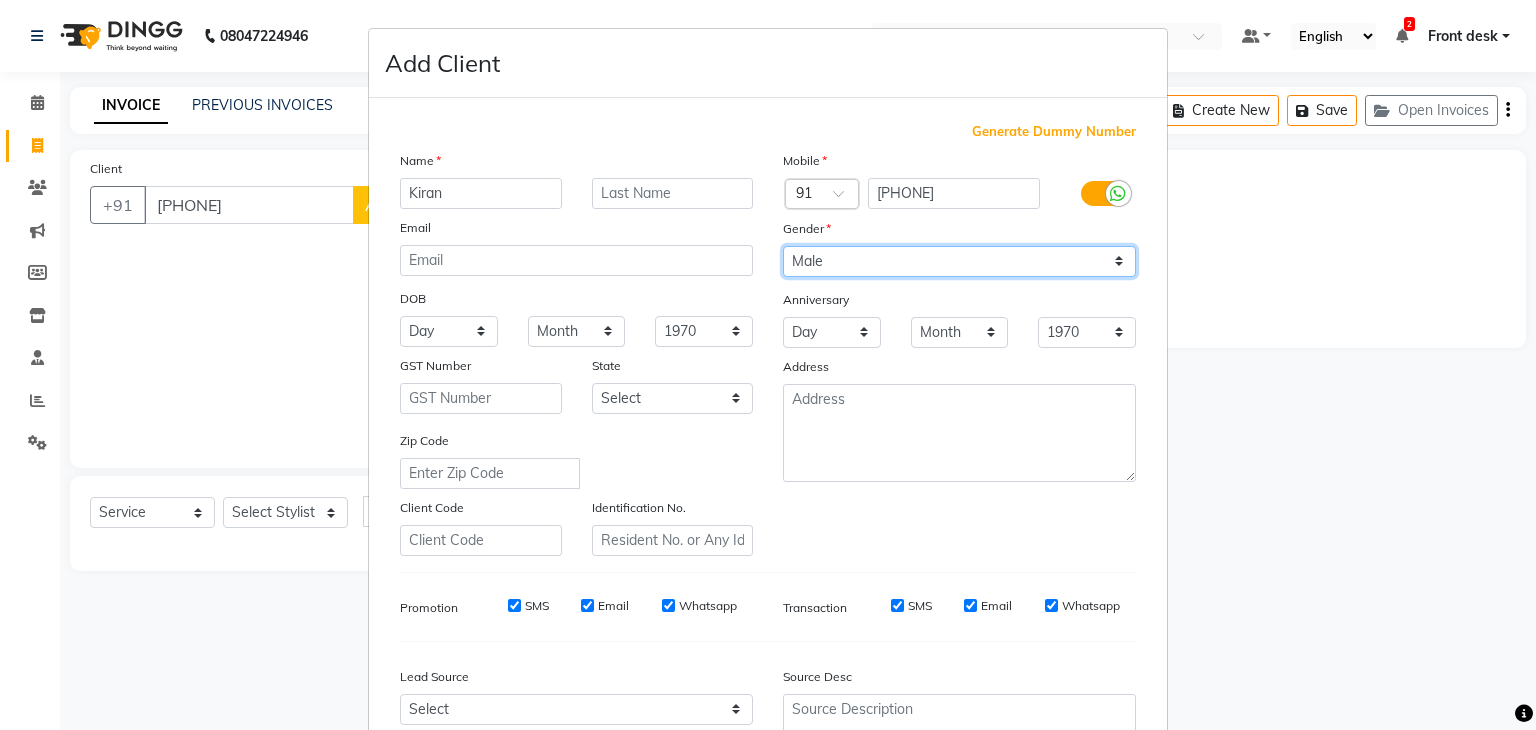 click on "Select Male Female Other Prefer Not To Say" at bounding box center [959, 261] 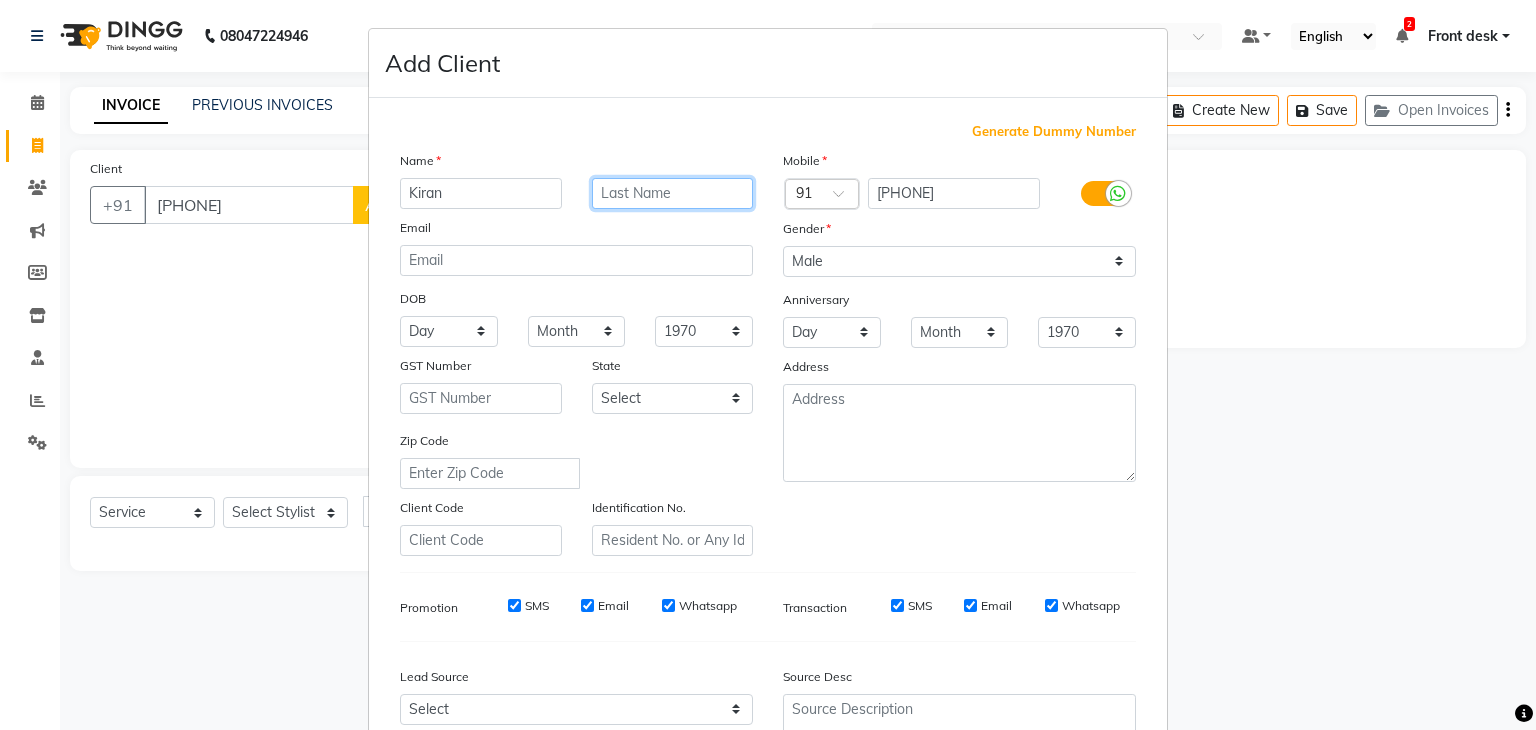 click at bounding box center (673, 193) 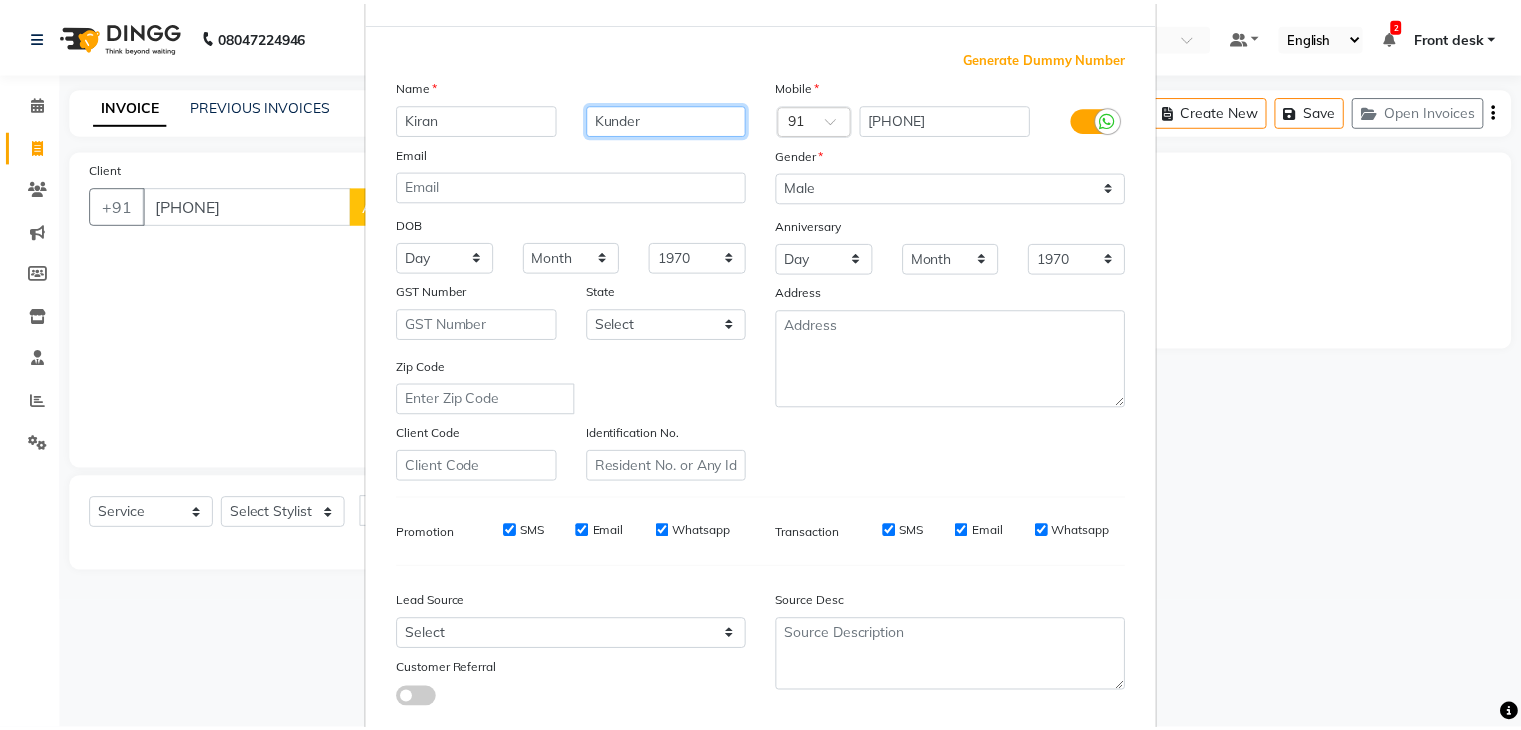scroll, scrollTop: 203, scrollLeft: 0, axis: vertical 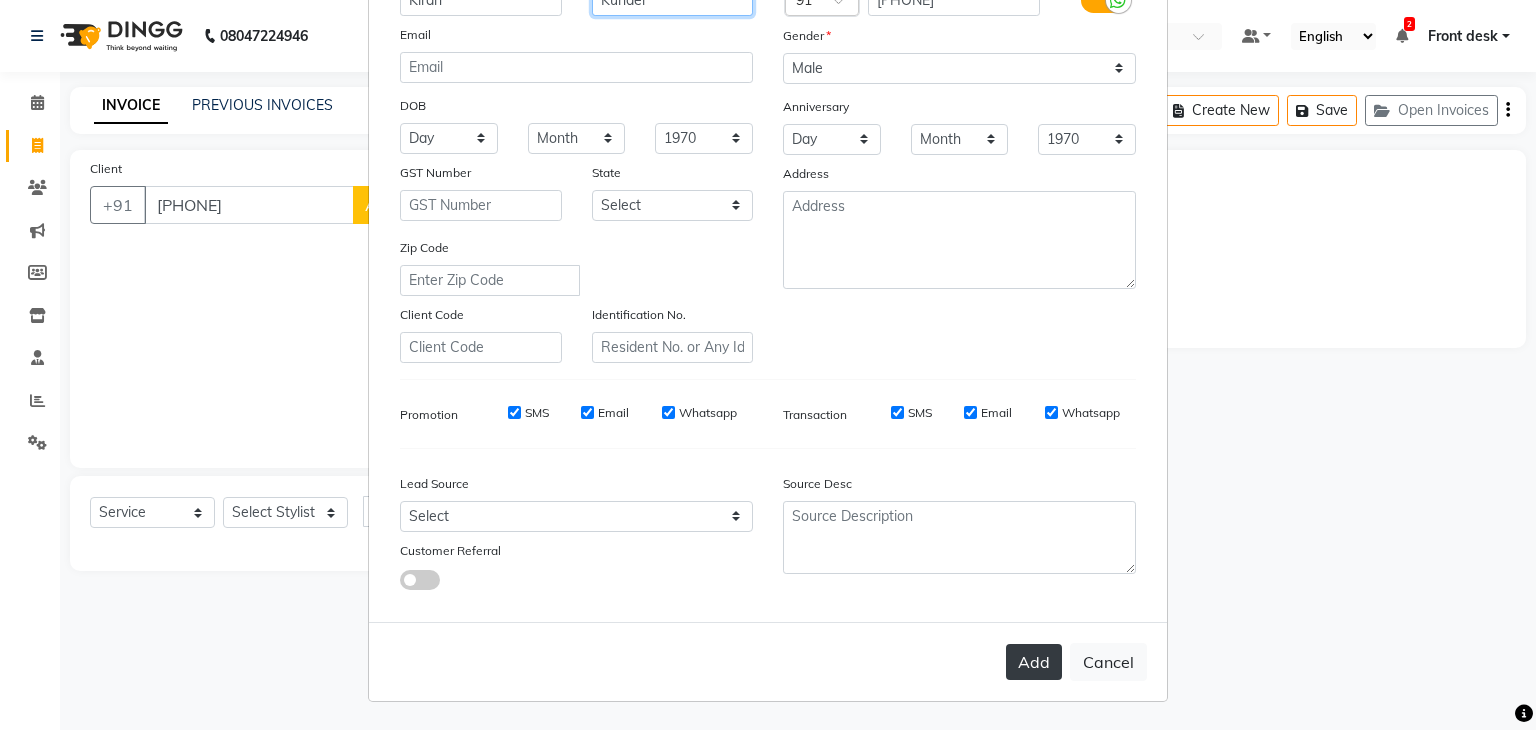 type on "Kunder" 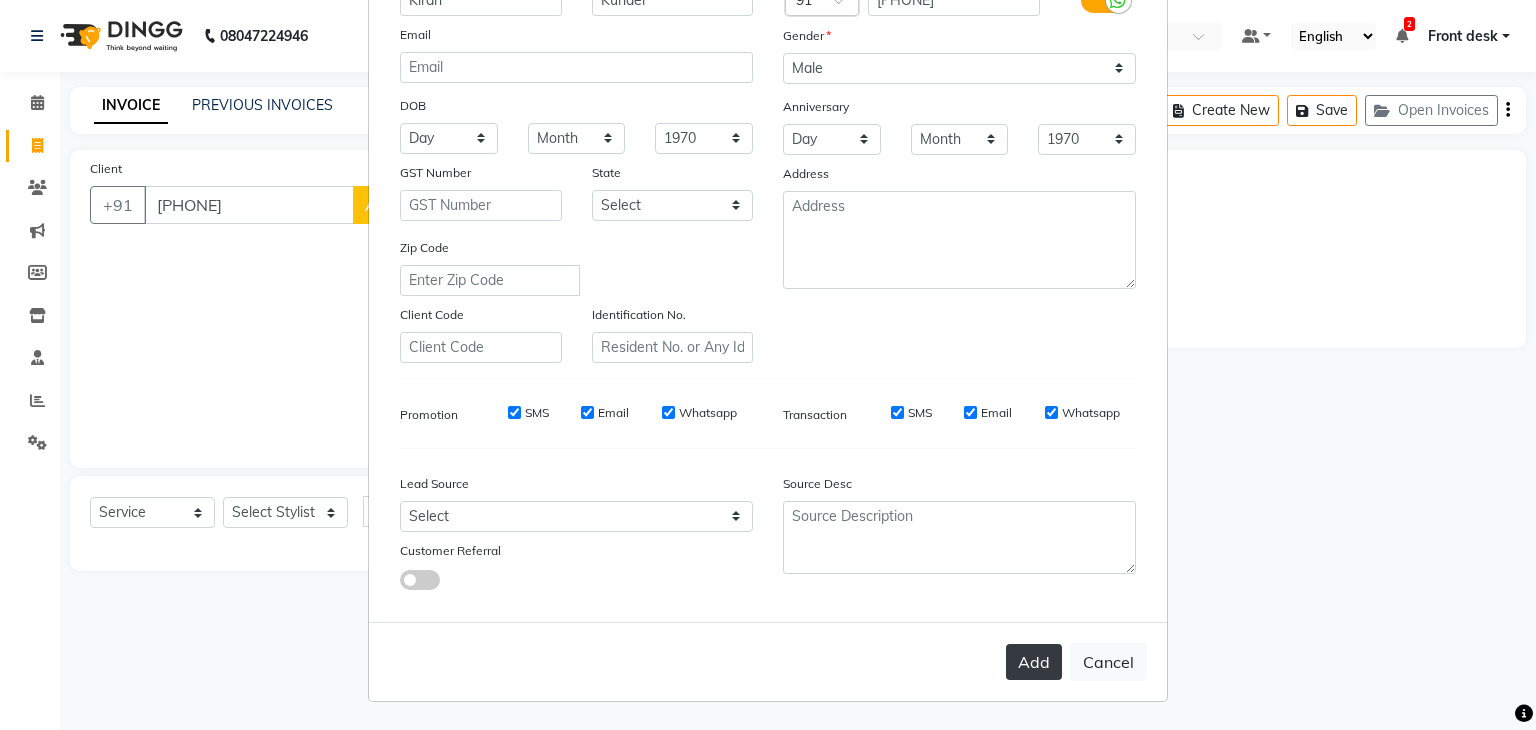 click on "Add" at bounding box center (1034, 662) 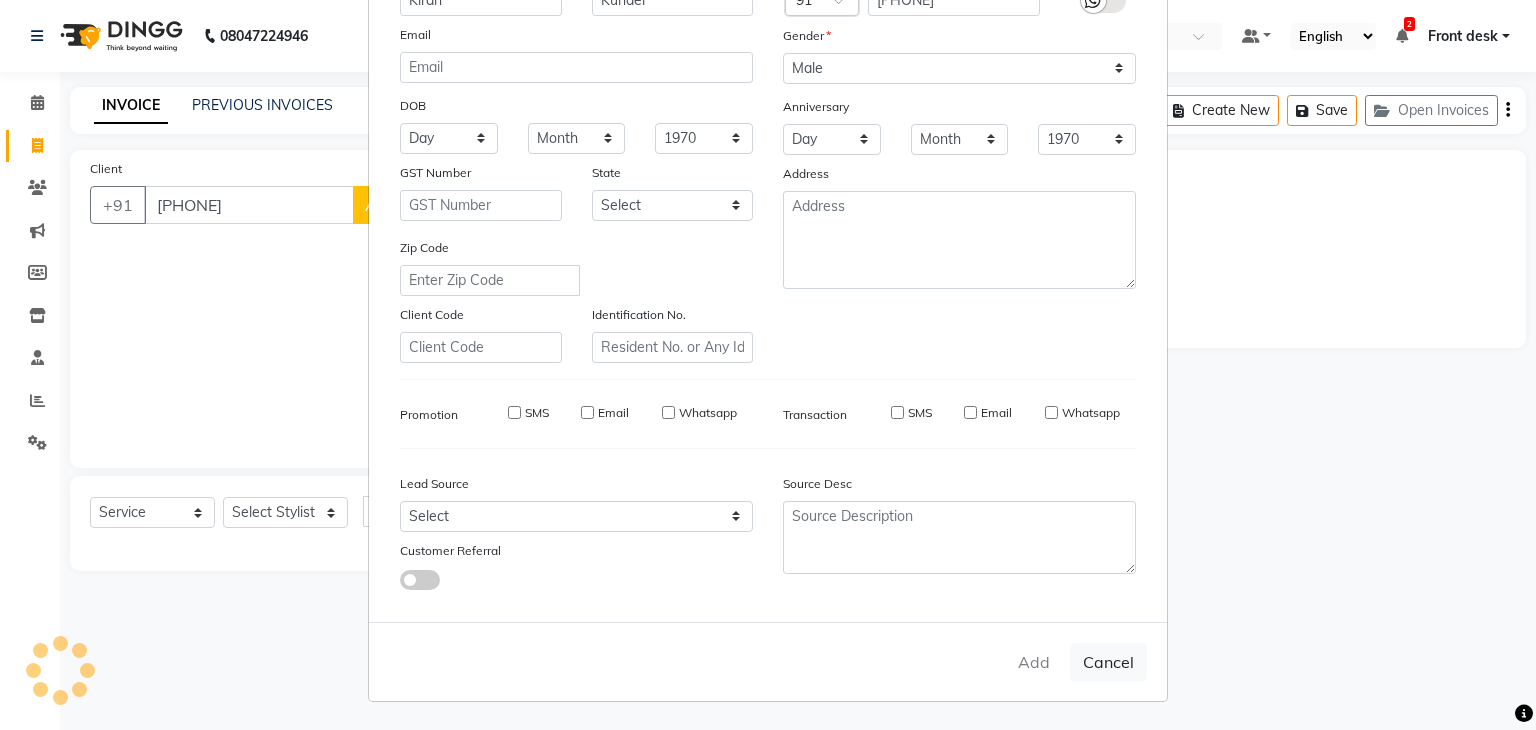 type 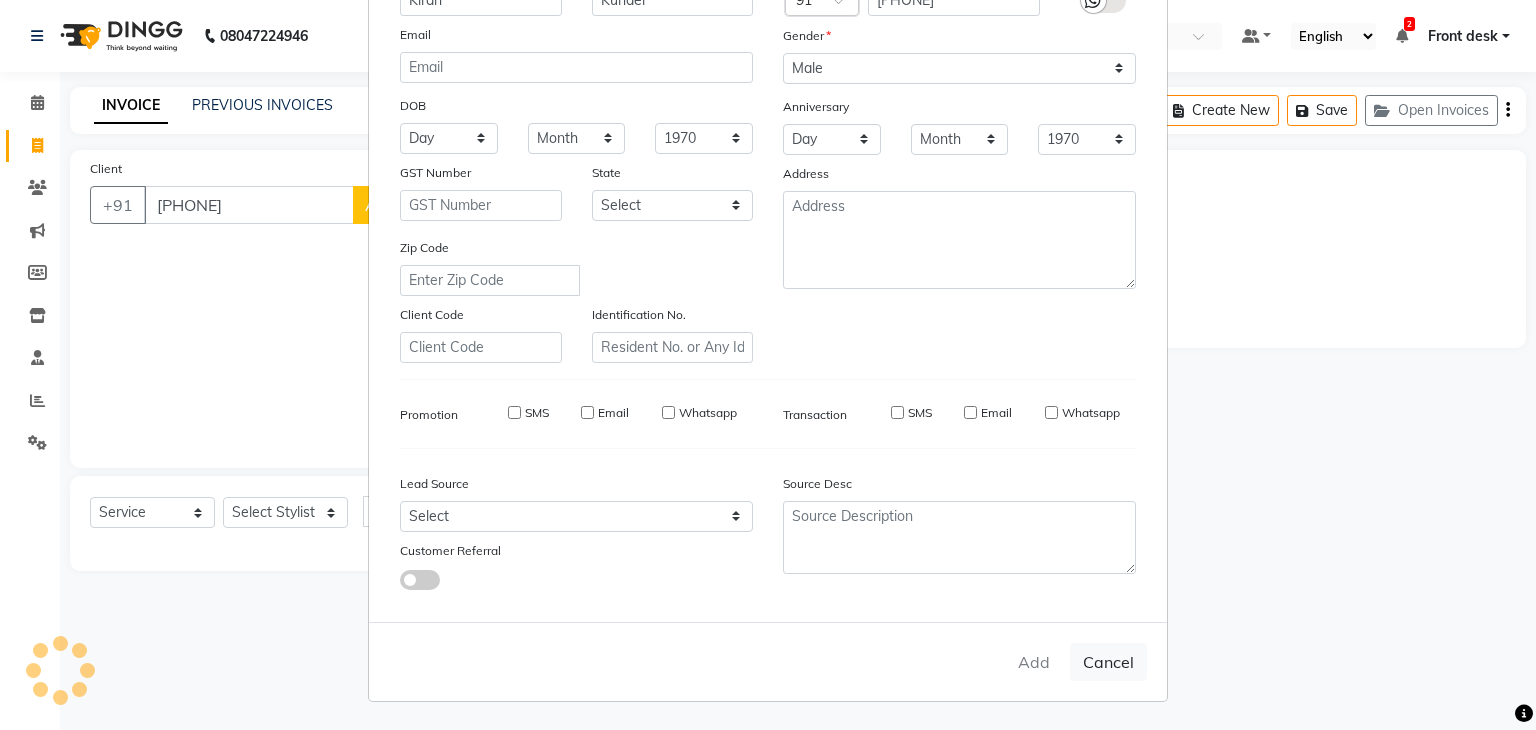 type 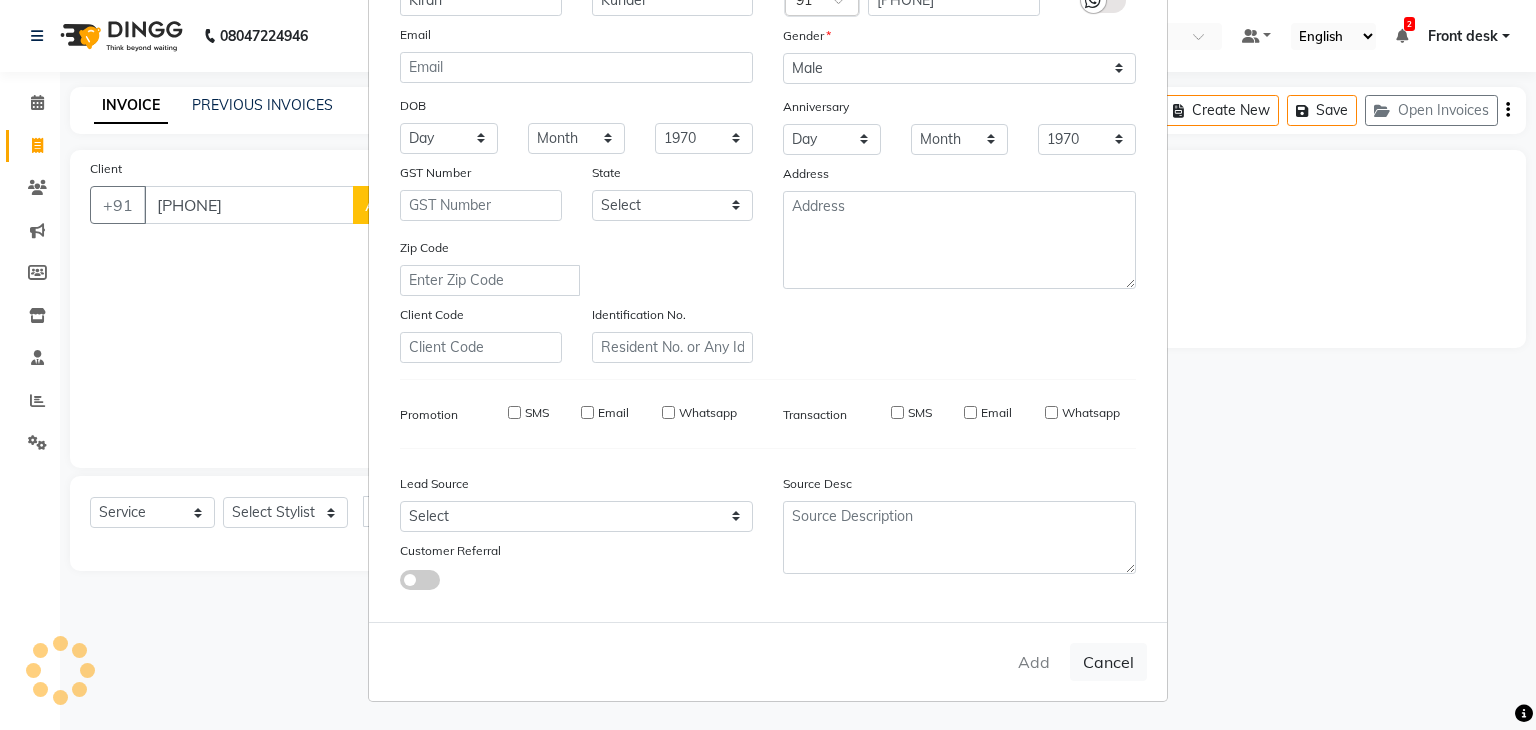 select 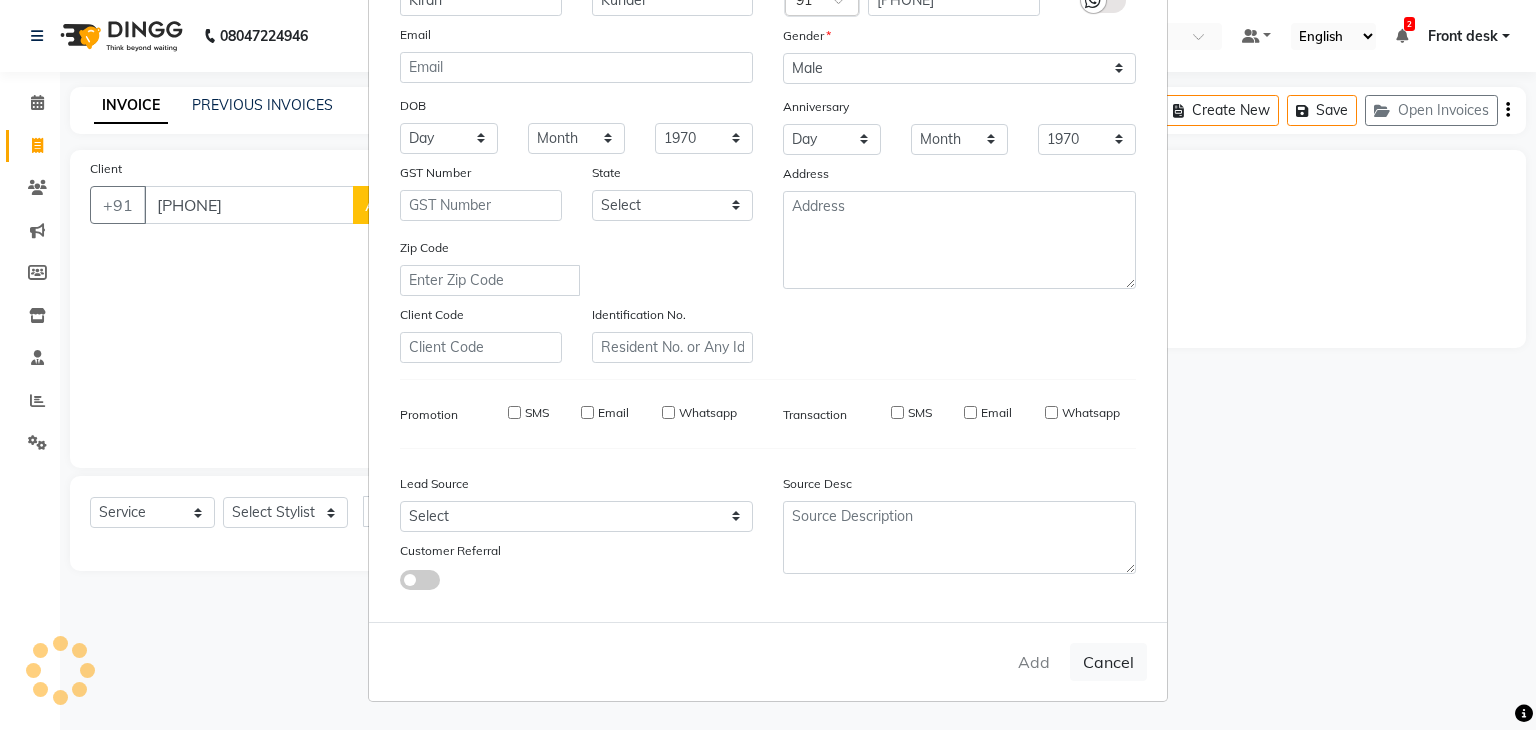checkbox on "false" 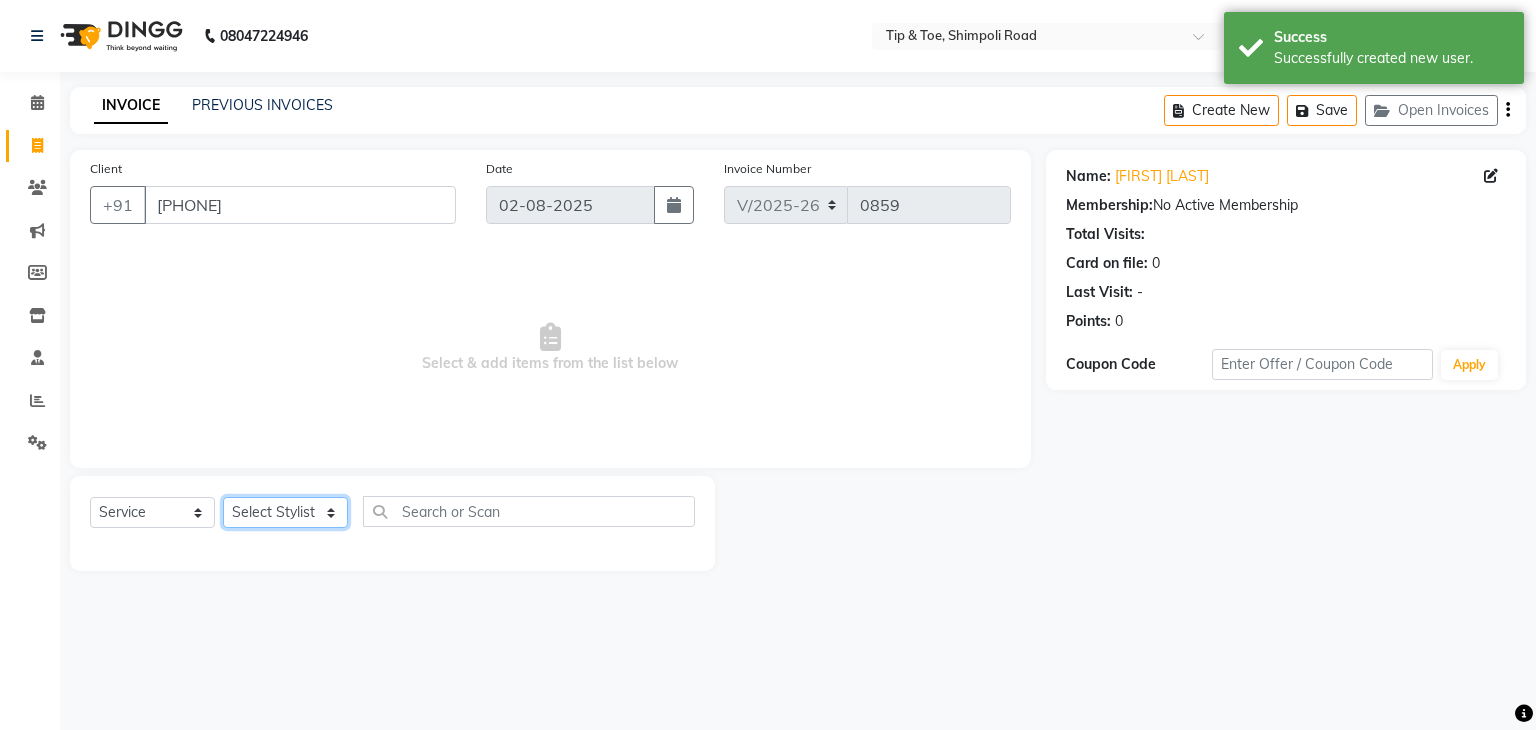 click on "Select Stylist Front desk [FIRST] [LAST] [FIRST]  [FIRST] [FIRST] [FIRST] [FIRST]  [FIRST] [FIRST] [FIRST] [FIRST]" 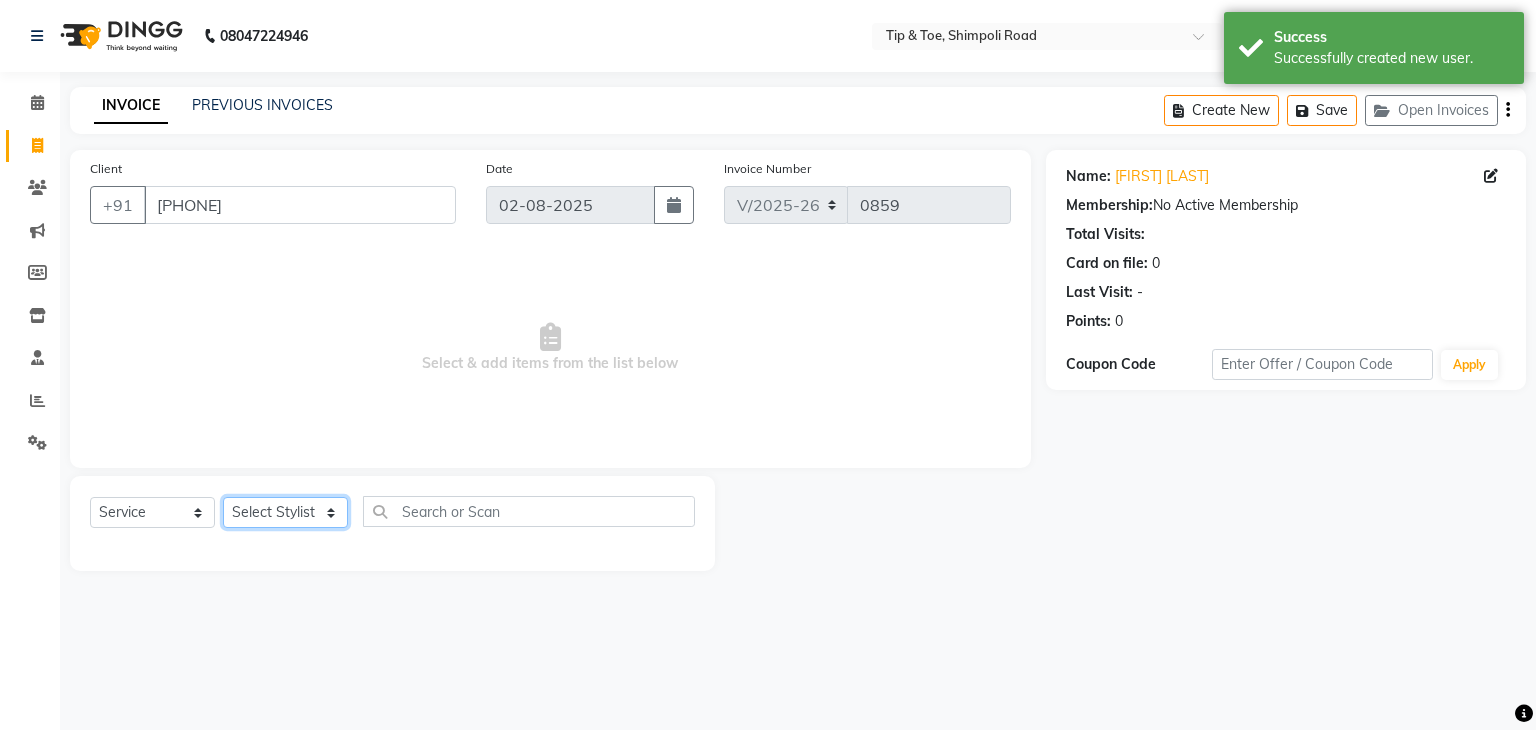 select on "67579" 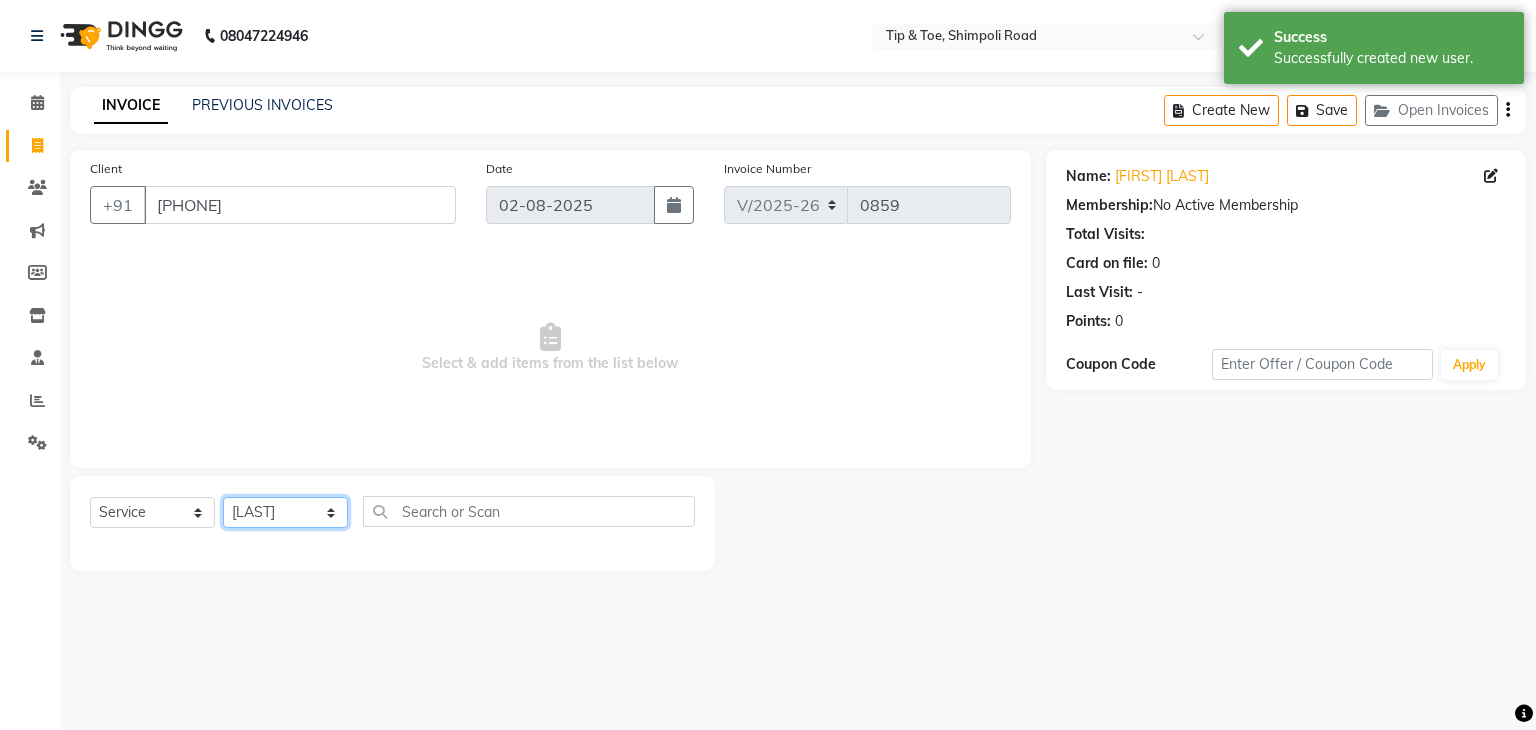 click on "Select Stylist Front desk [FIRST] [LAST] [FIRST]  [FIRST] [FIRST] [FIRST] [FIRST]  [FIRST] [FIRST] [FIRST] [FIRST]" 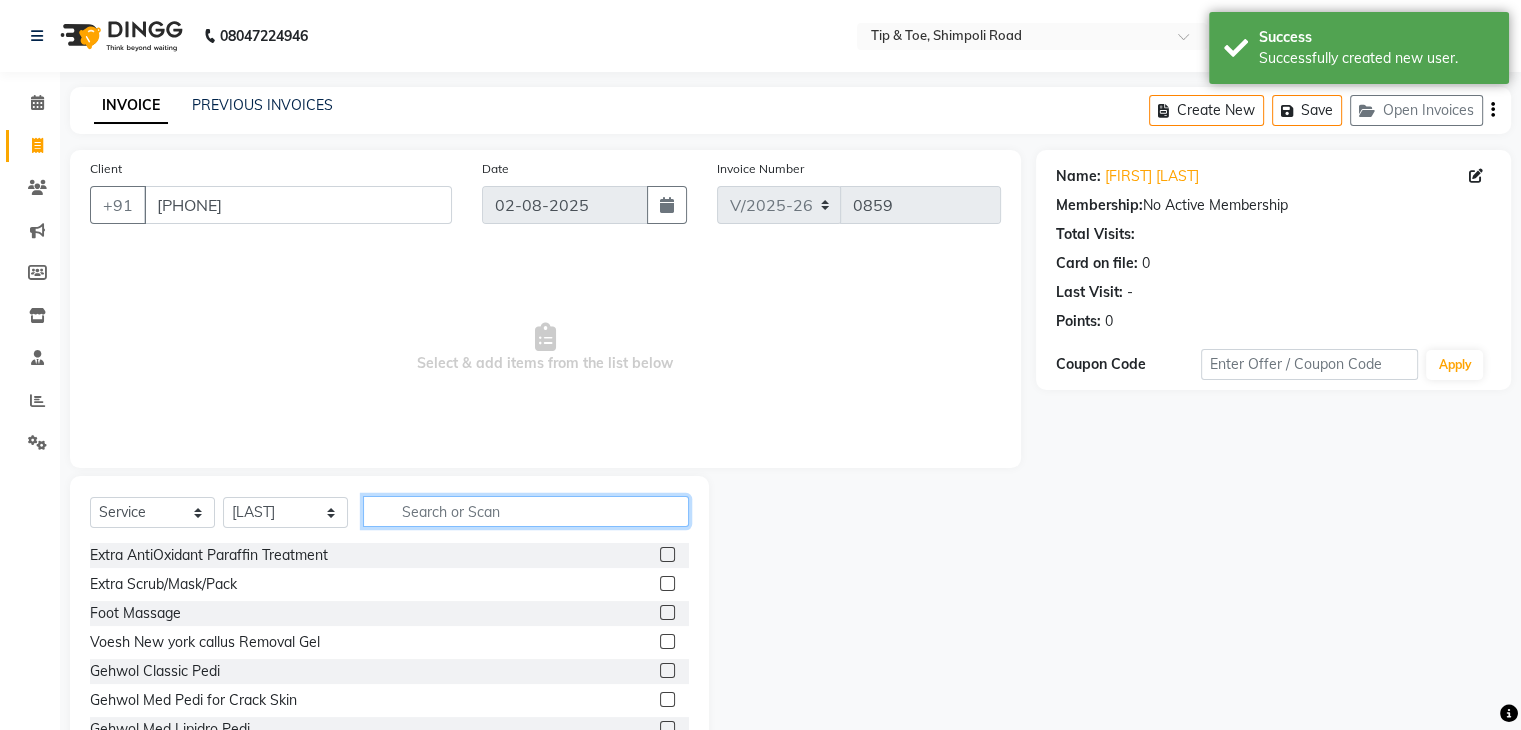 click 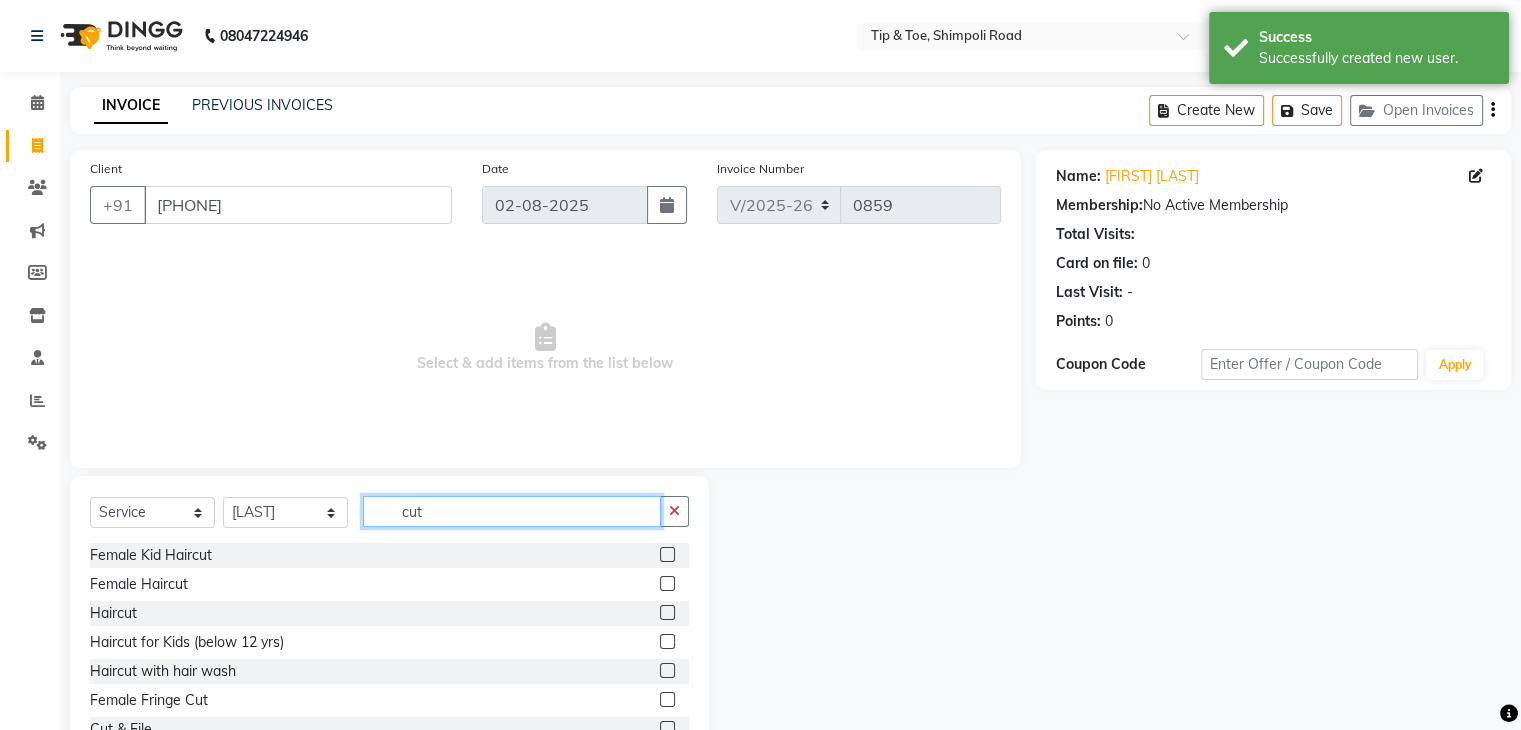 type on "cut" 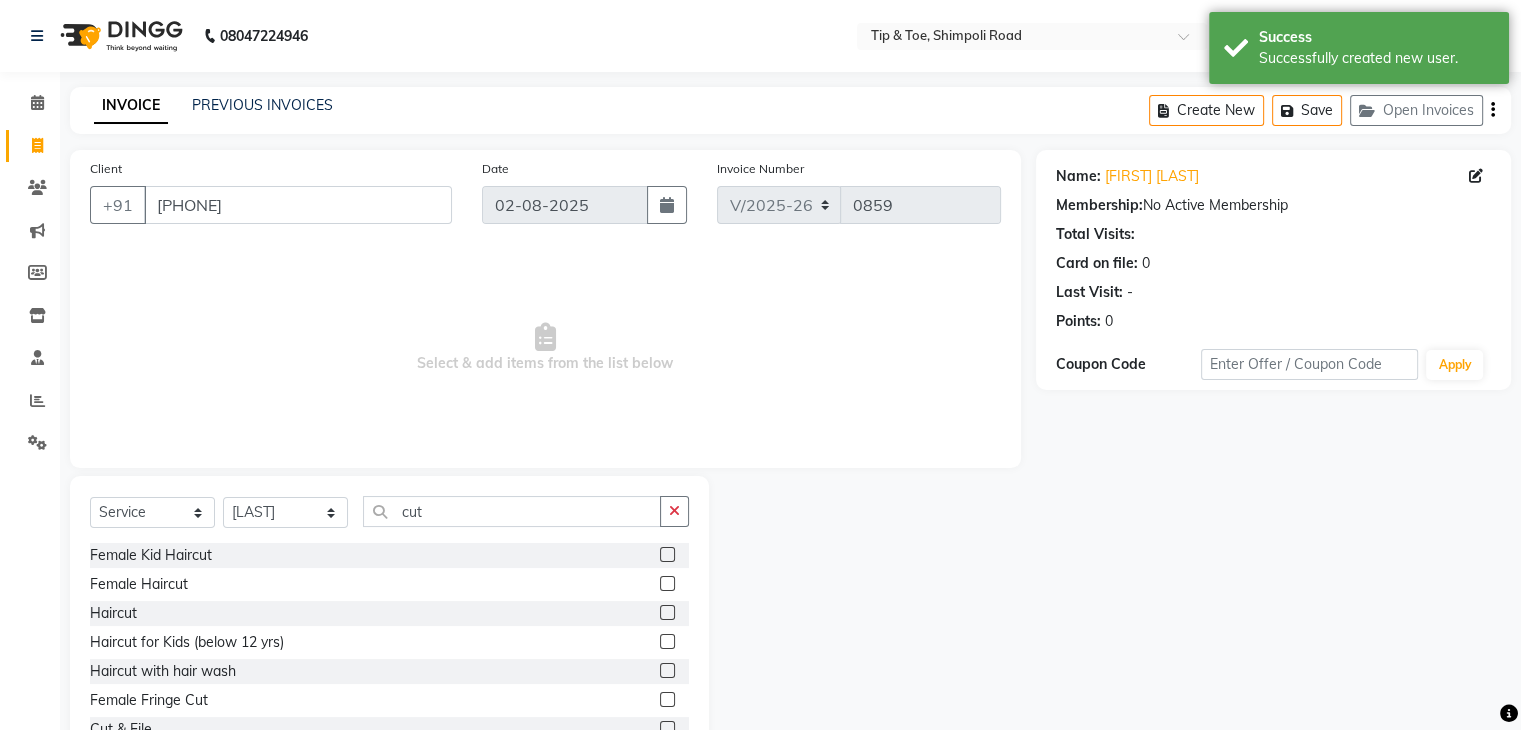 click 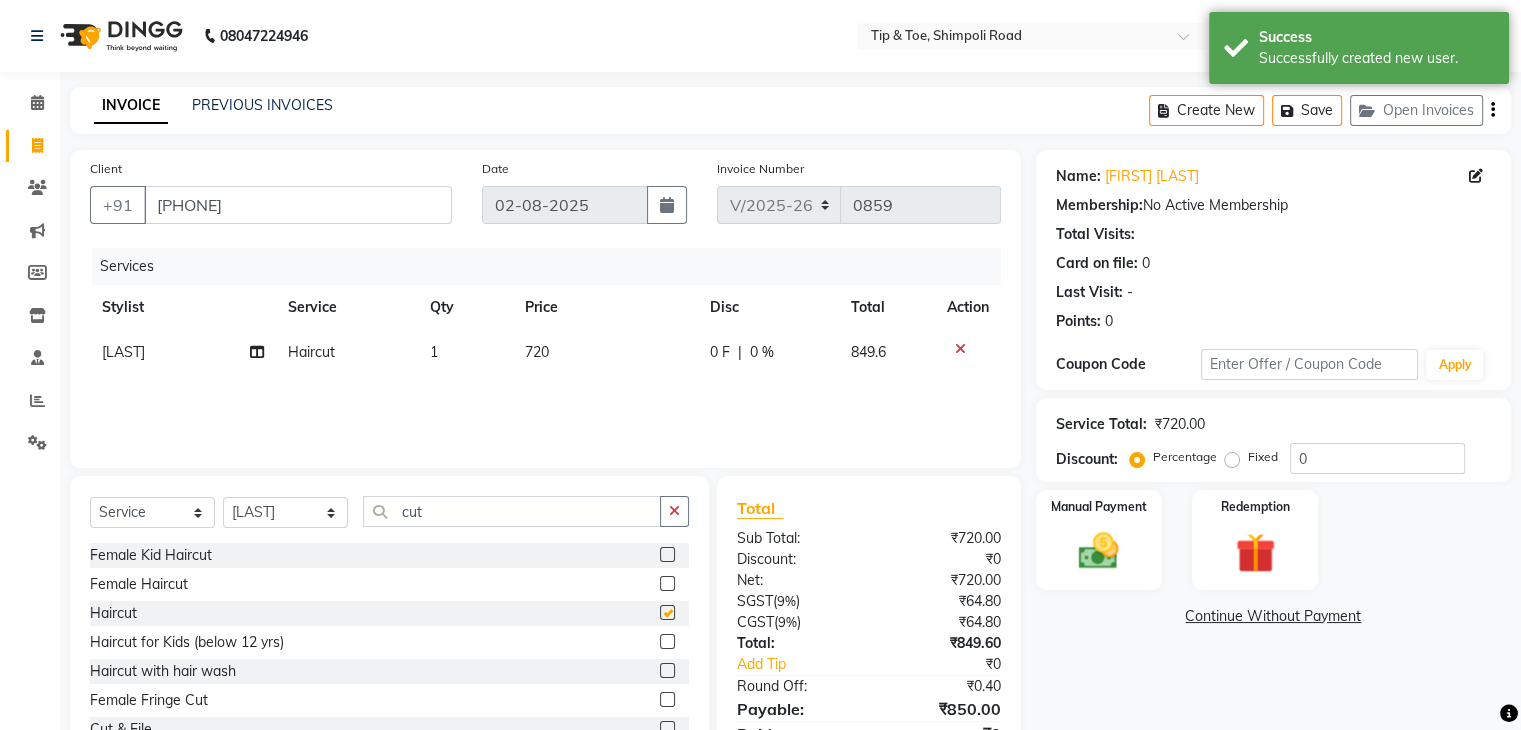 checkbox on "false" 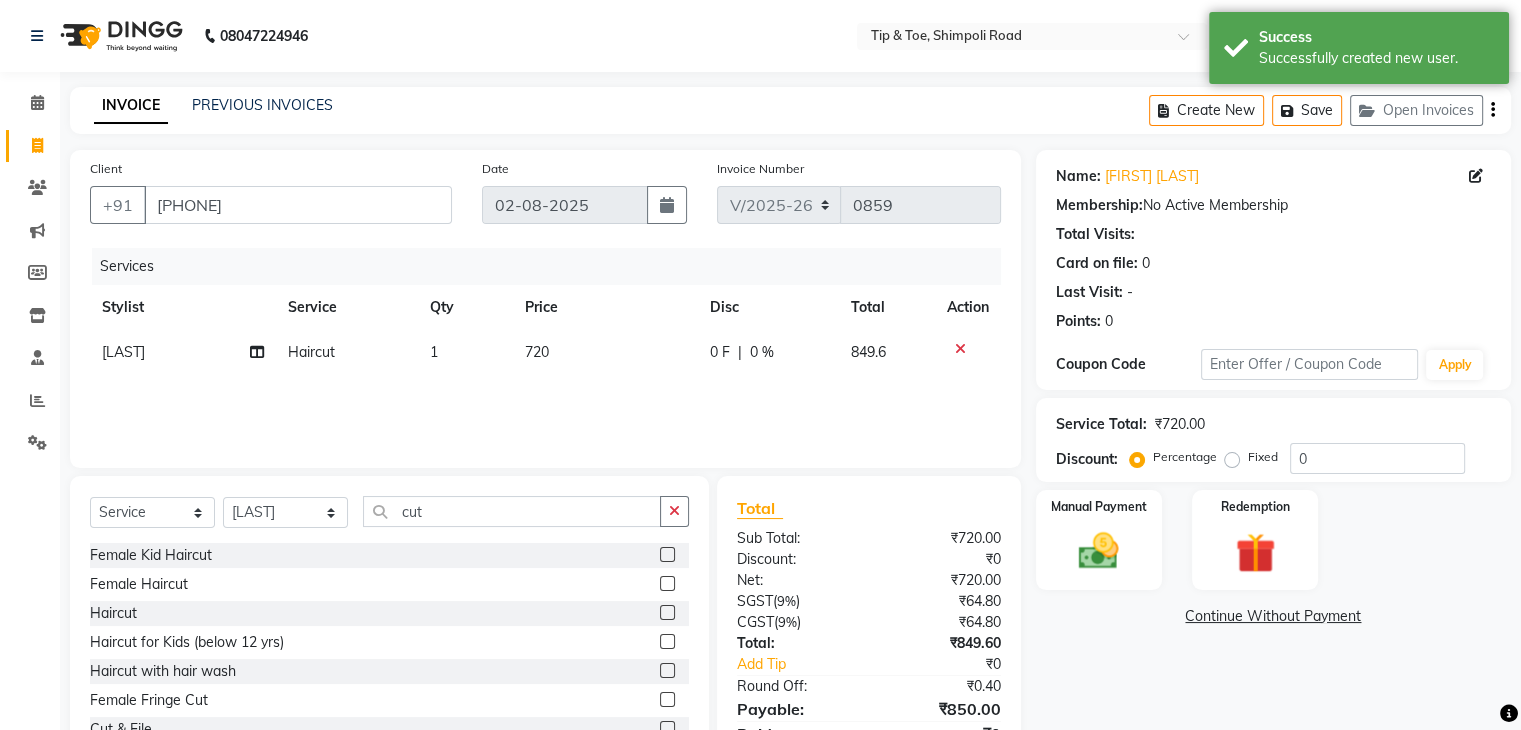 click on "720" 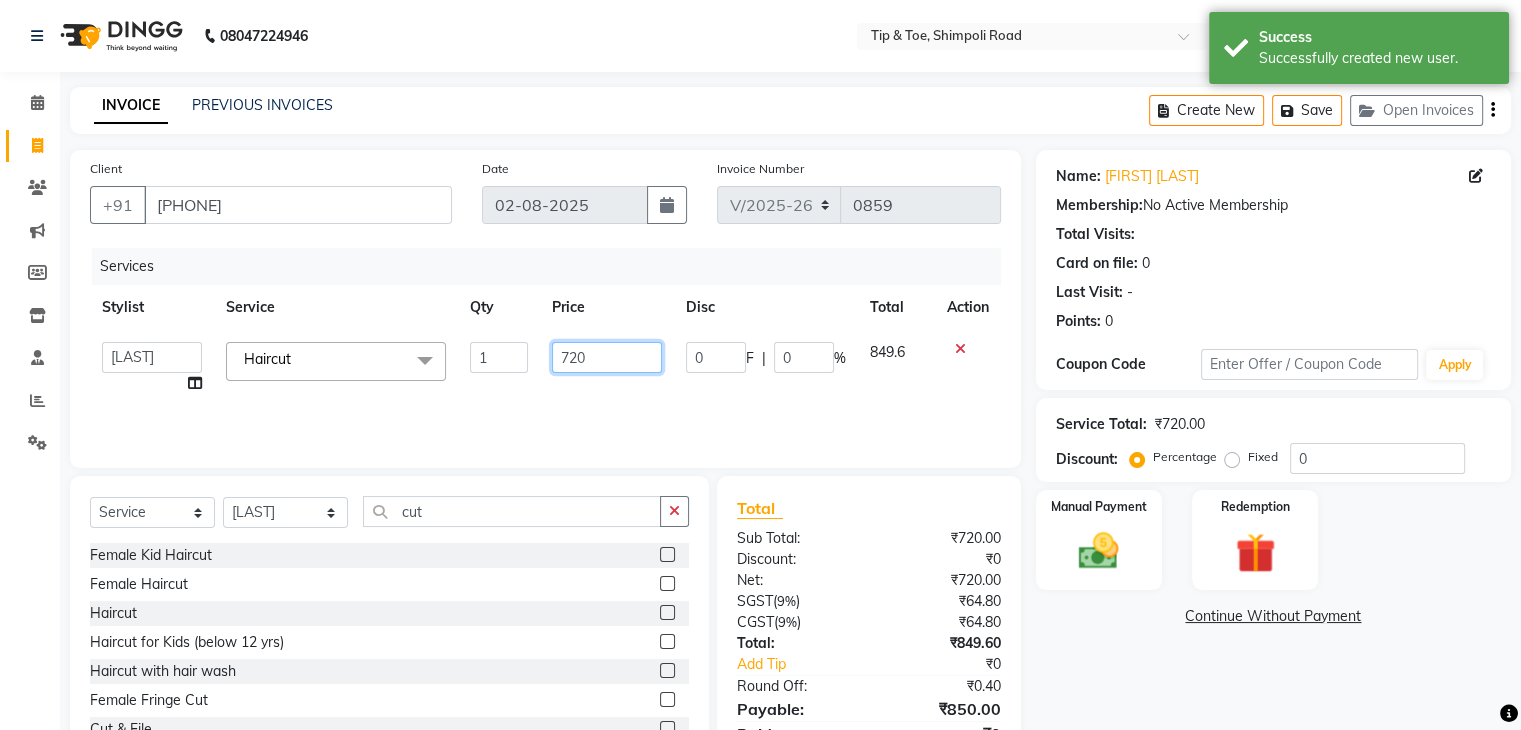 click on "720" 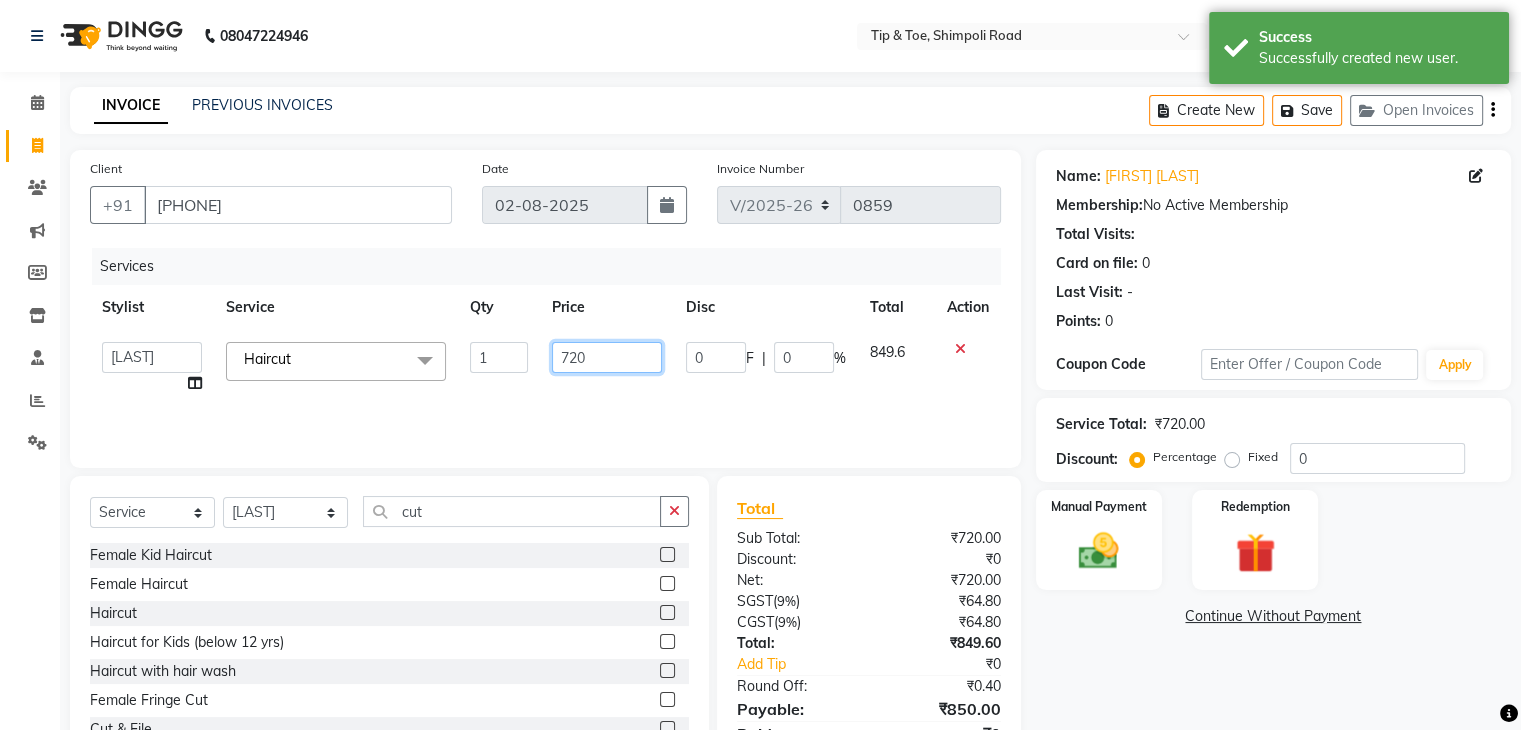 click on "720" 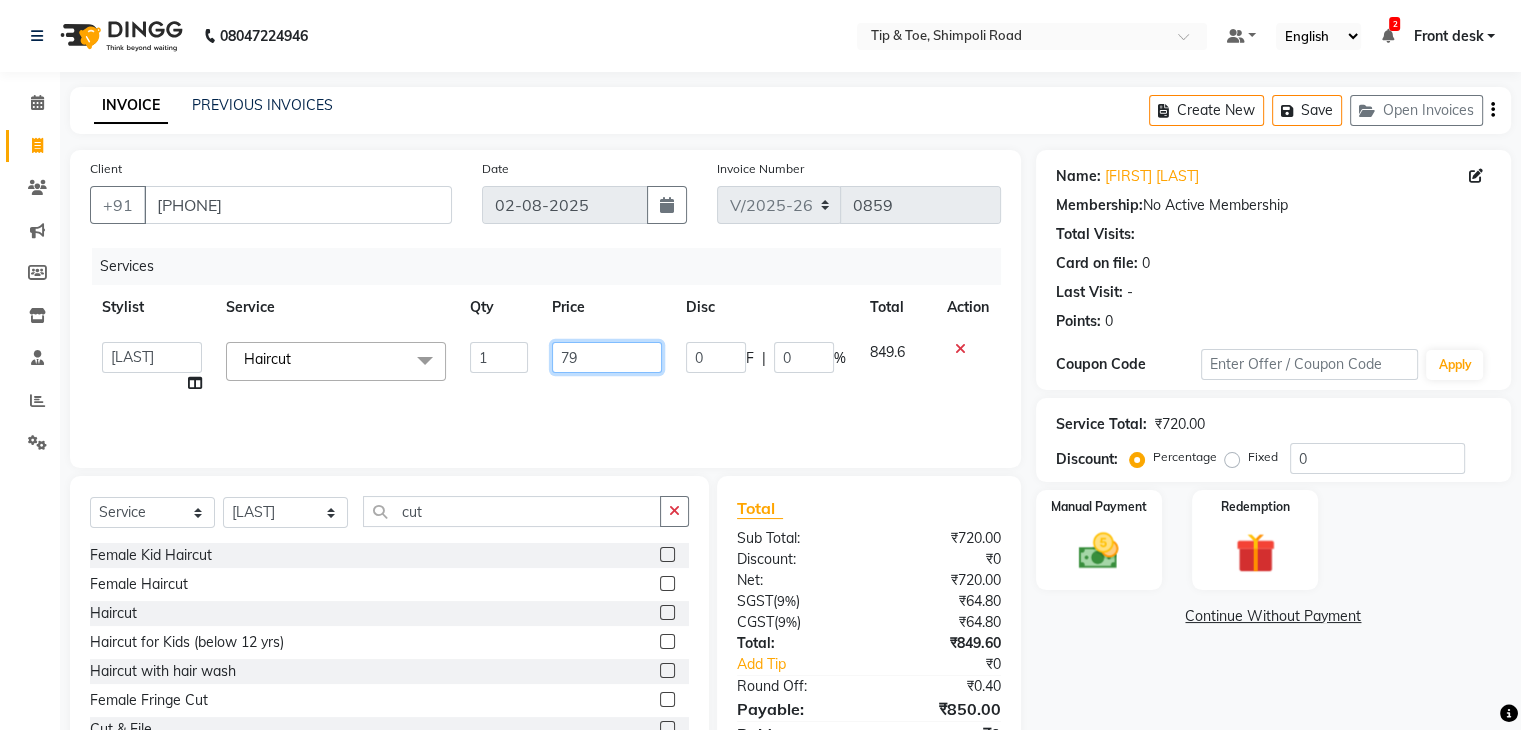 type on "799" 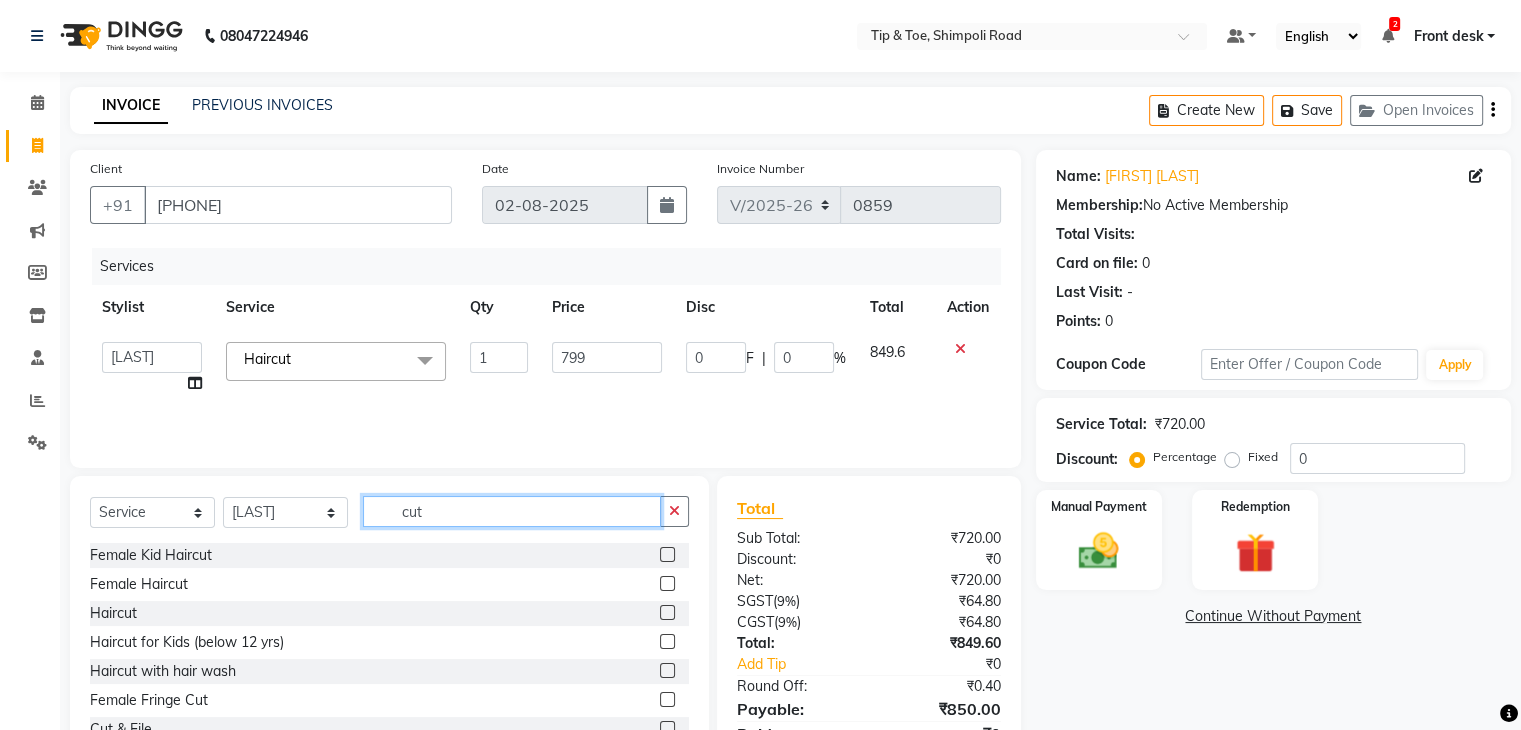 click on "cut" 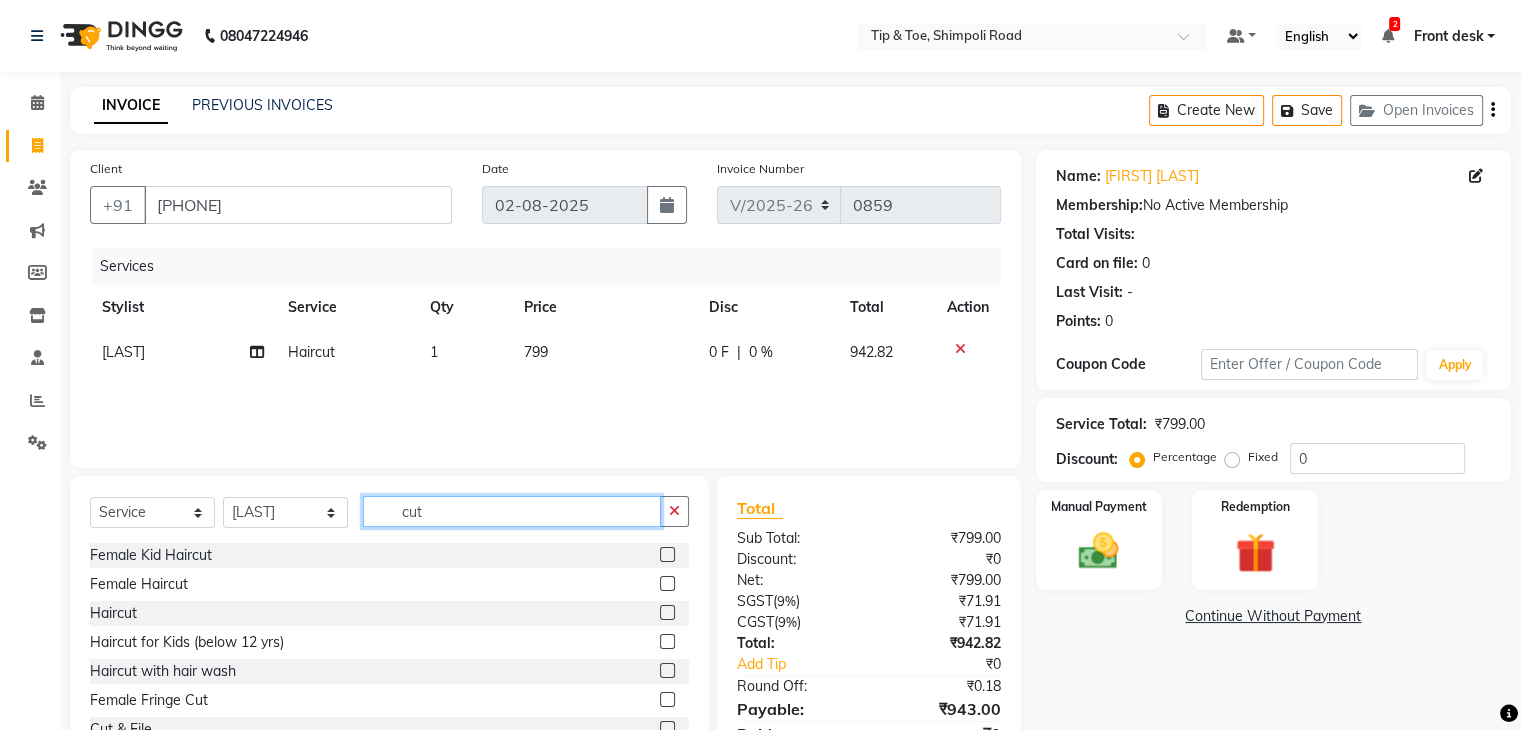 click on "cut" 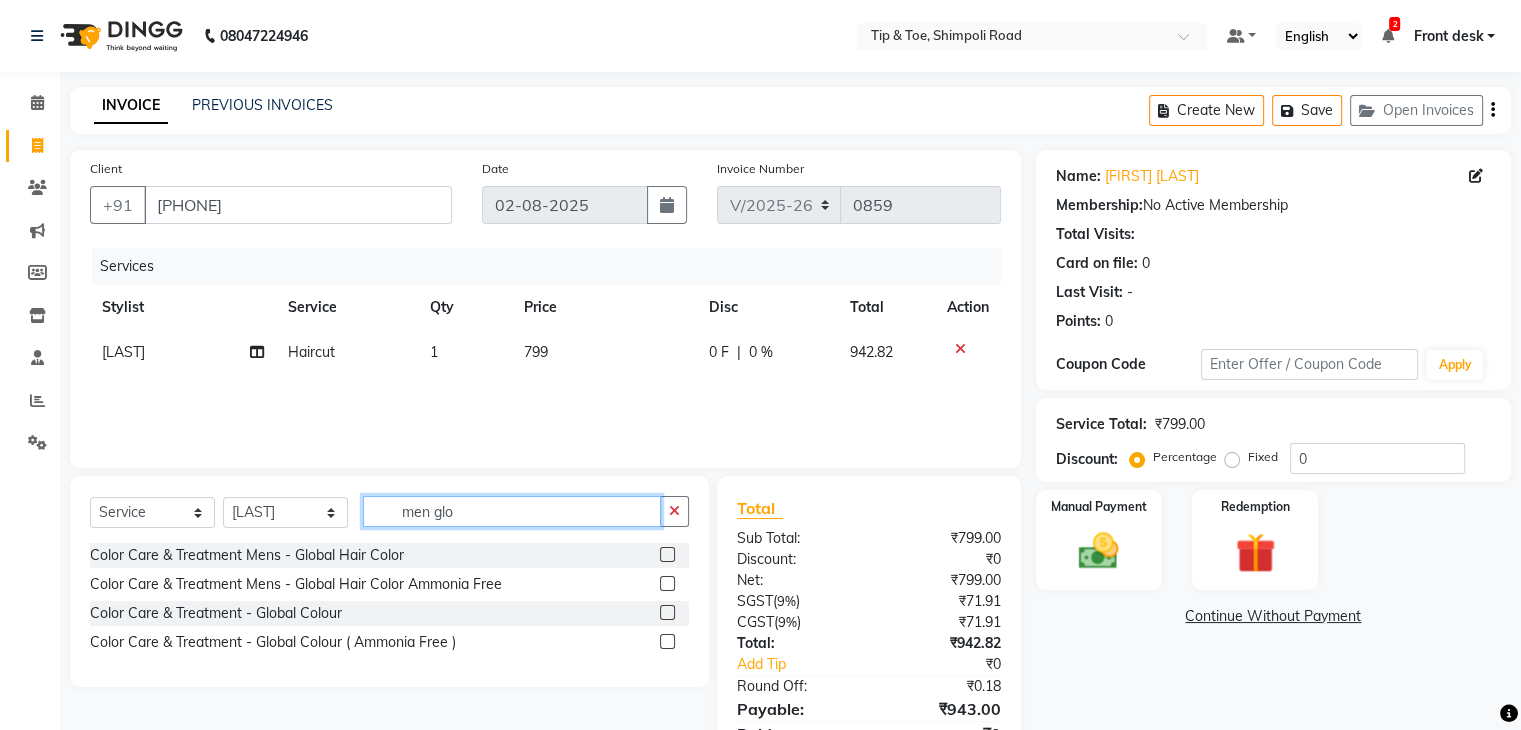 type on "men glo" 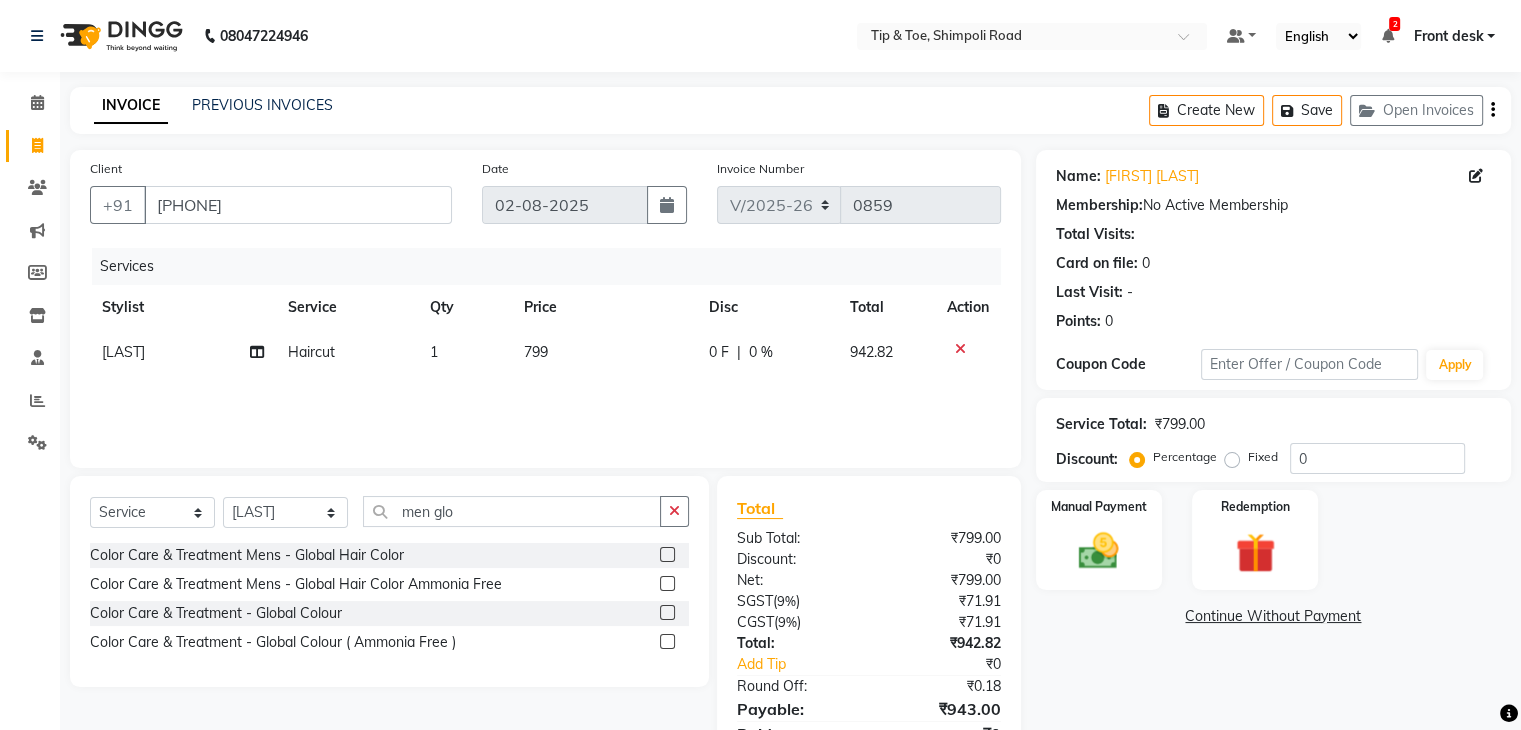 click 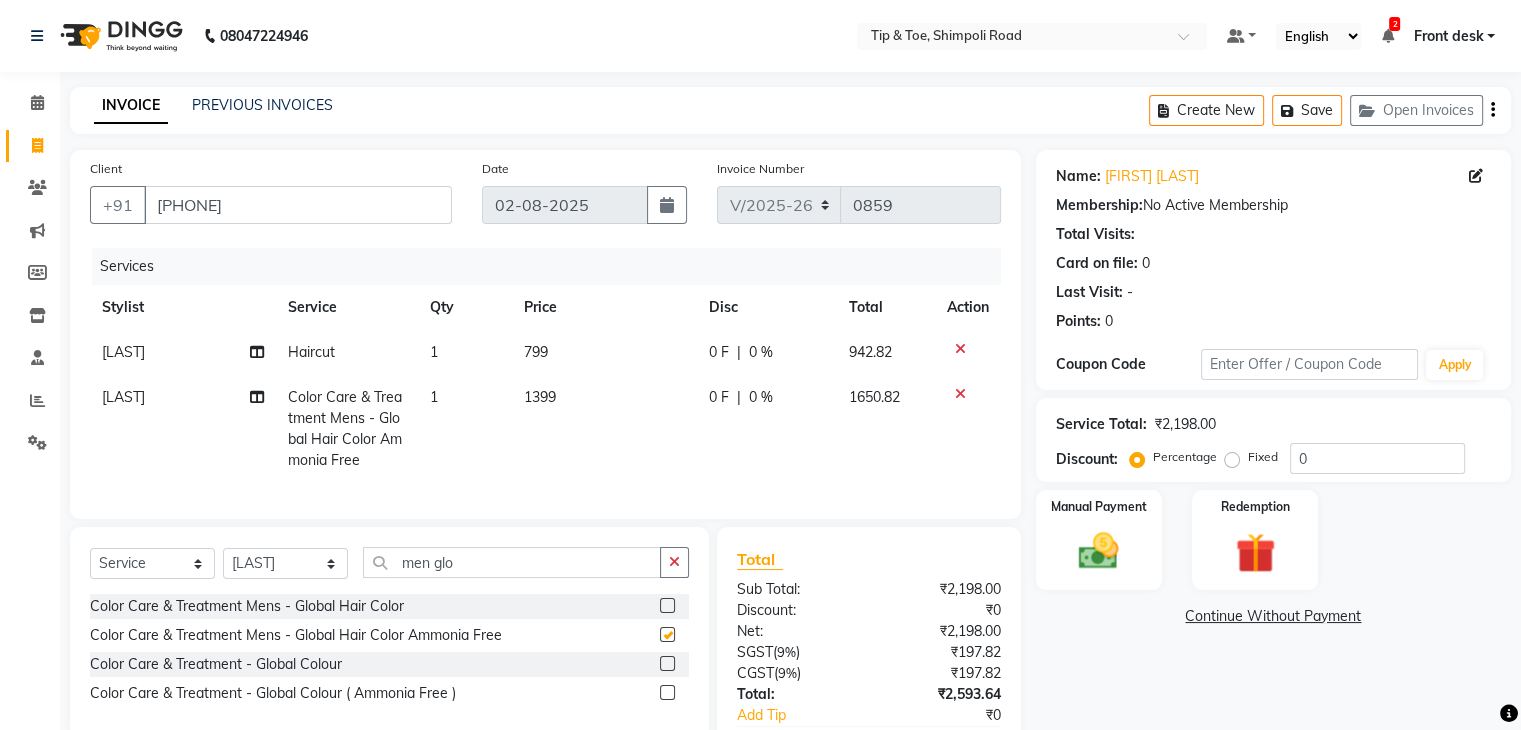 checkbox on "false" 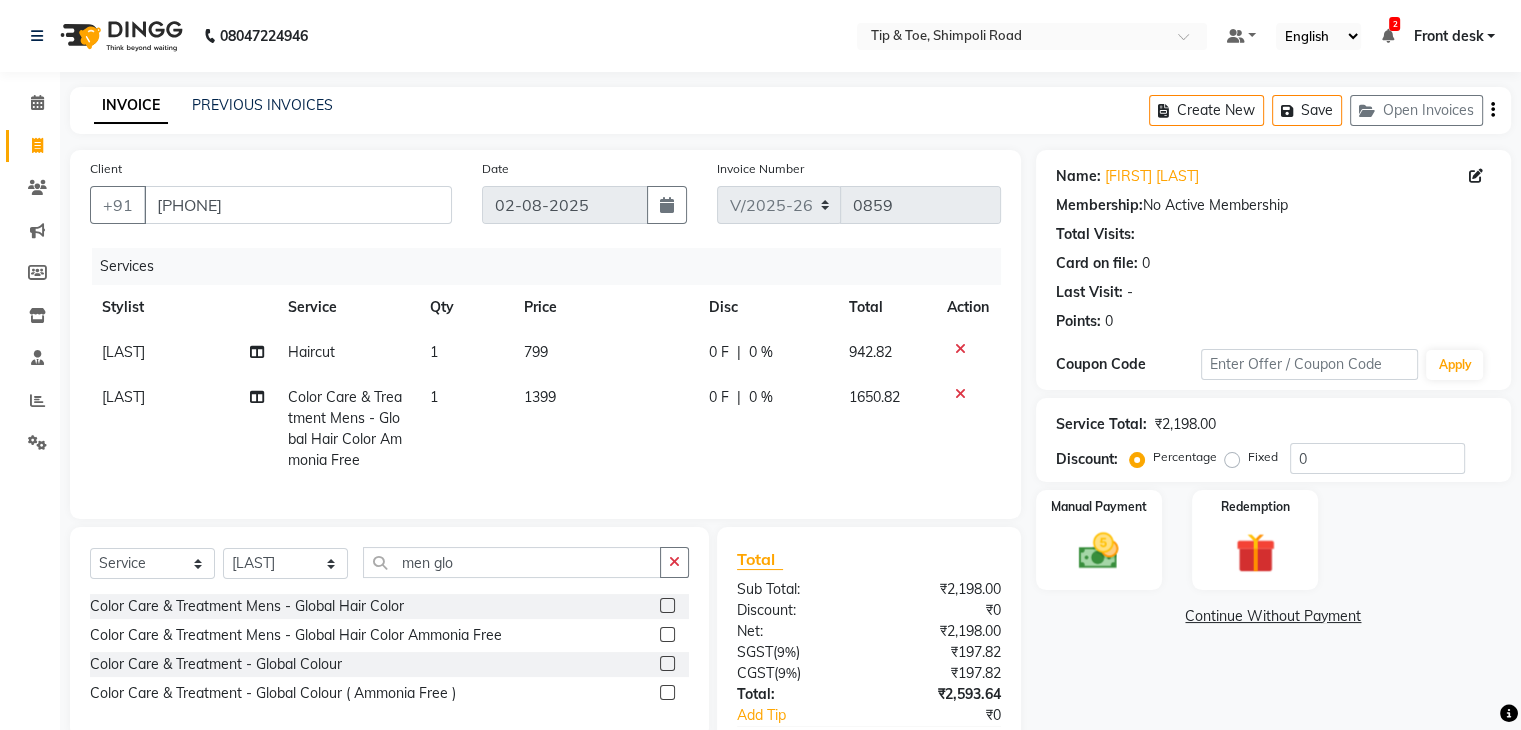 click on "1399" 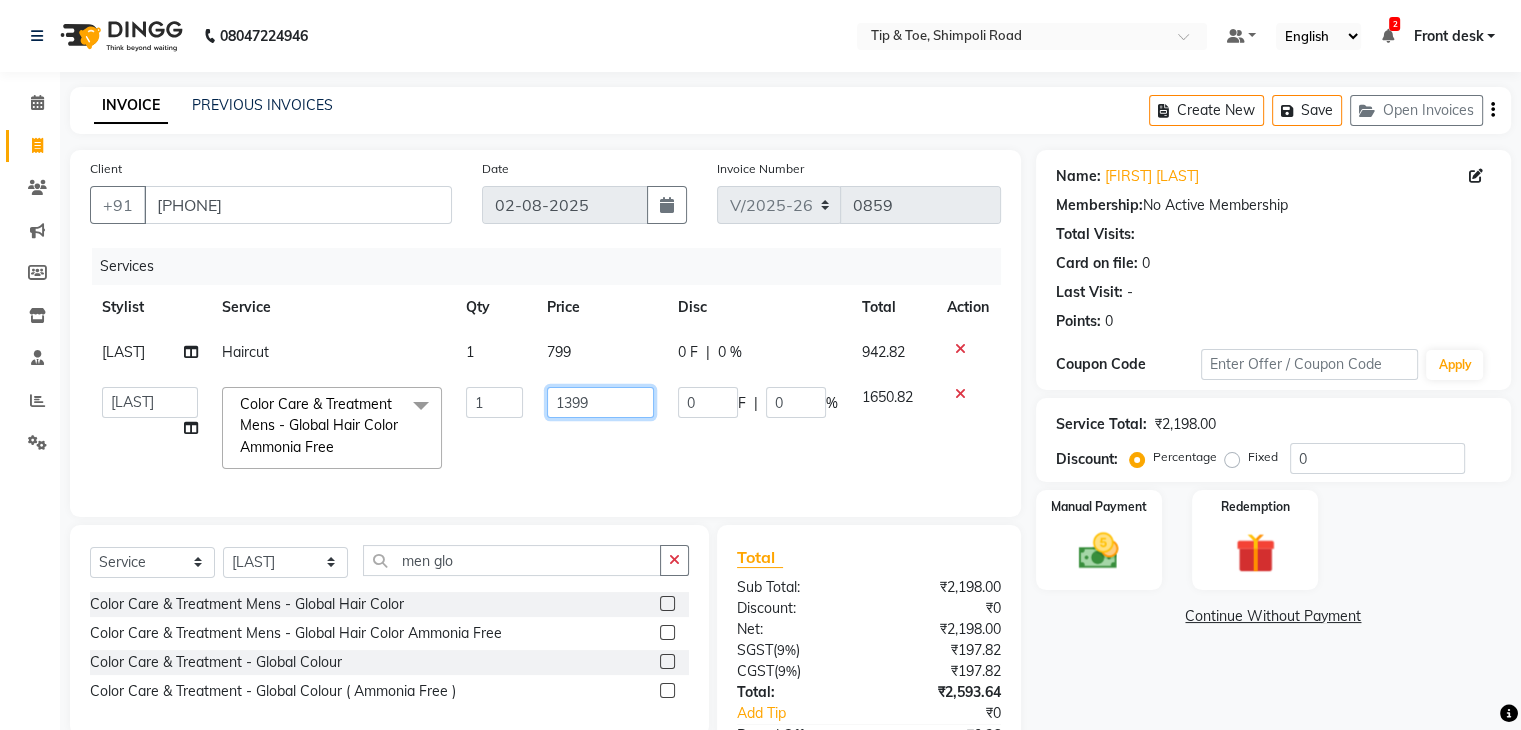 click on "1399" 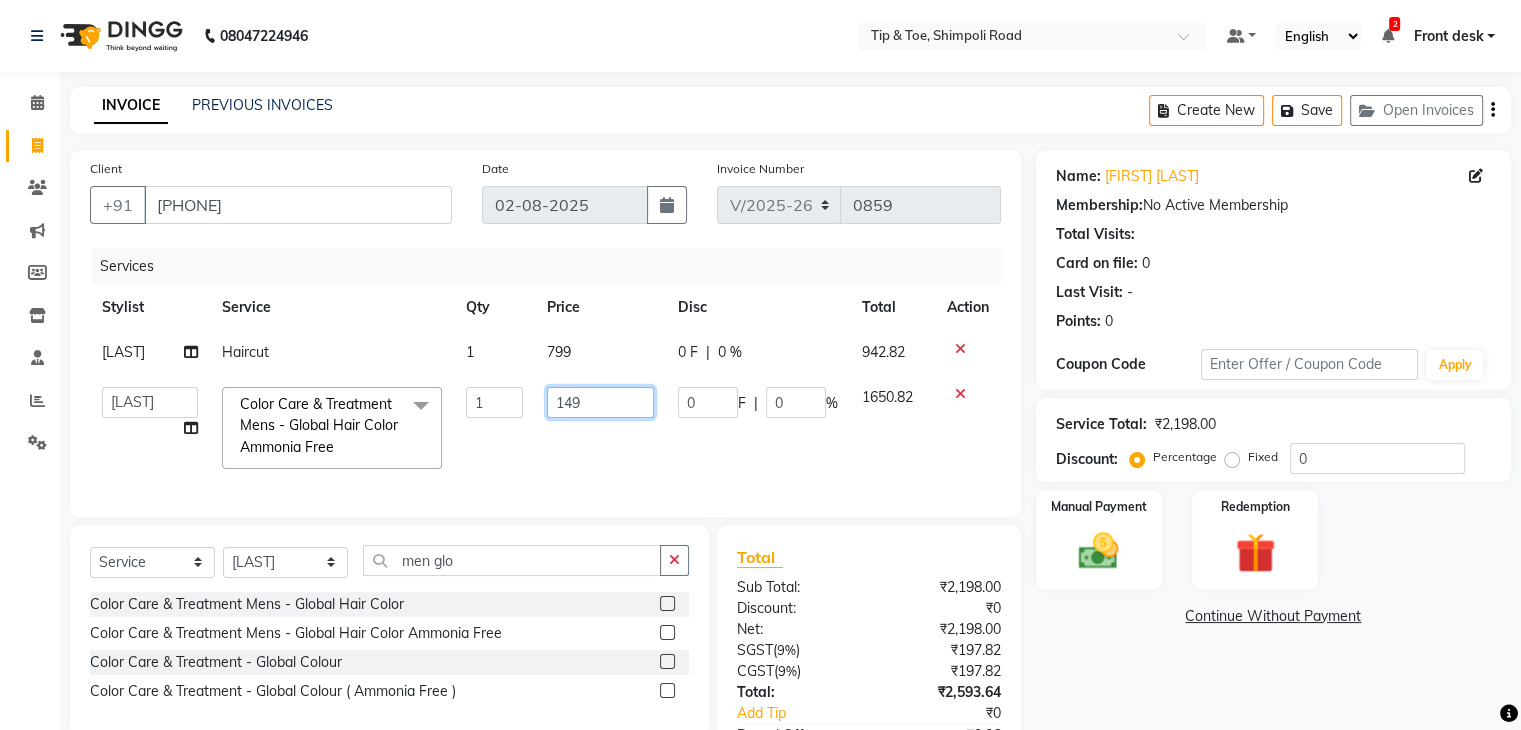 type on "1499" 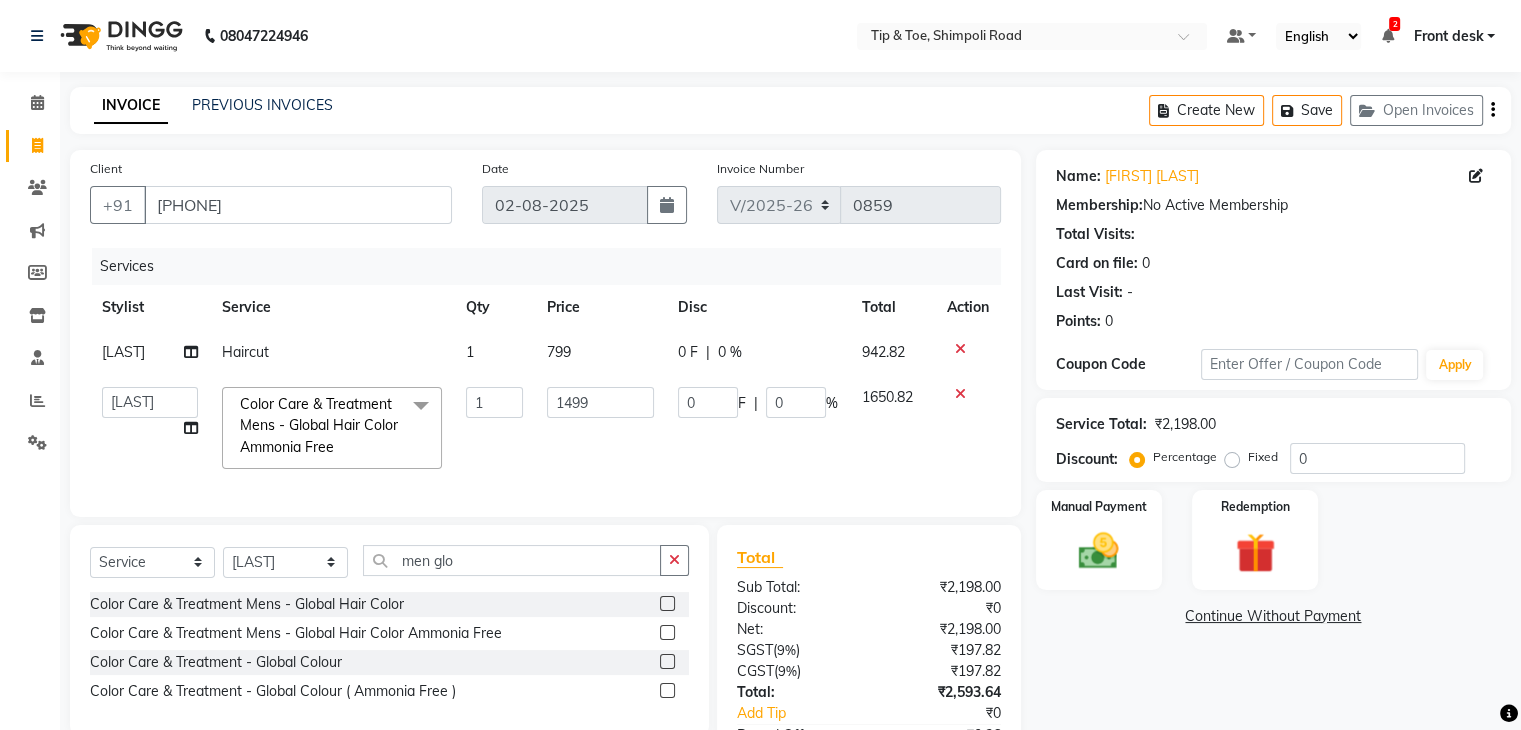 click on "1499" 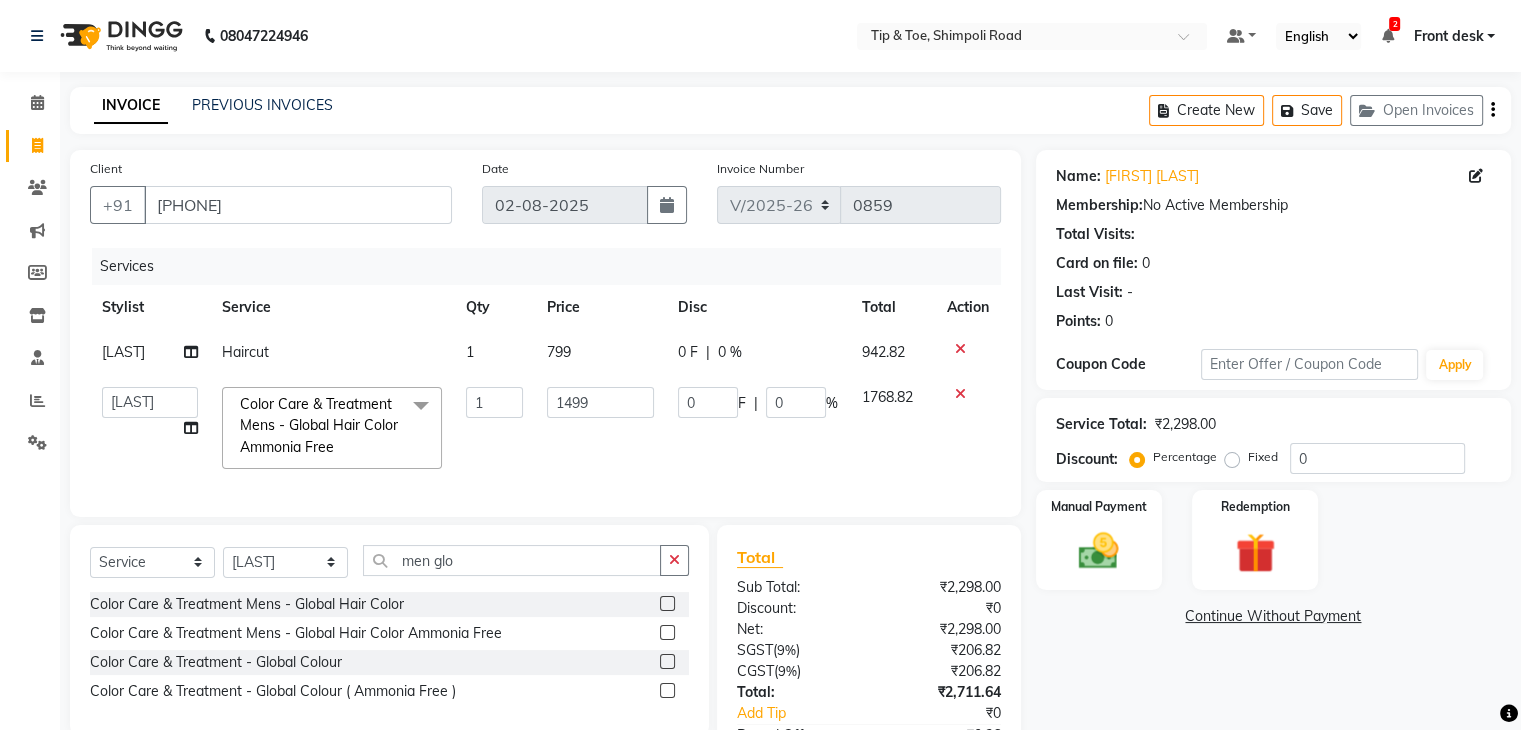 scroll, scrollTop: 156, scrollLeft: 0, axis: vertical 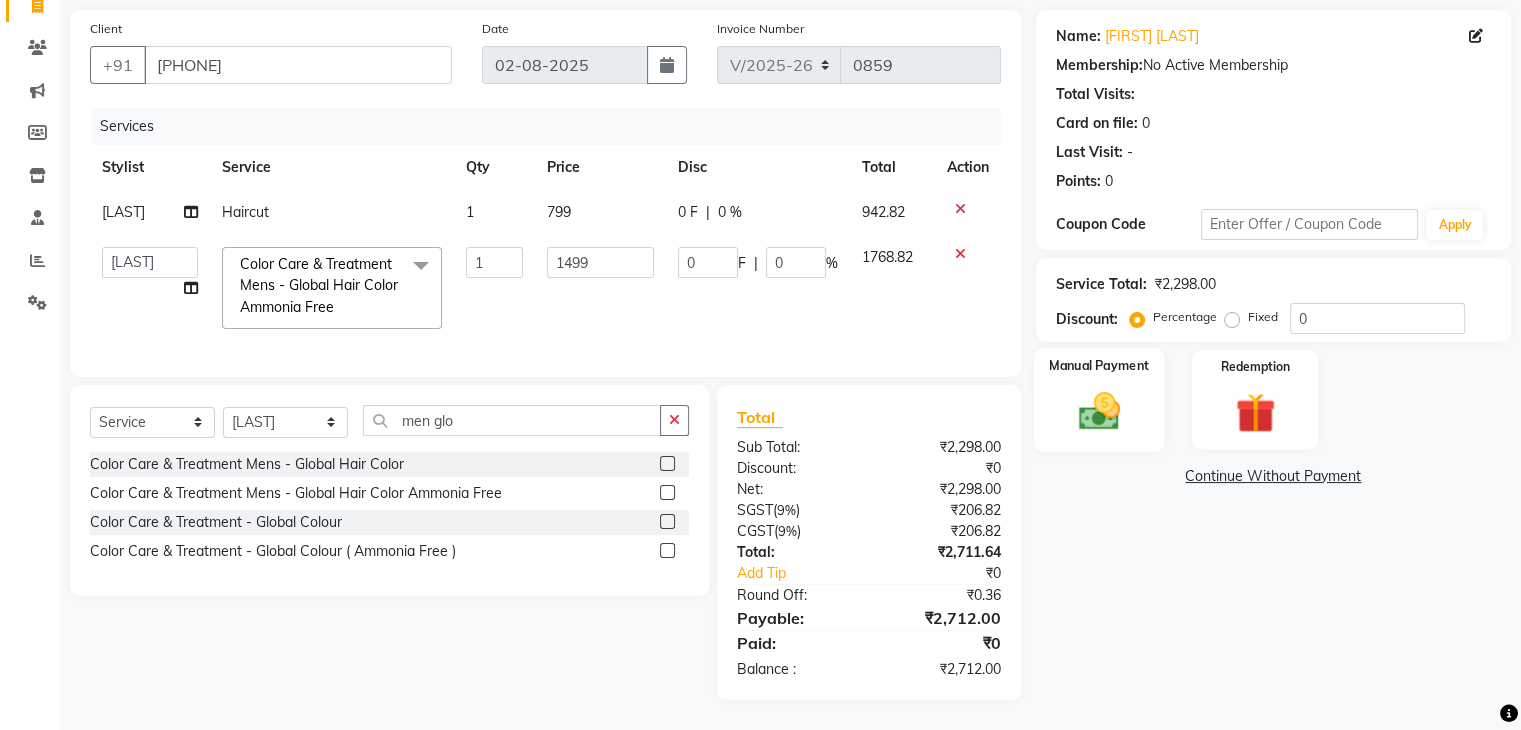 click 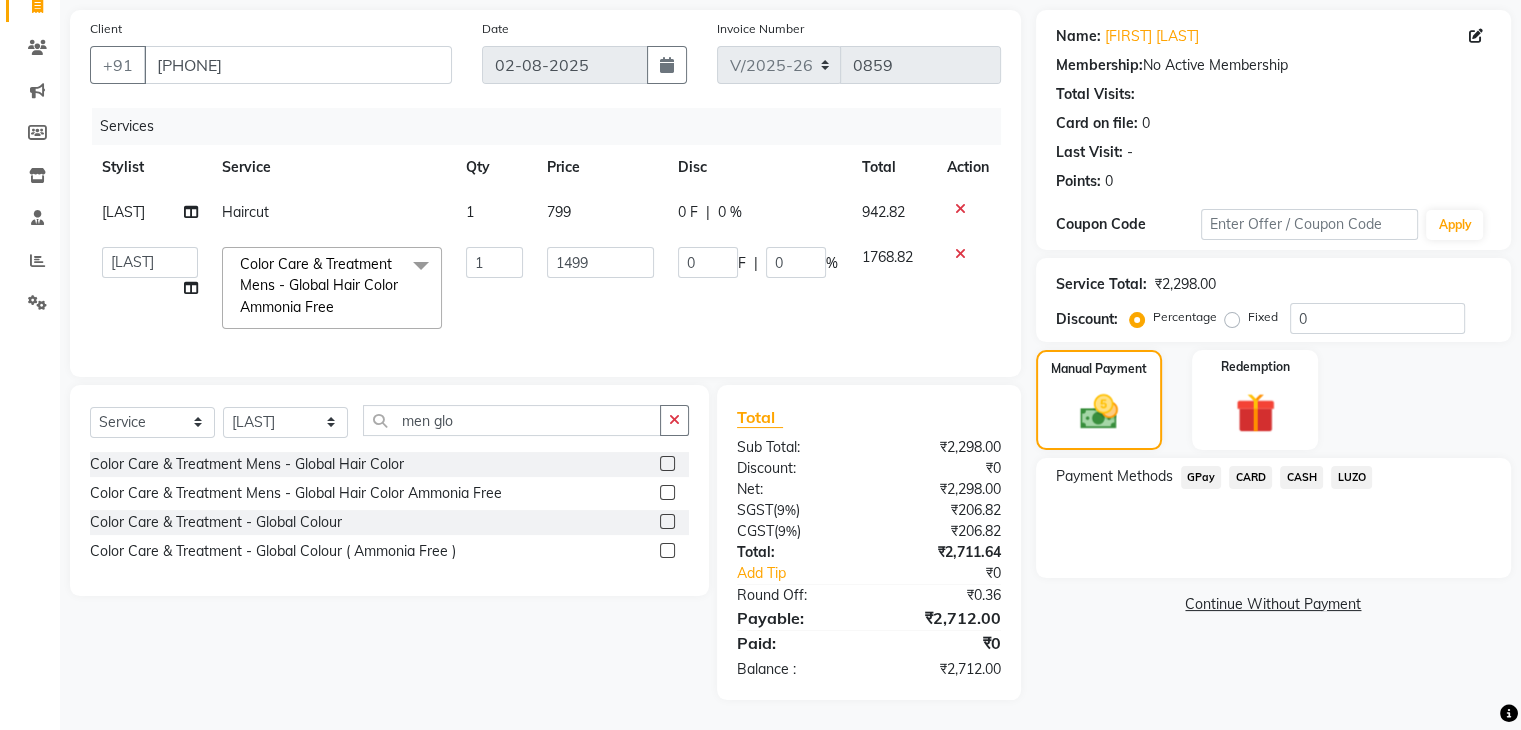 click on "GPay" 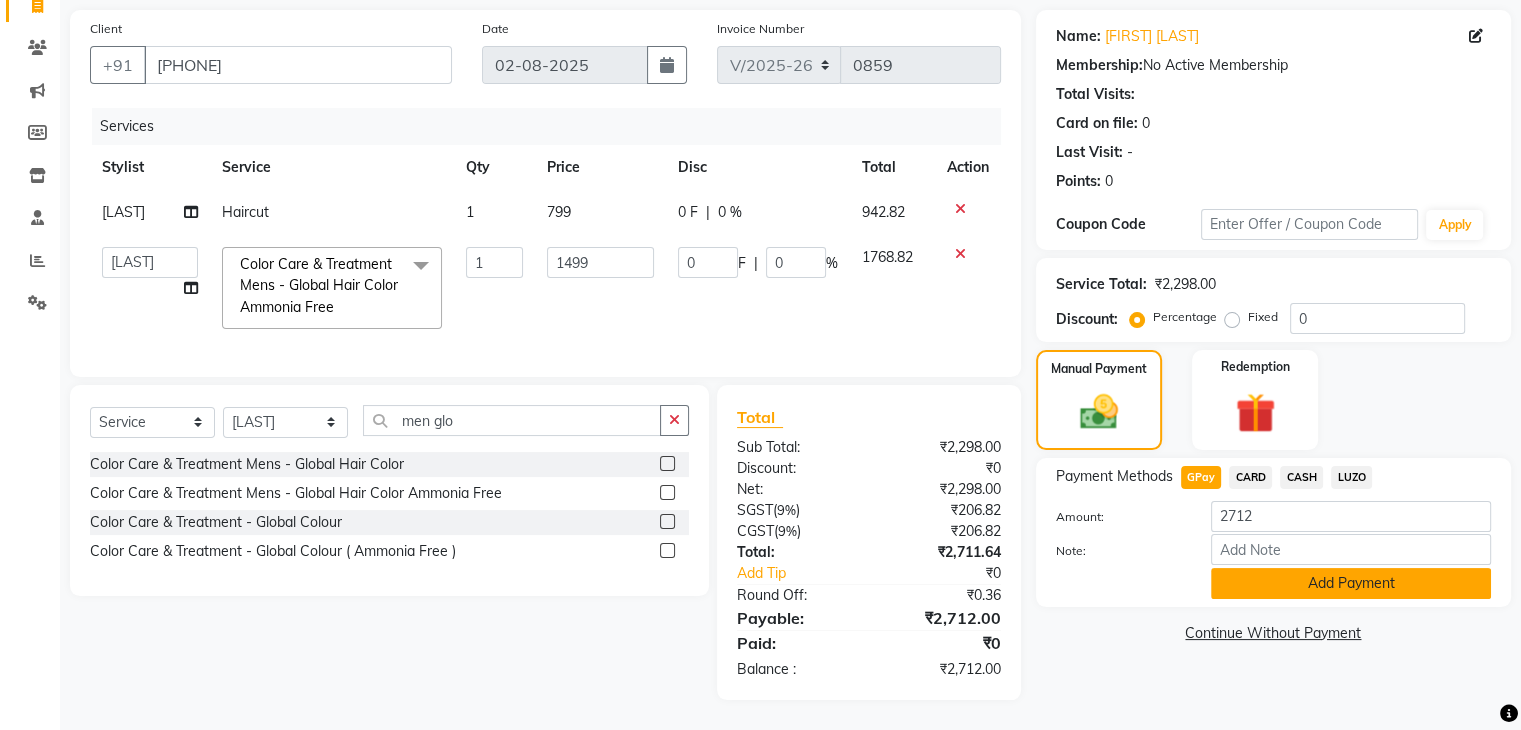 click on "Add Payment" 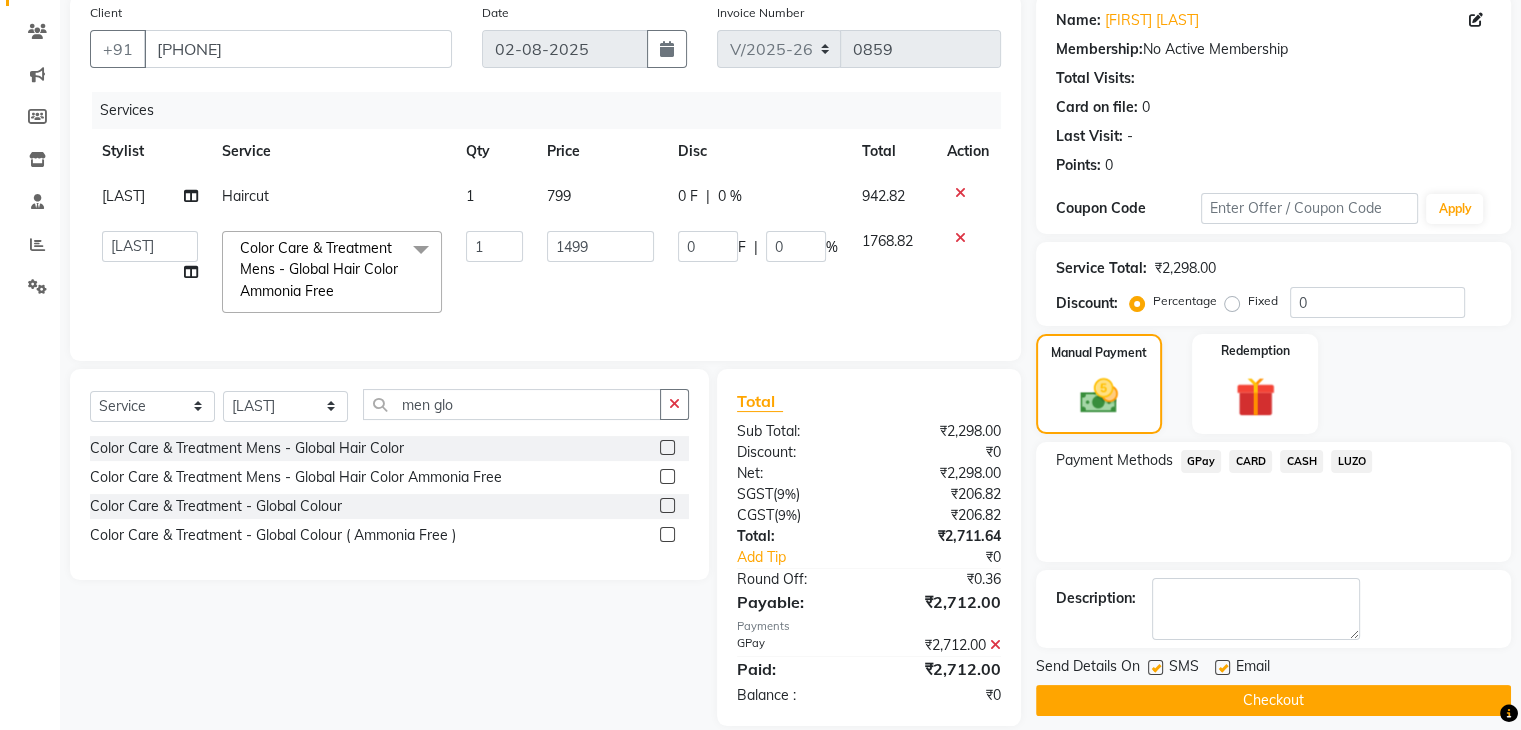 scroll, scrollTop: 197, scrollLeft: 0, axis: vertical 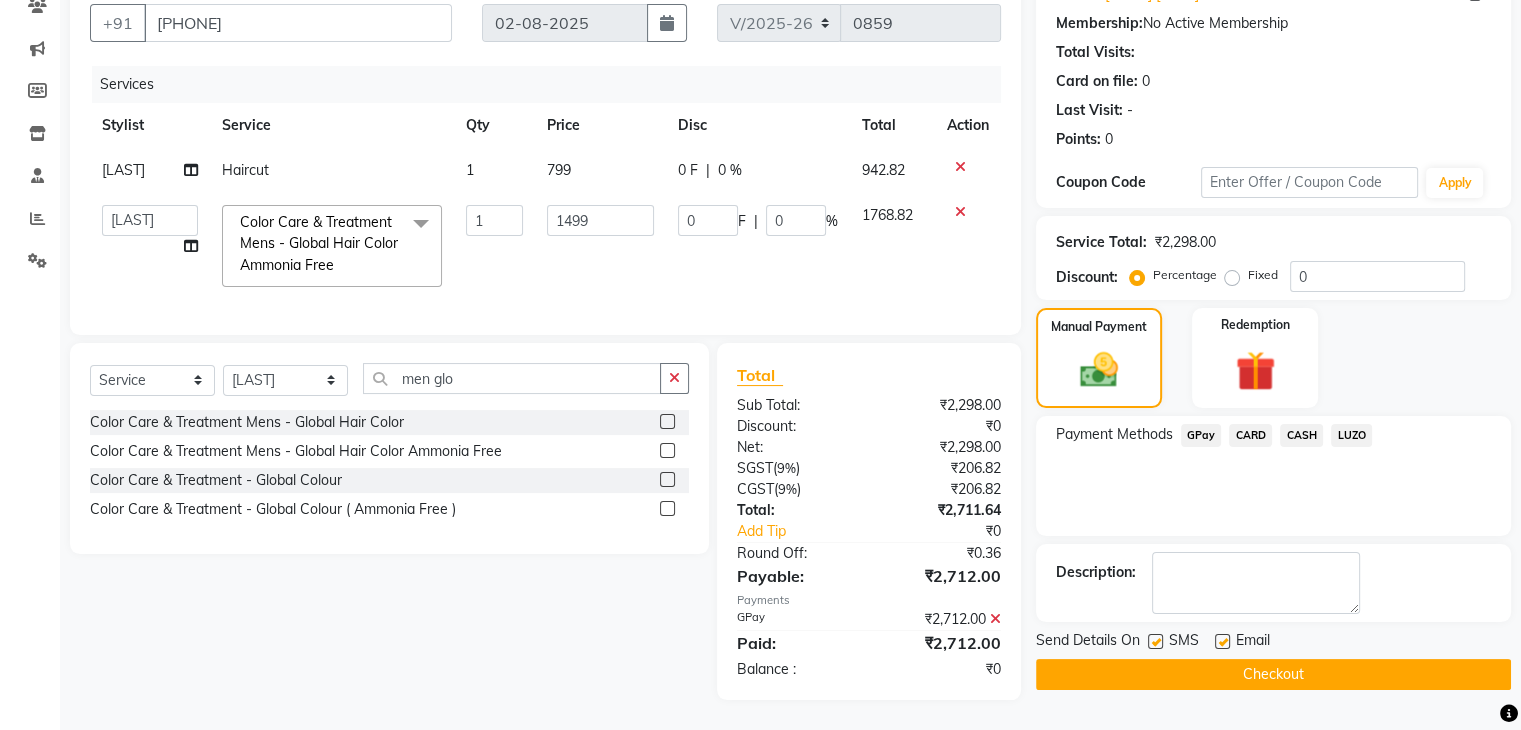 click on "Checkout" 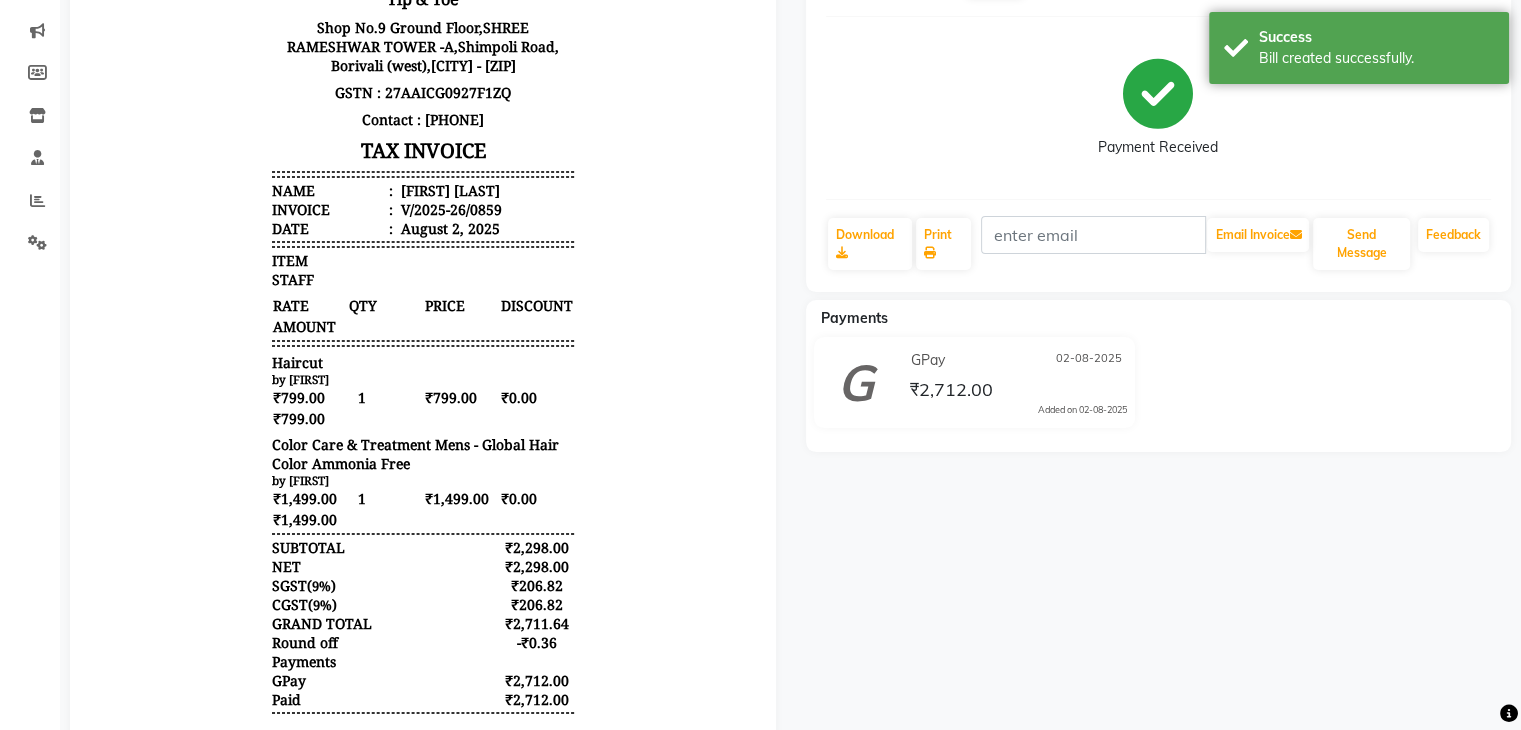 scroll, scrollTop: 0, scrollLeft: 0, axis: both 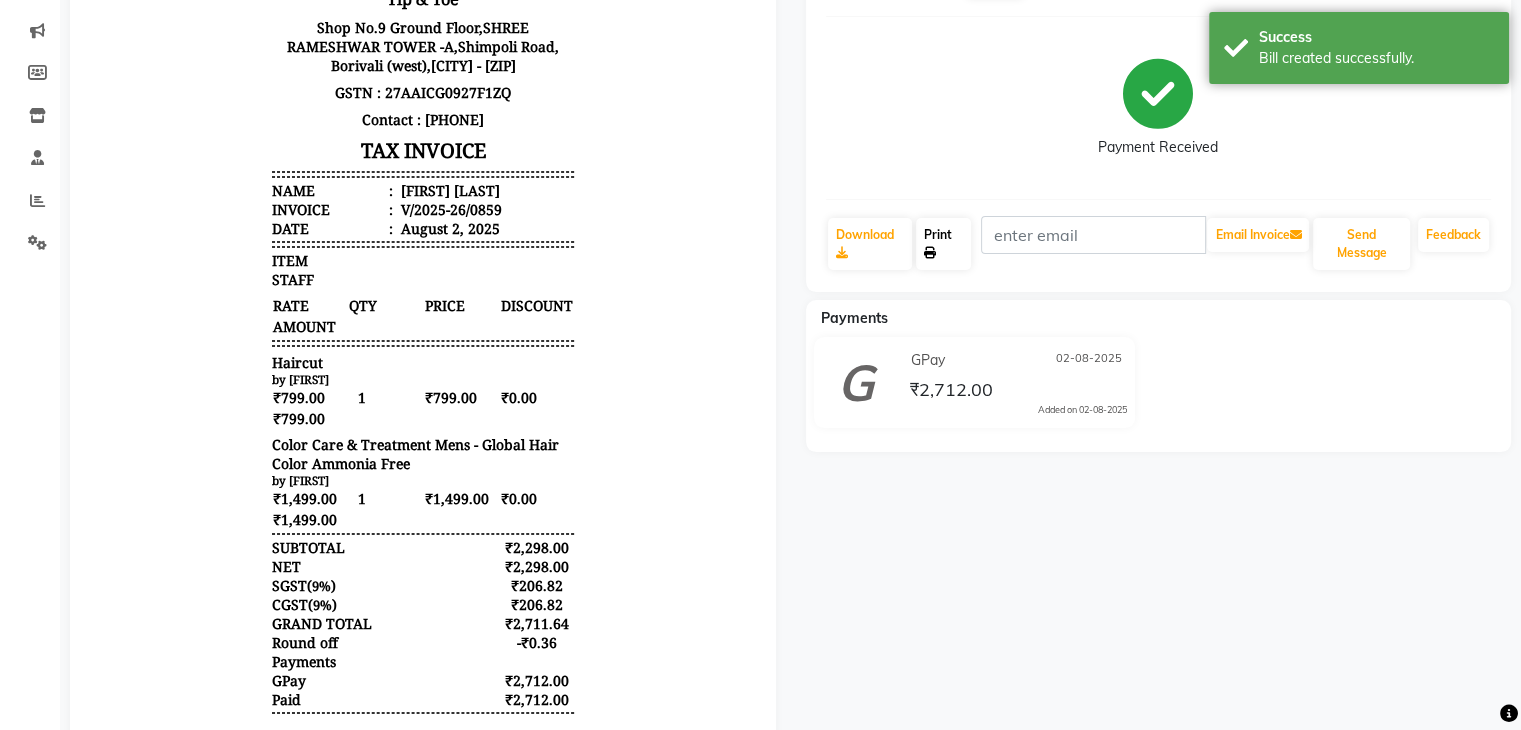 click 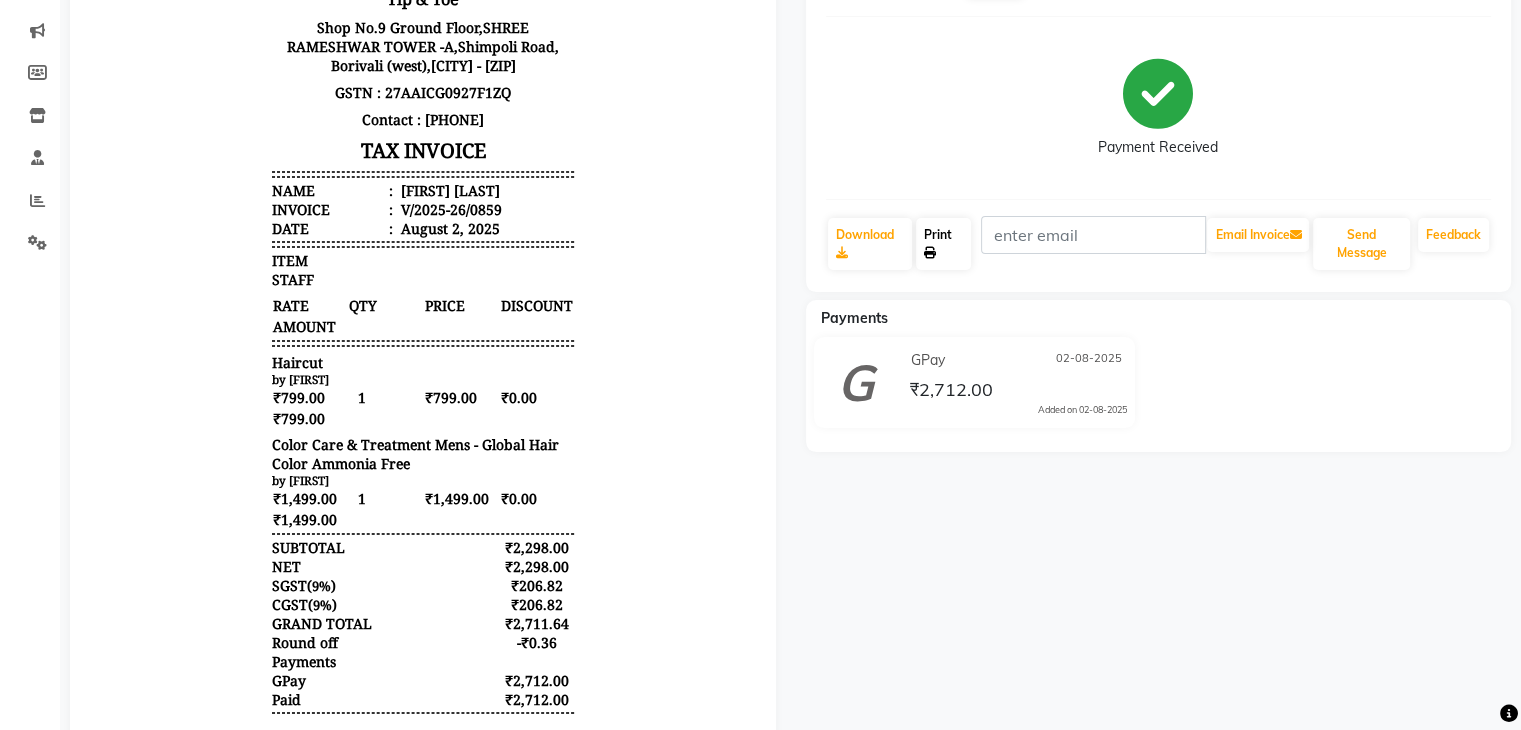 scroll, scrollTop: 0, scrollLeft: 0, axis: both 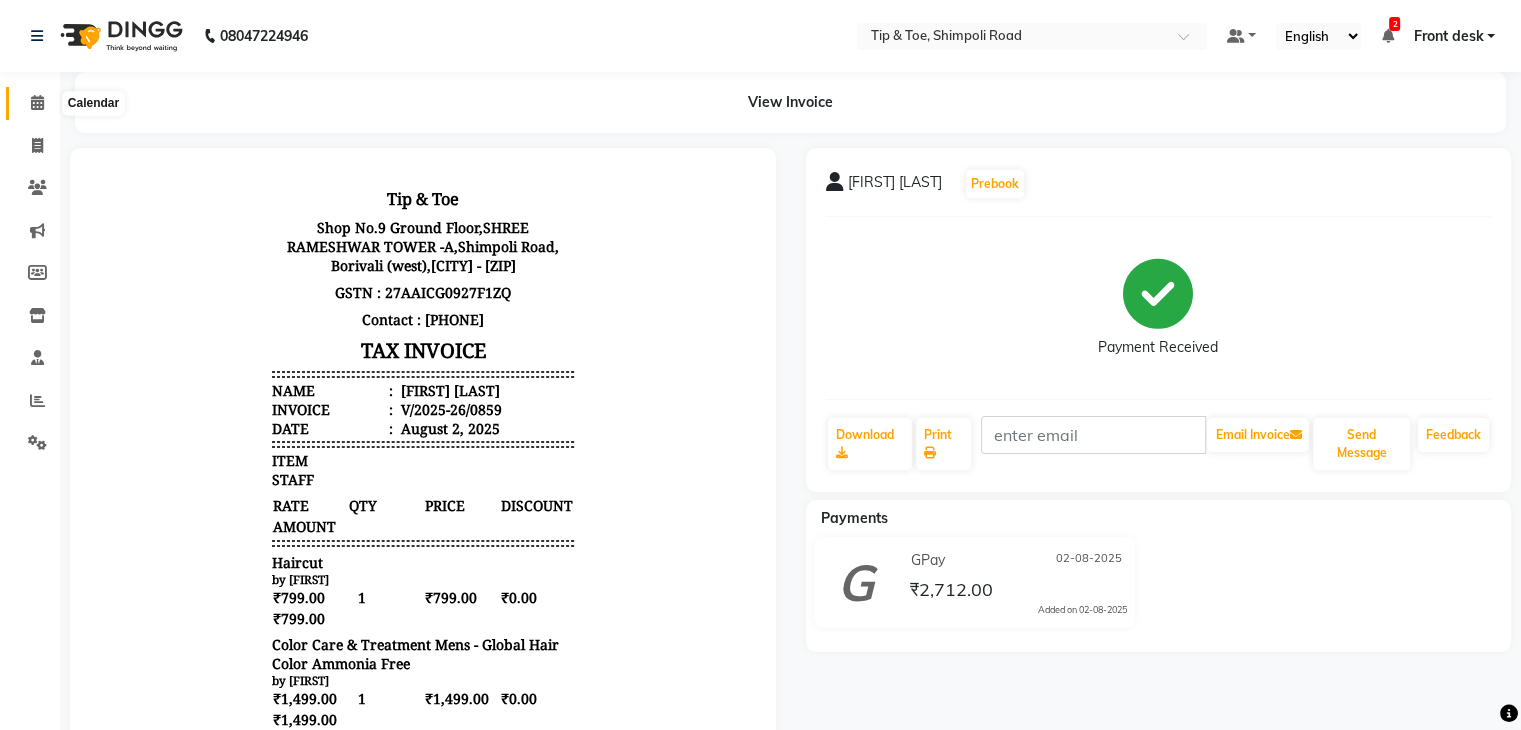 click 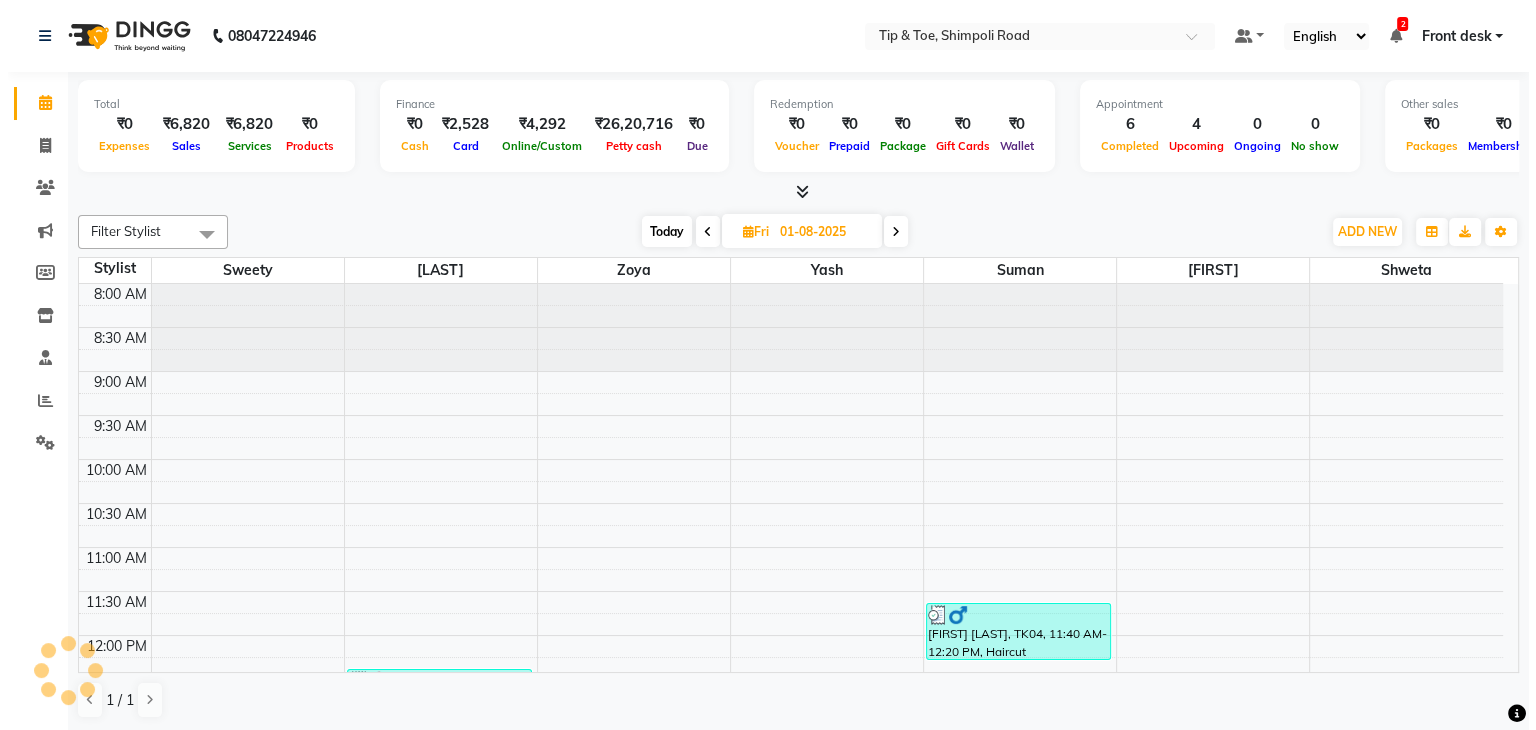 scroll, scrollTop: 705, scrollLeft: 0, axis: vertical 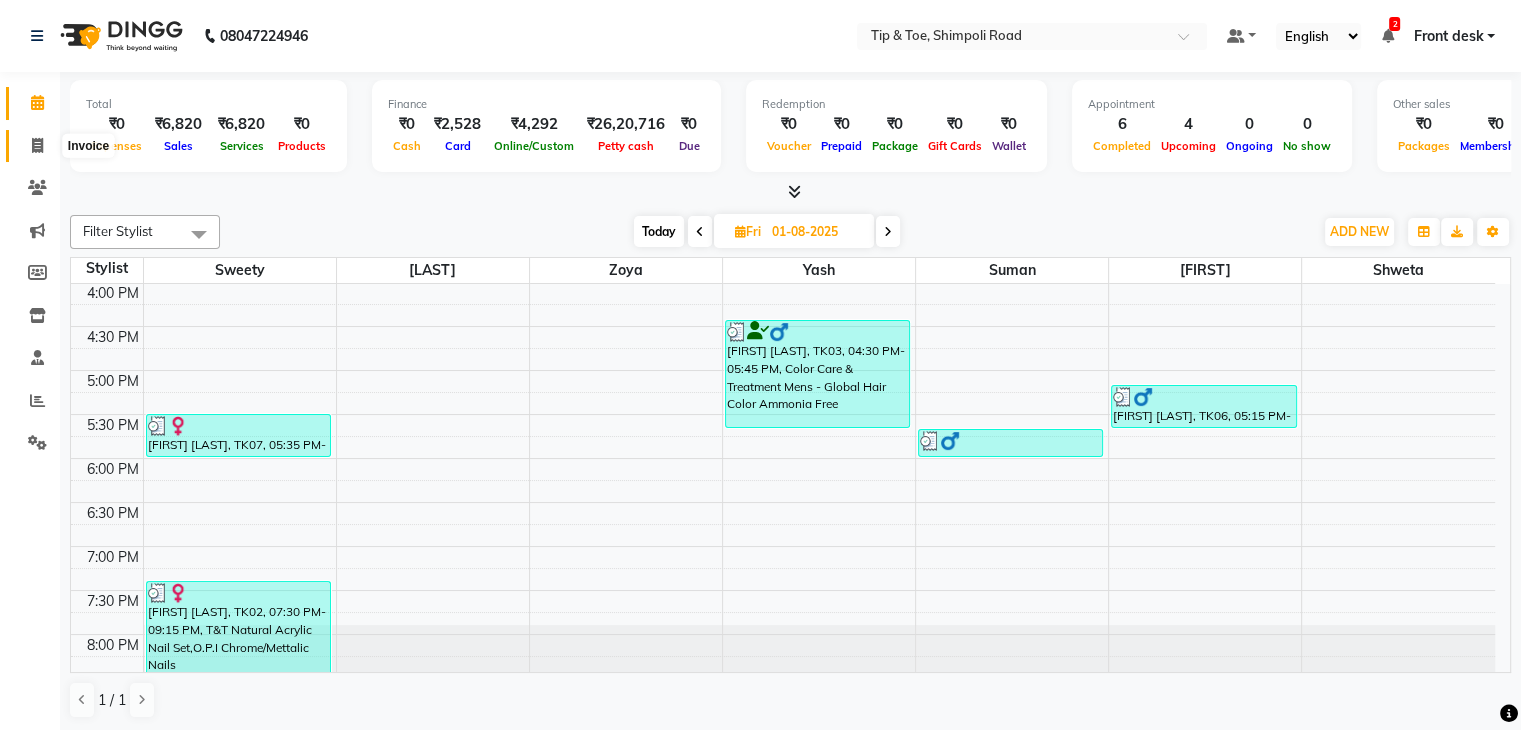 click 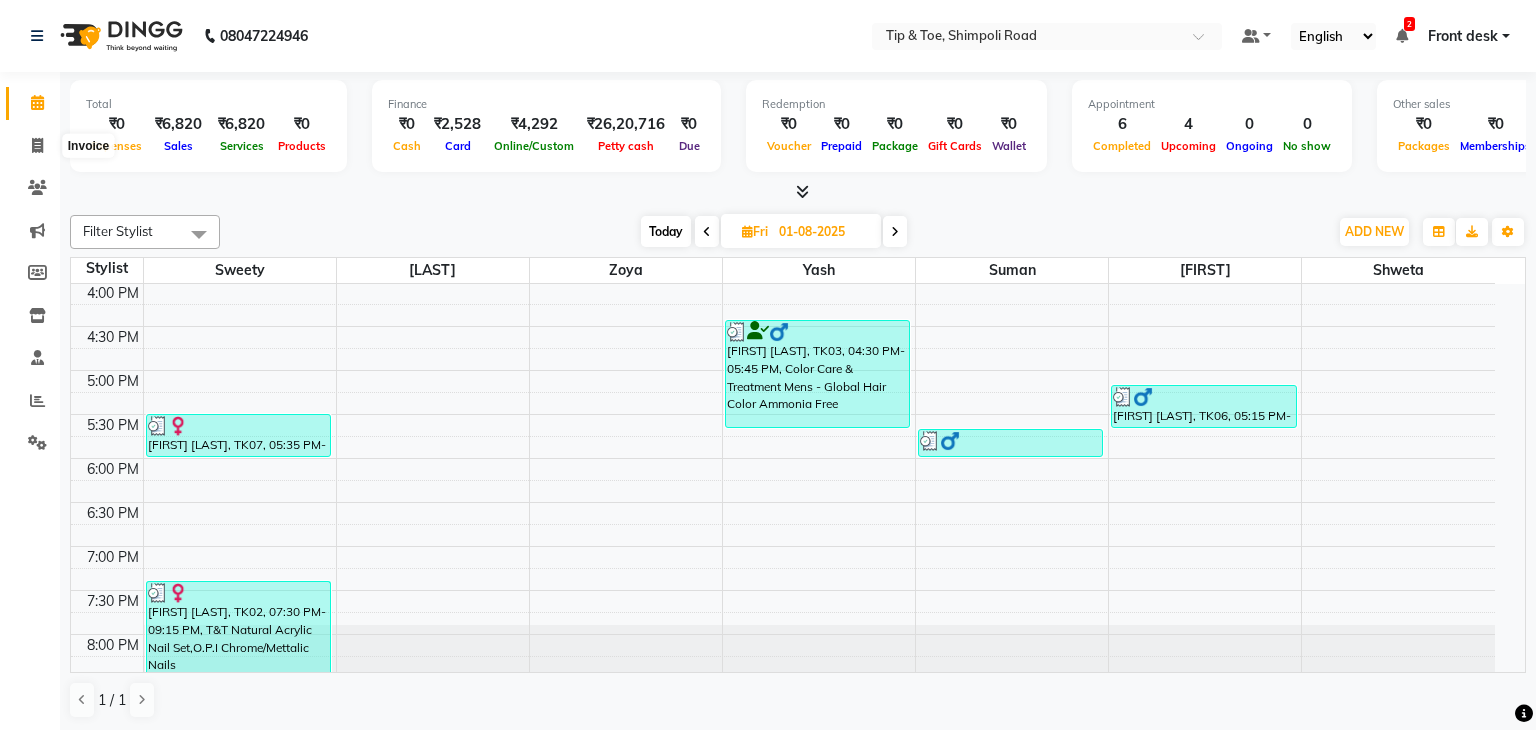 select on "5942" 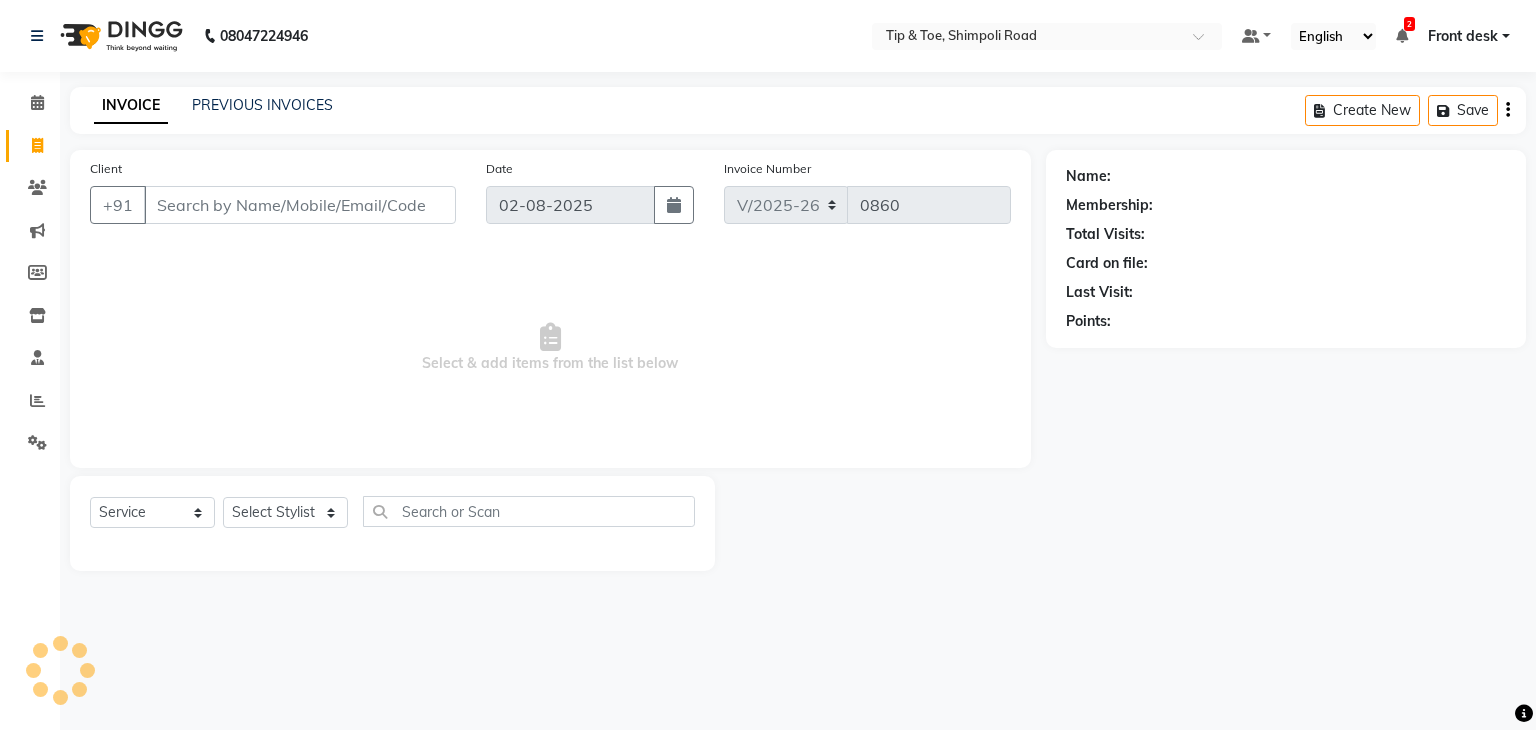 click on "Client" at bounding box center [300, 205] 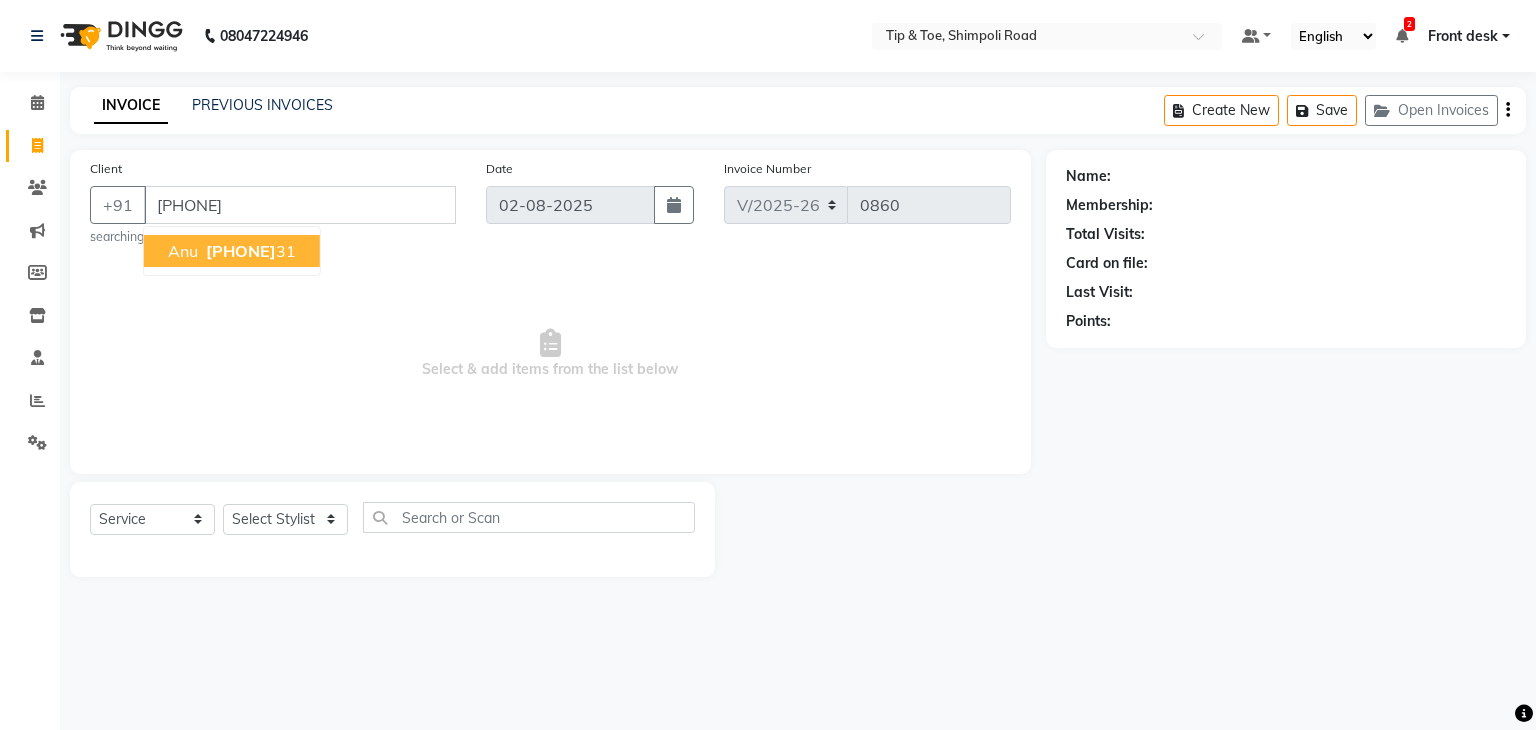 type on "[PHONE]" 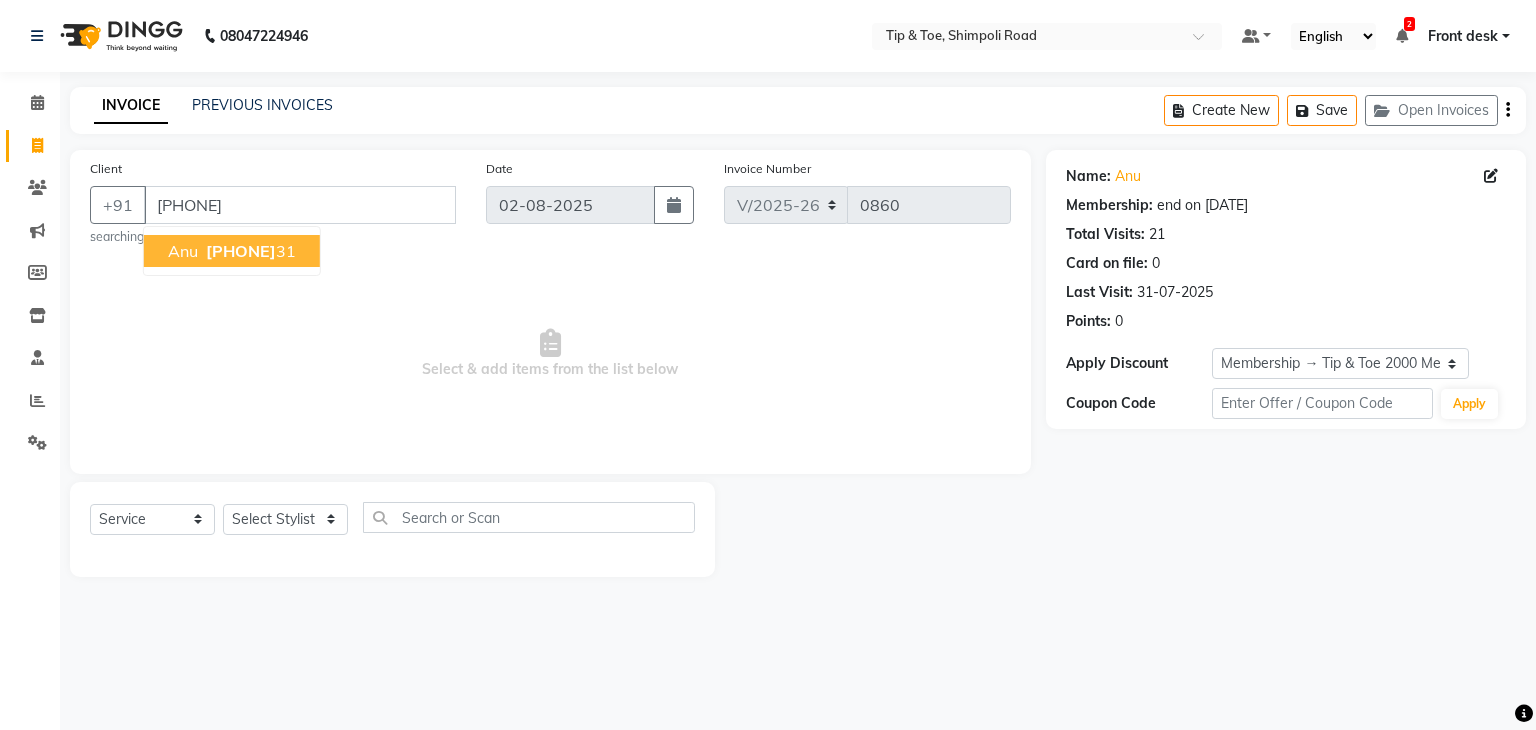 click on "[PHONE]" at bounding box center [241, 251] 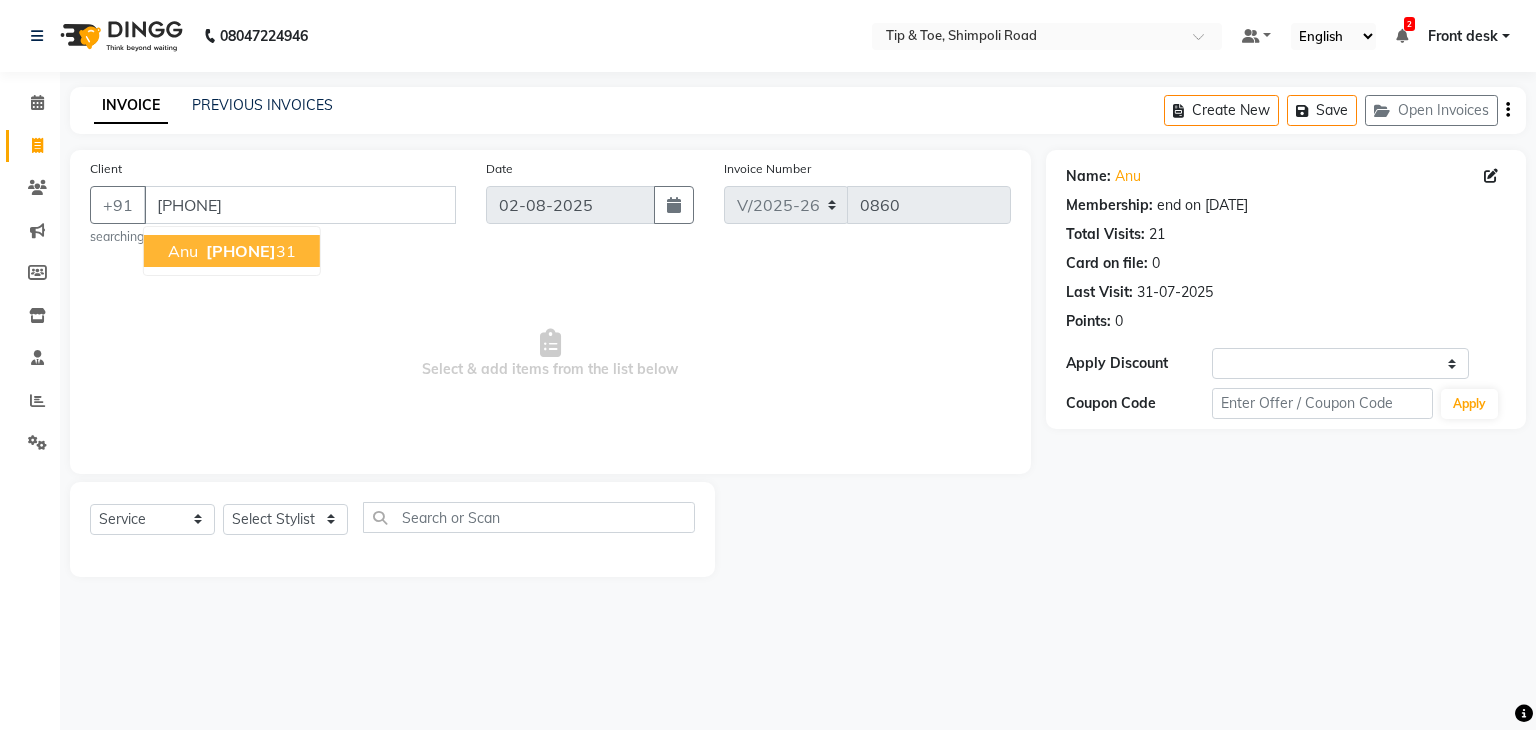 select on "1: Object" 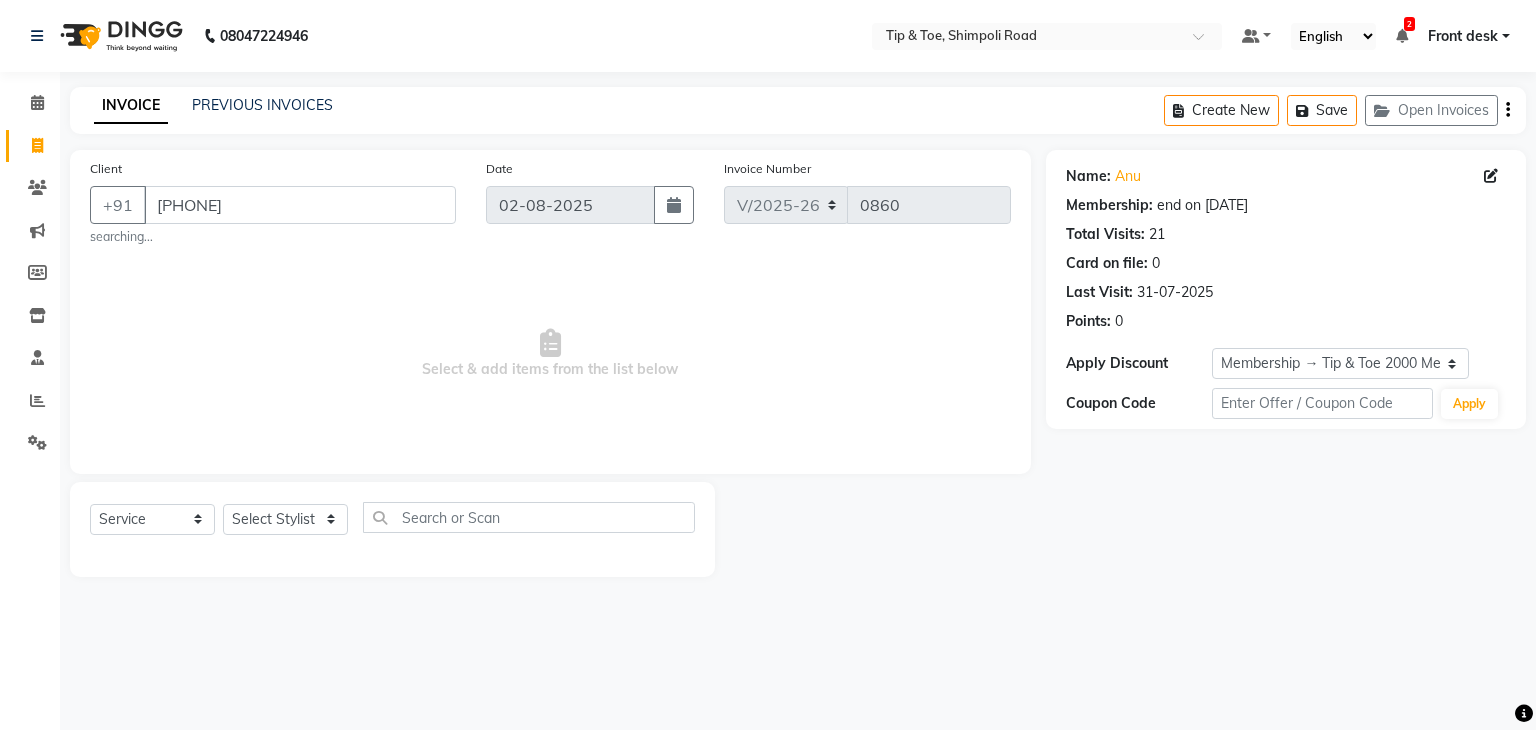 click on "Client +[COUNTRYCODE] [PHONE] searching..." 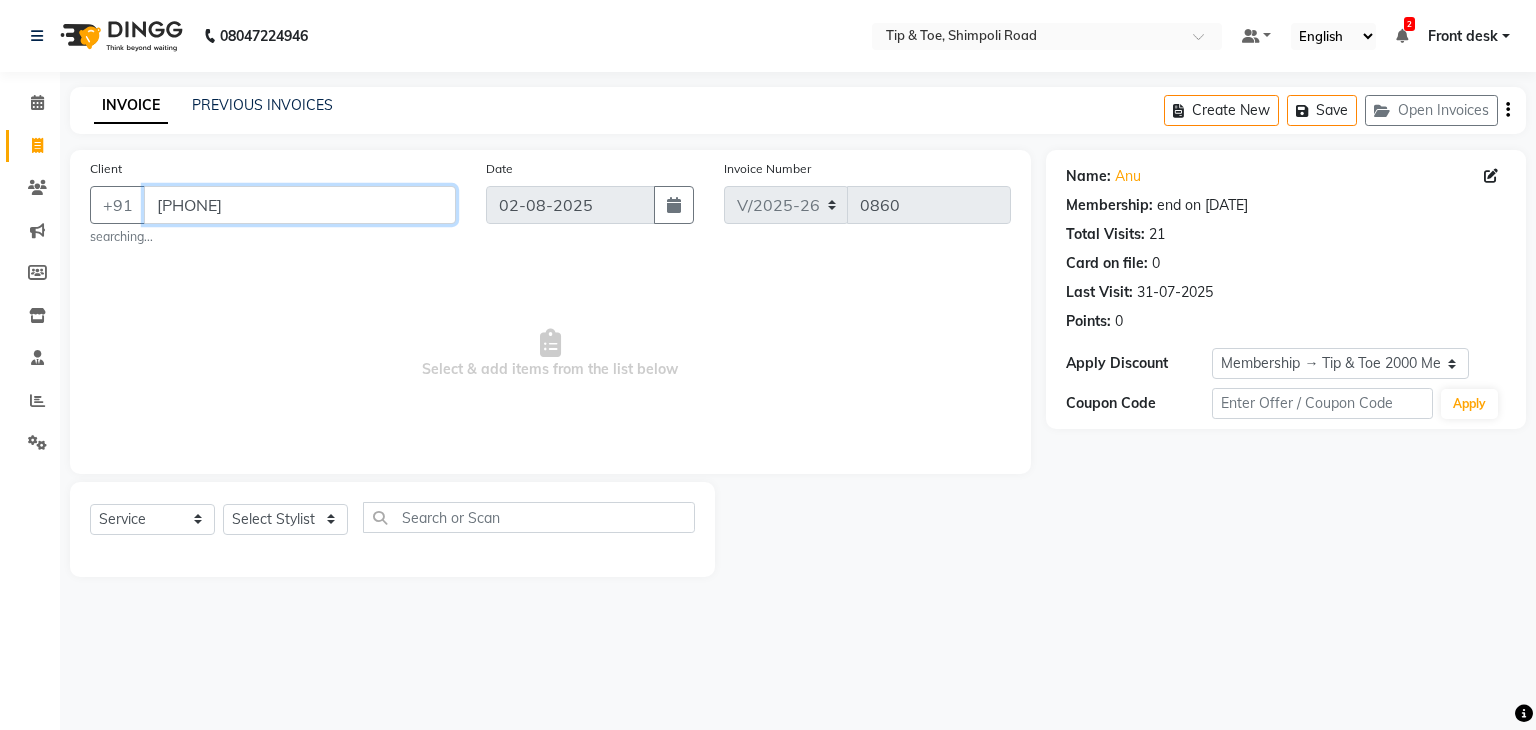 click on "[PHONE]" at bounding box center (300, 205) 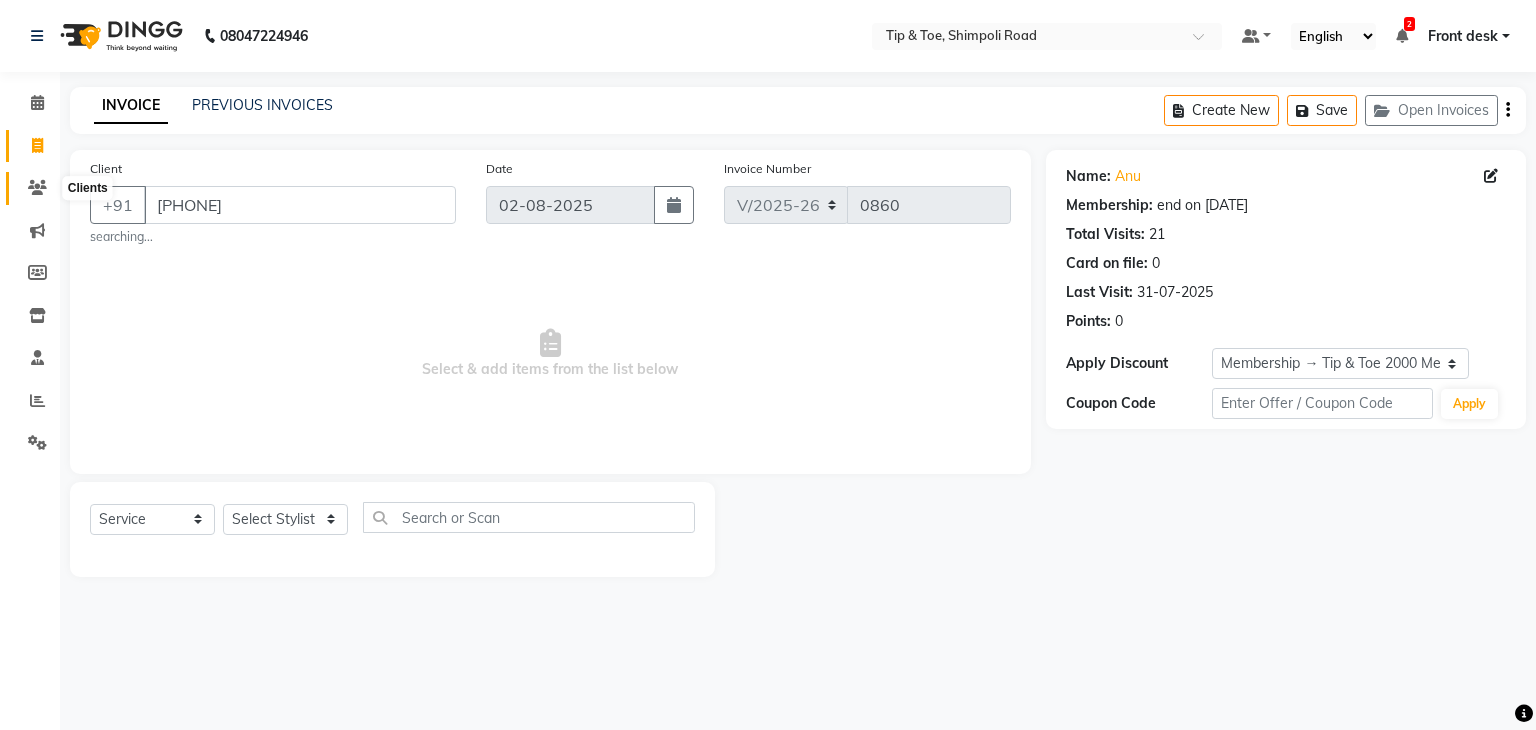 click 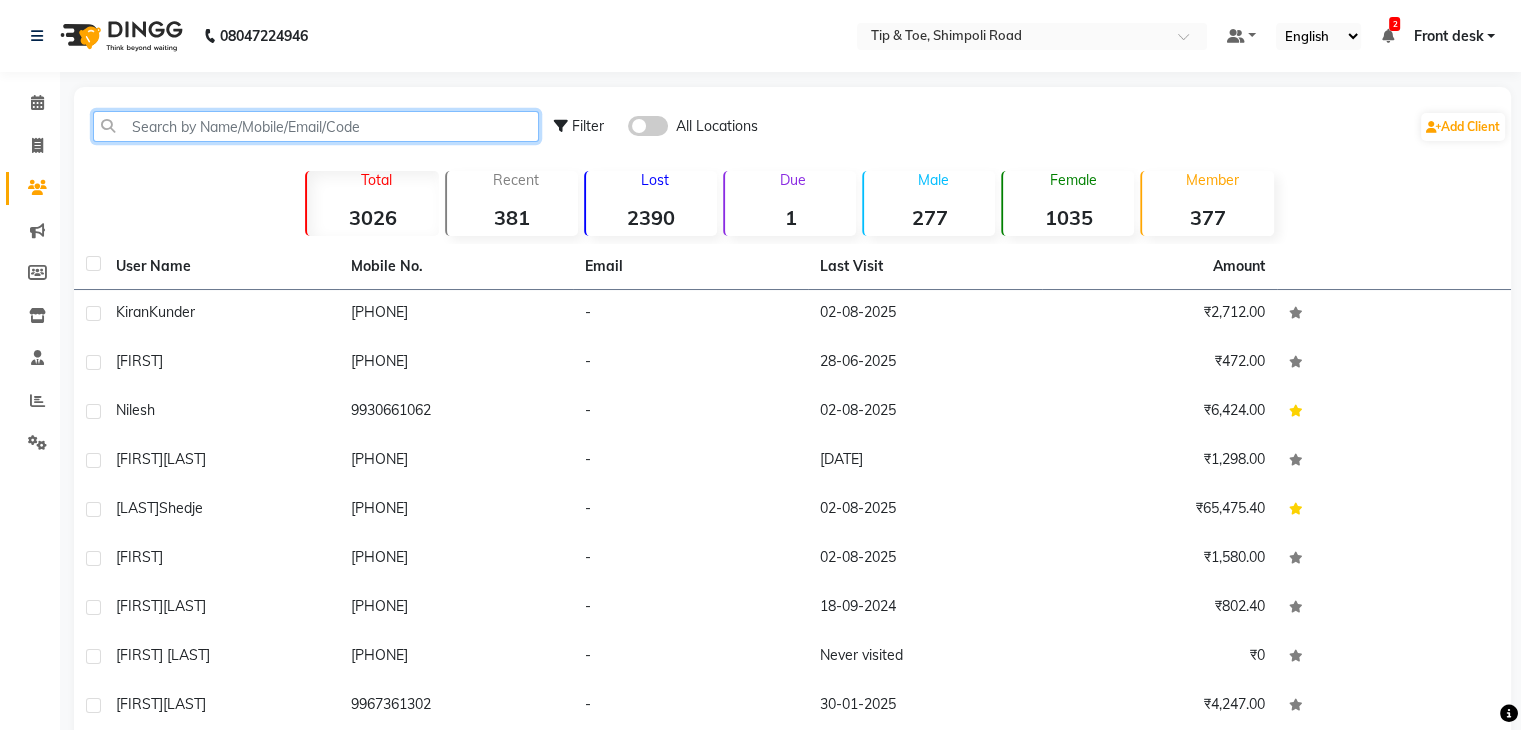 click 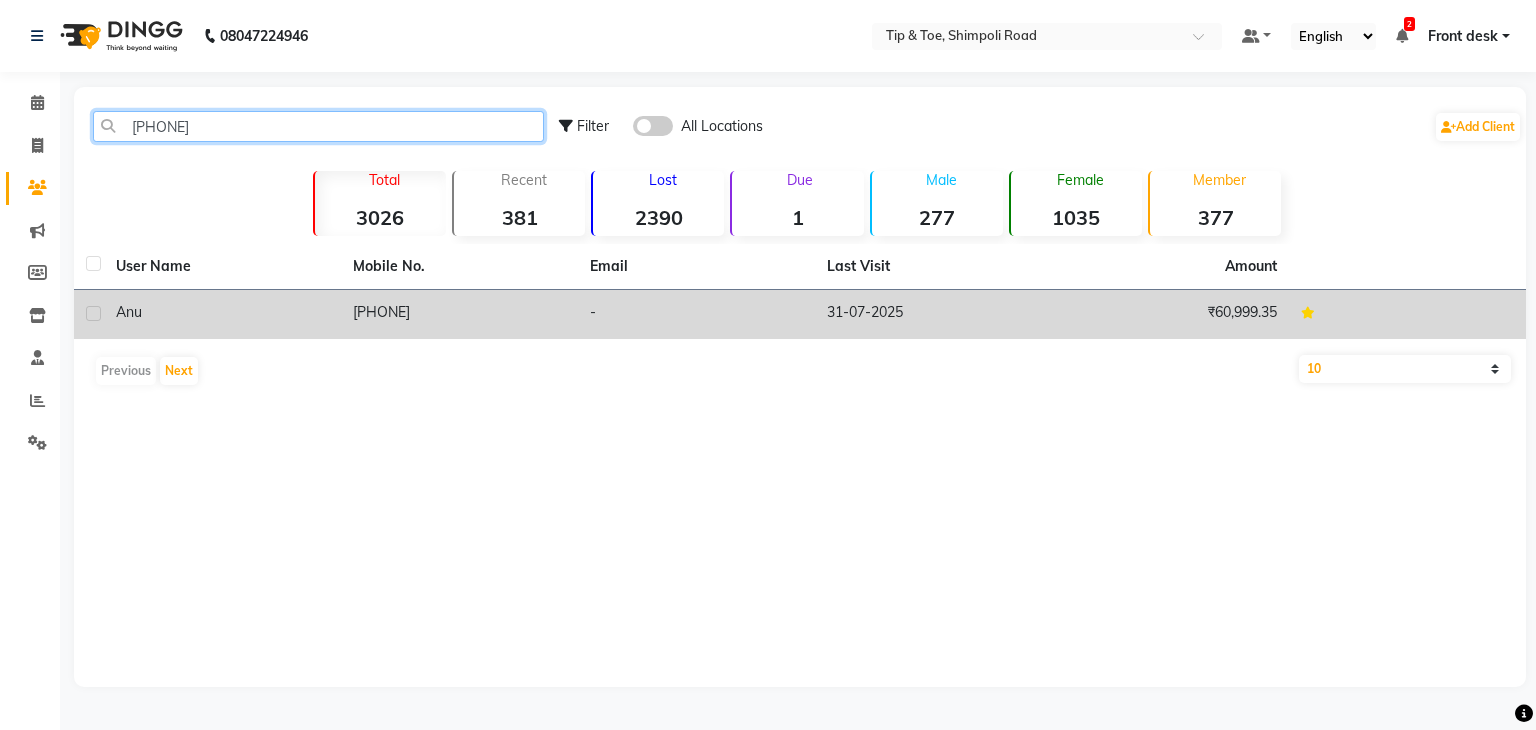 type on "[PHONE]" 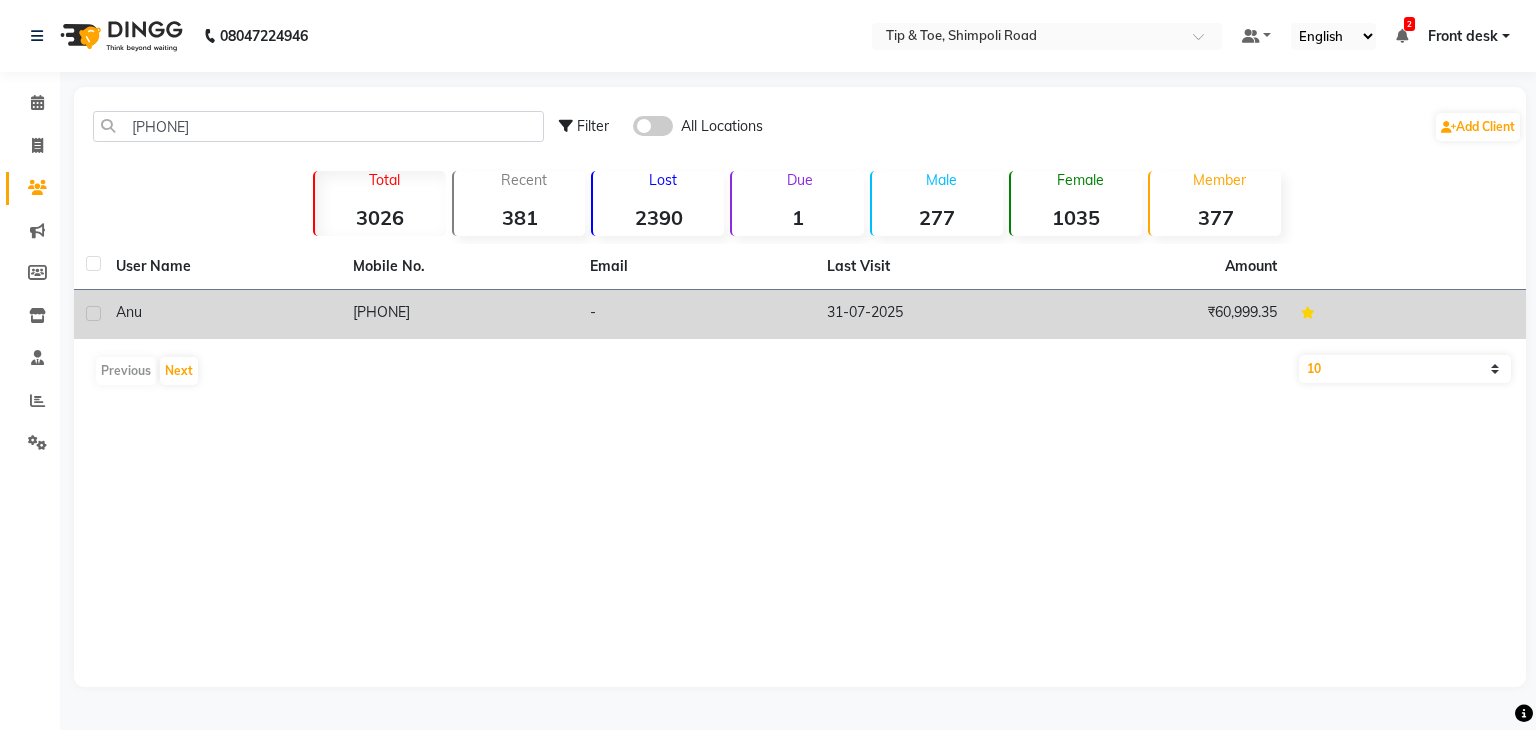 click on "anu" 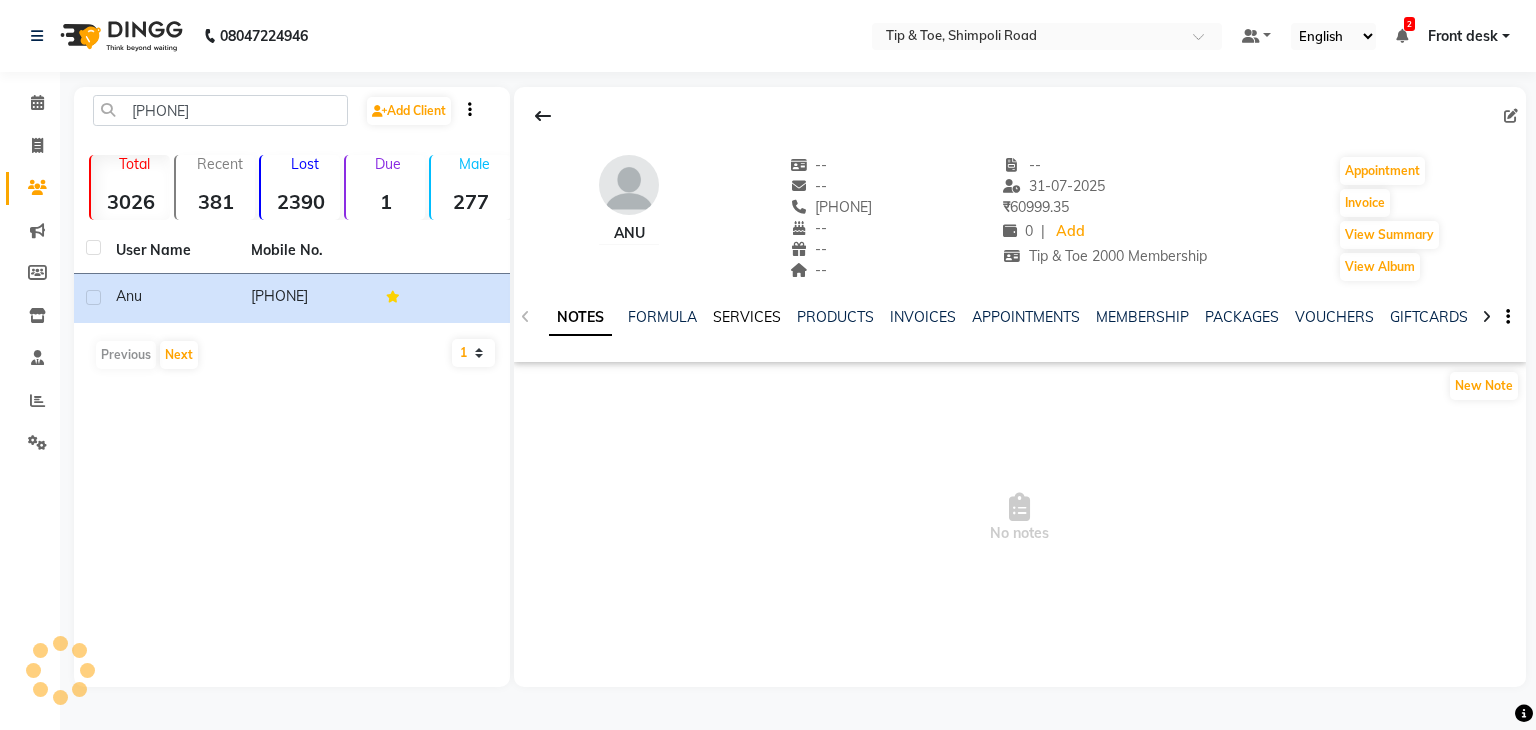 click on "SERVICES" 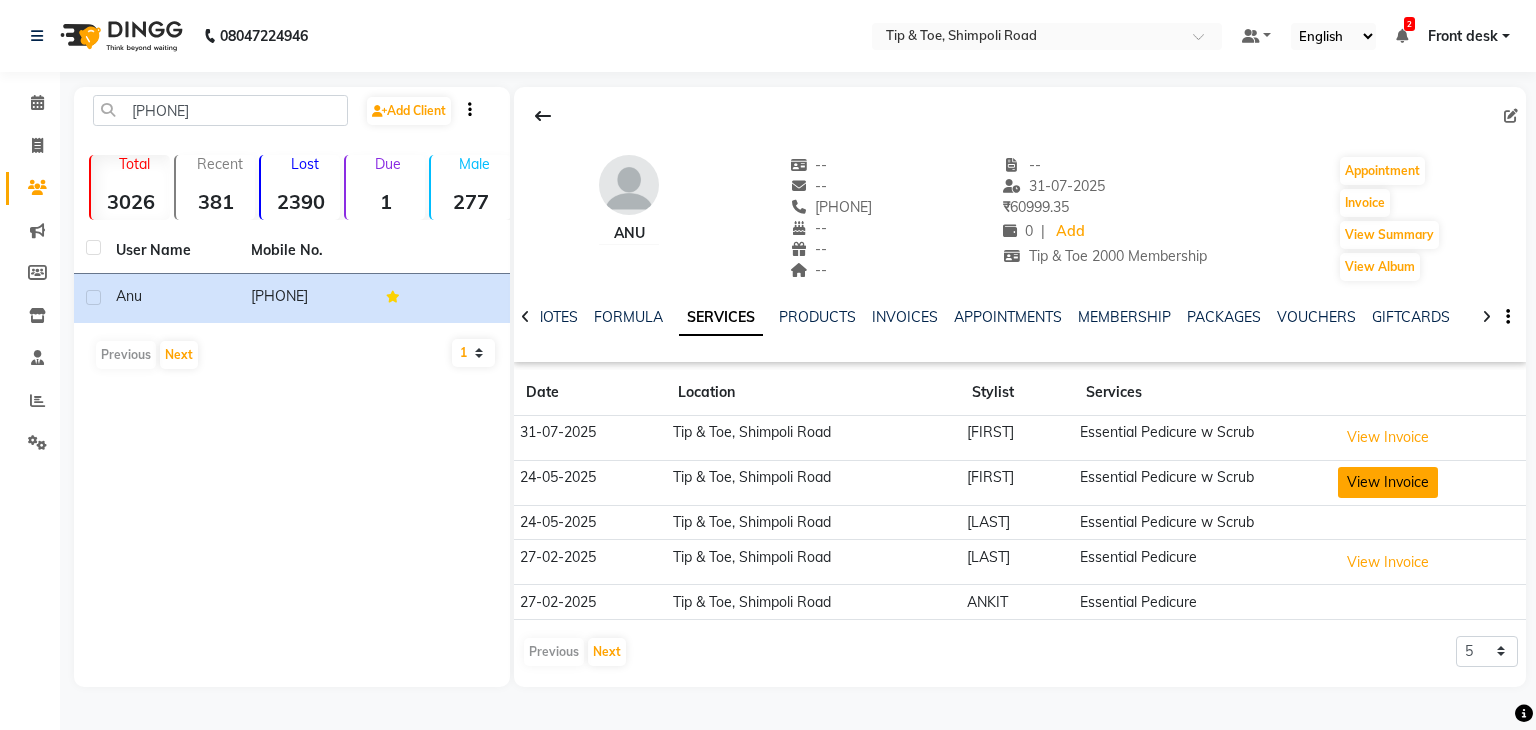 click on "View Invoice" 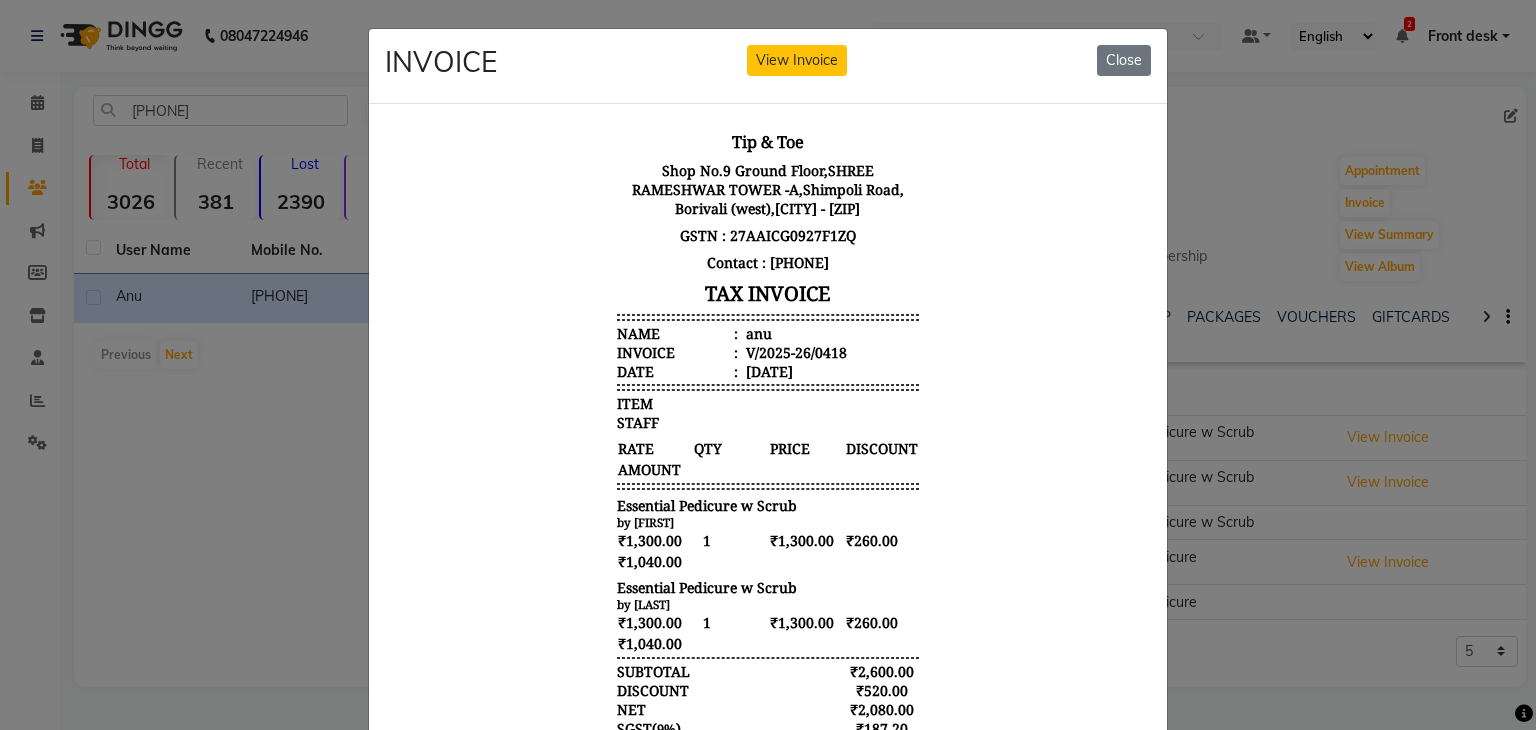 scroll, scrollTop: 16, scrollLeft: 0, axis: vertical 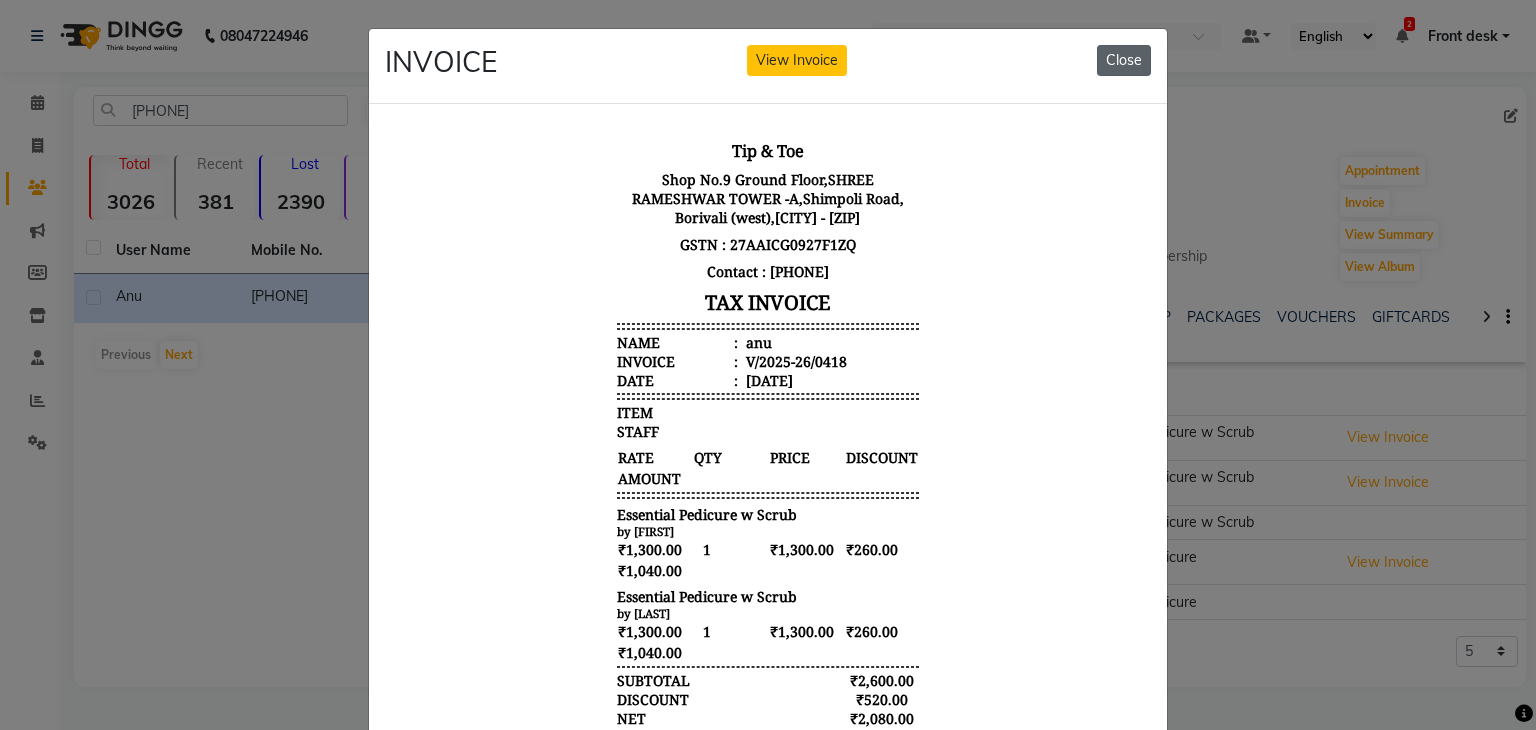 click on "Close" 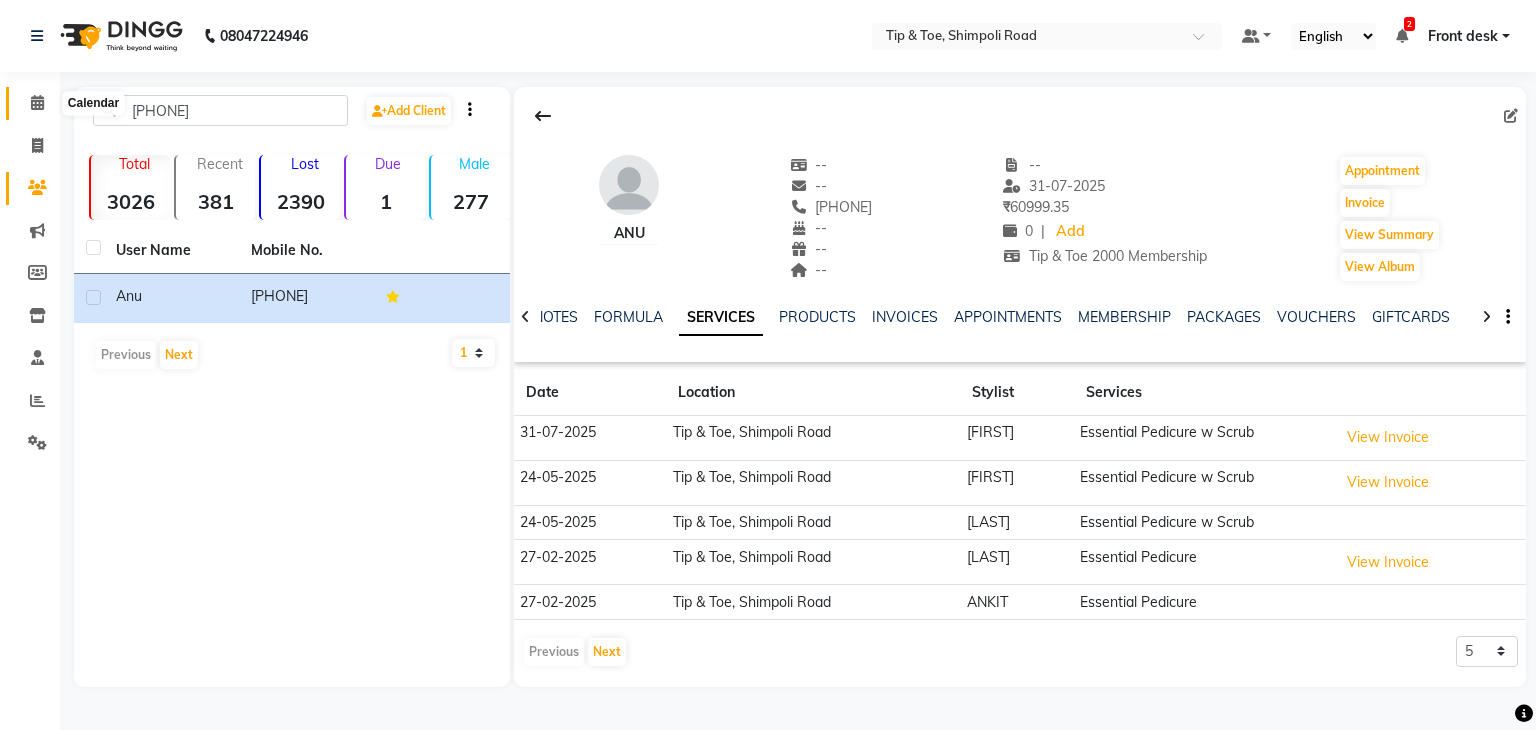 click 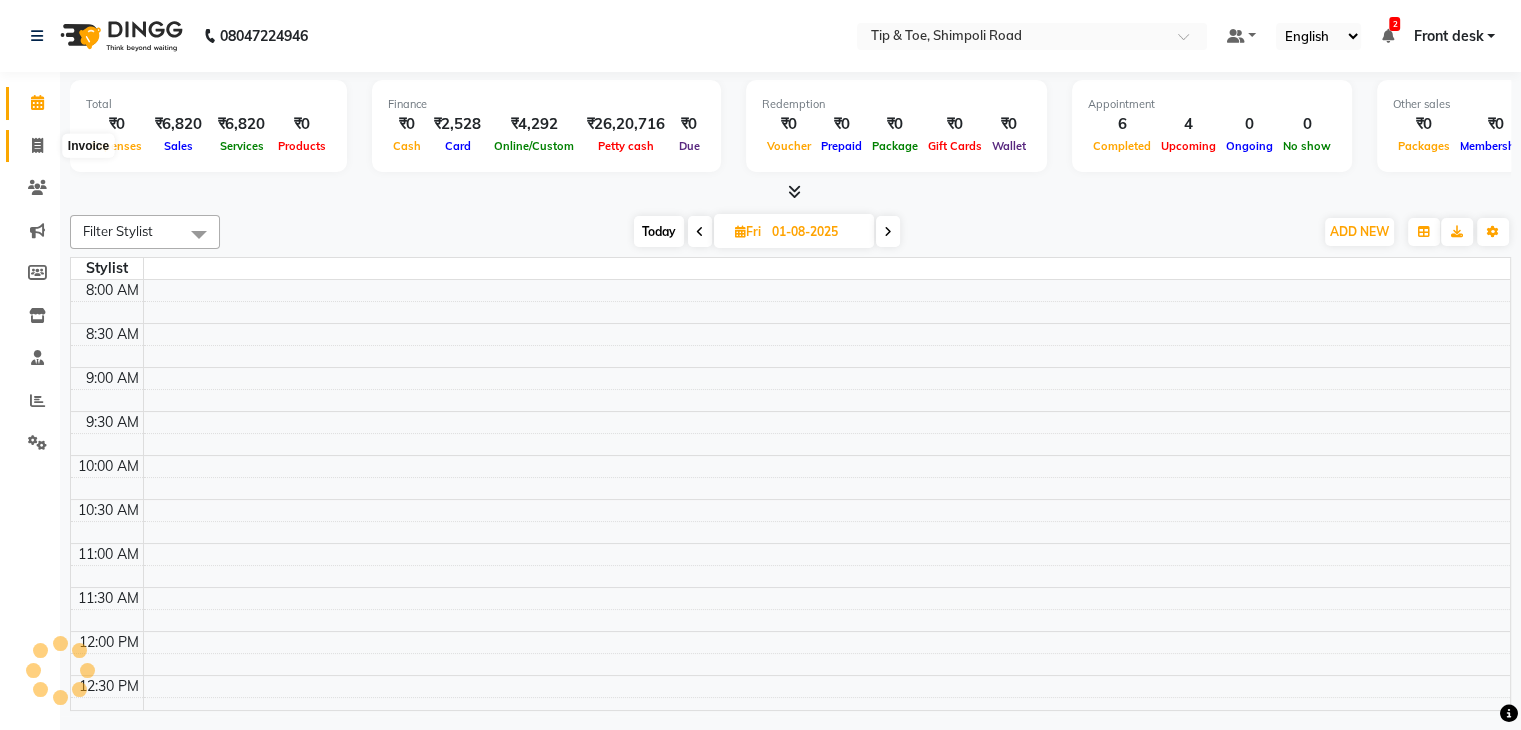 scroll, scrollTop: 0, scrollLeft: 0, axis: both 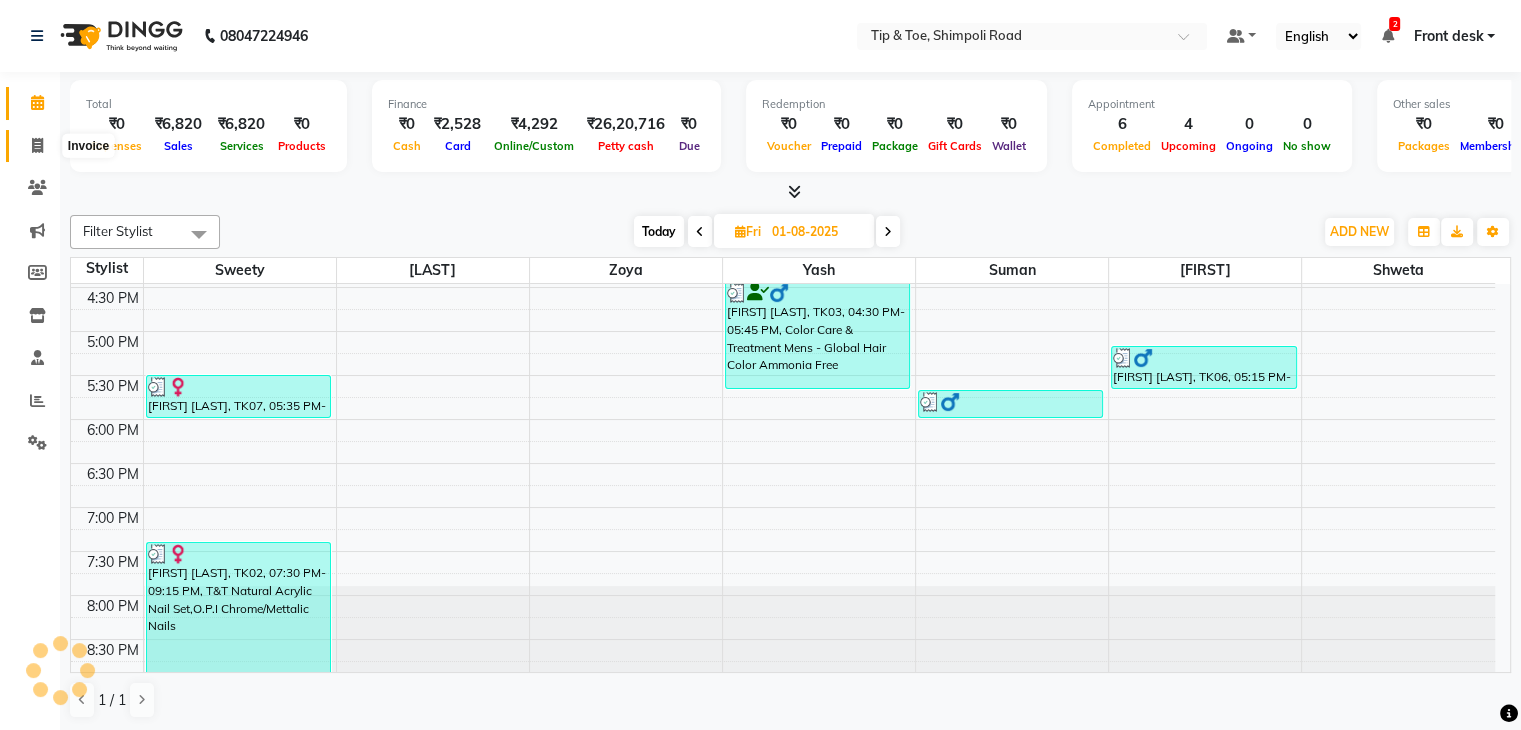 click 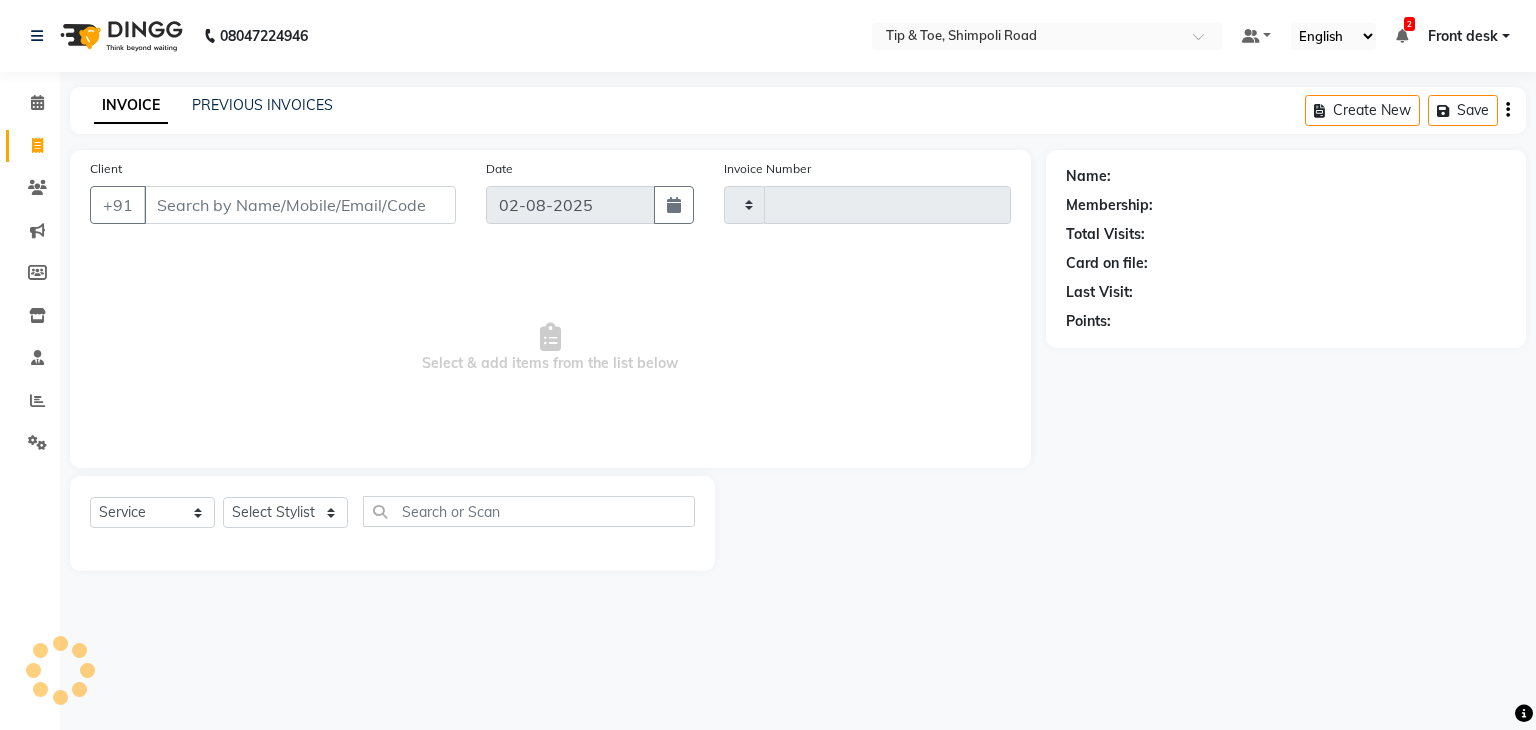 type on "0860" 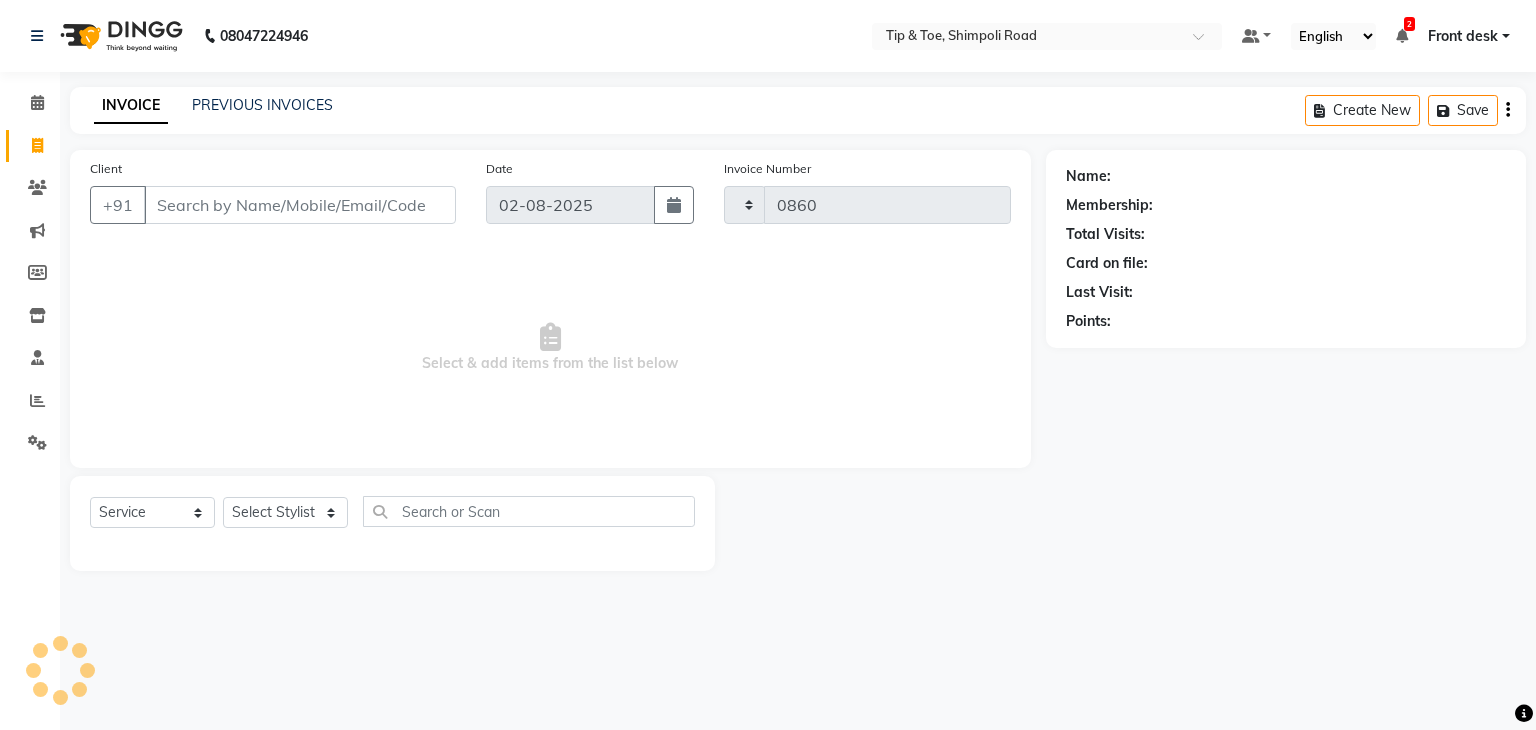 select on "5942" 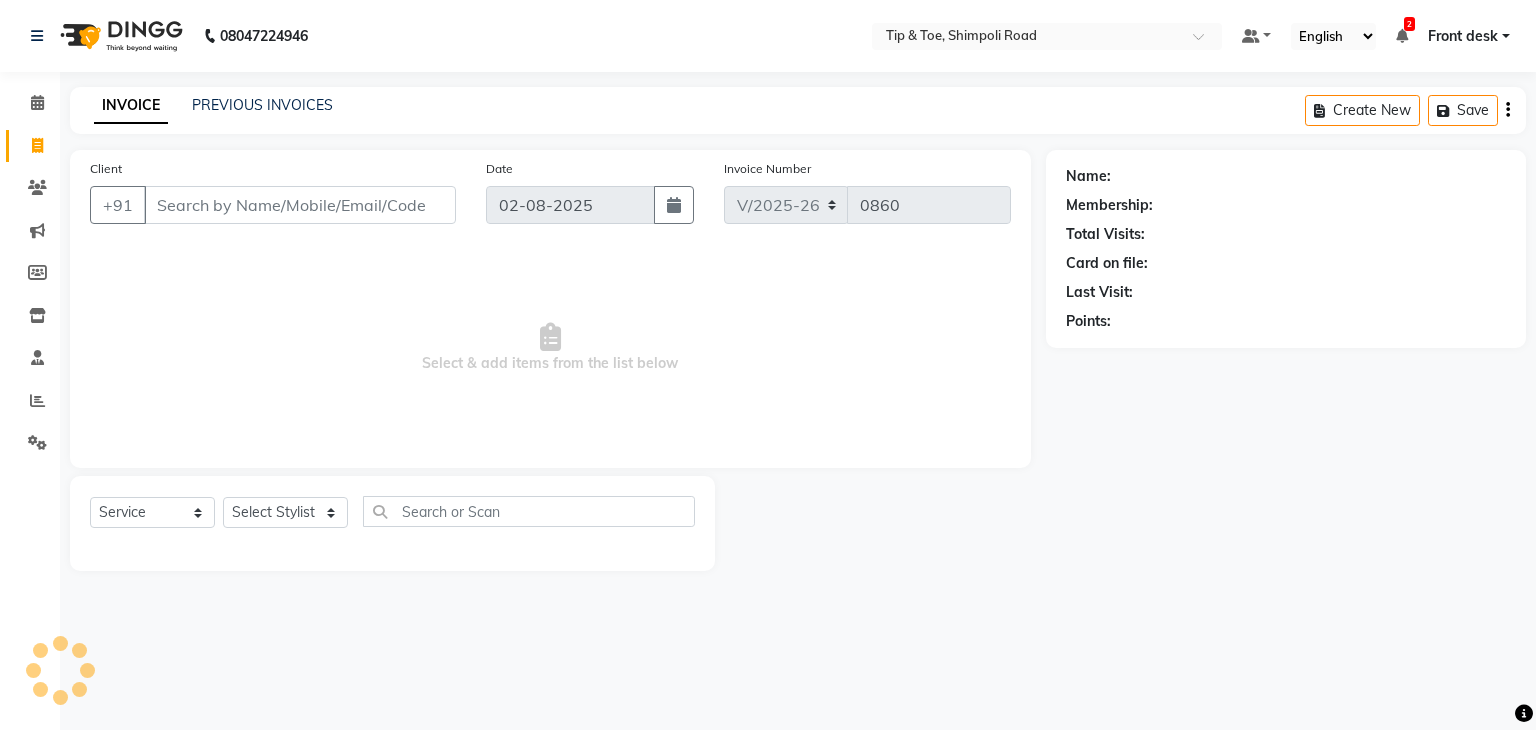 click on "Client" at bounding box center (300, 205) 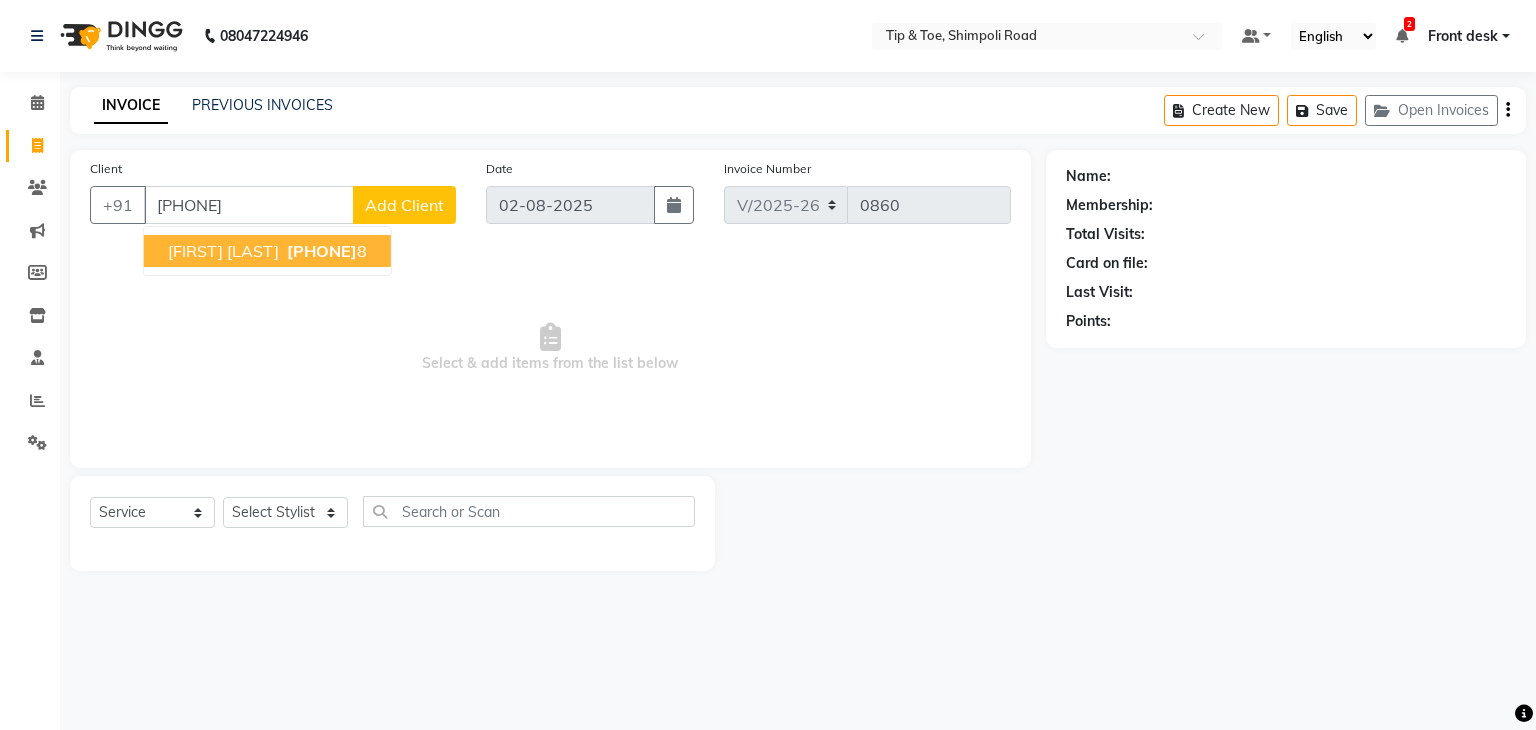 click on "[FIRST] [LAST]" at bounding box center (223, 251) 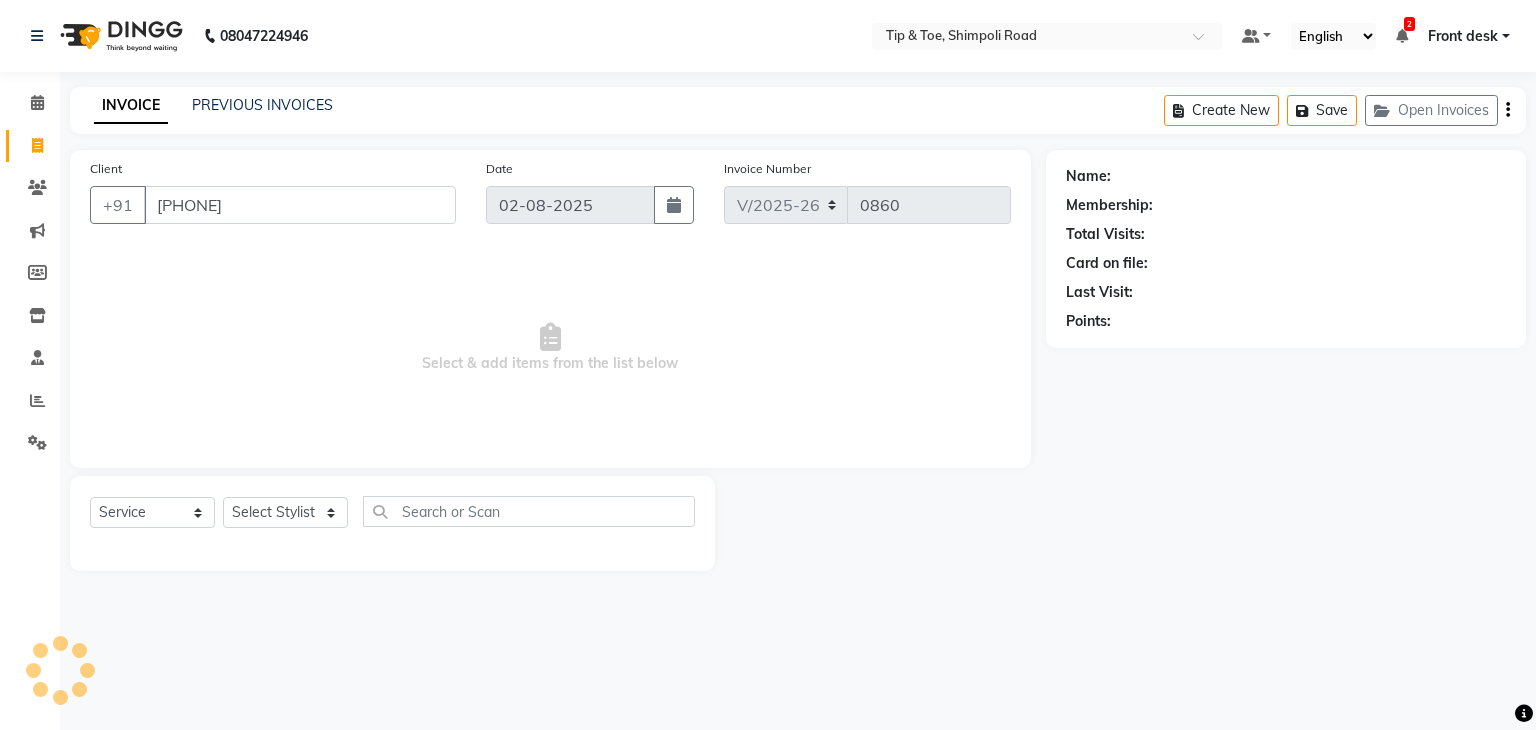 type on "[PHONE]" 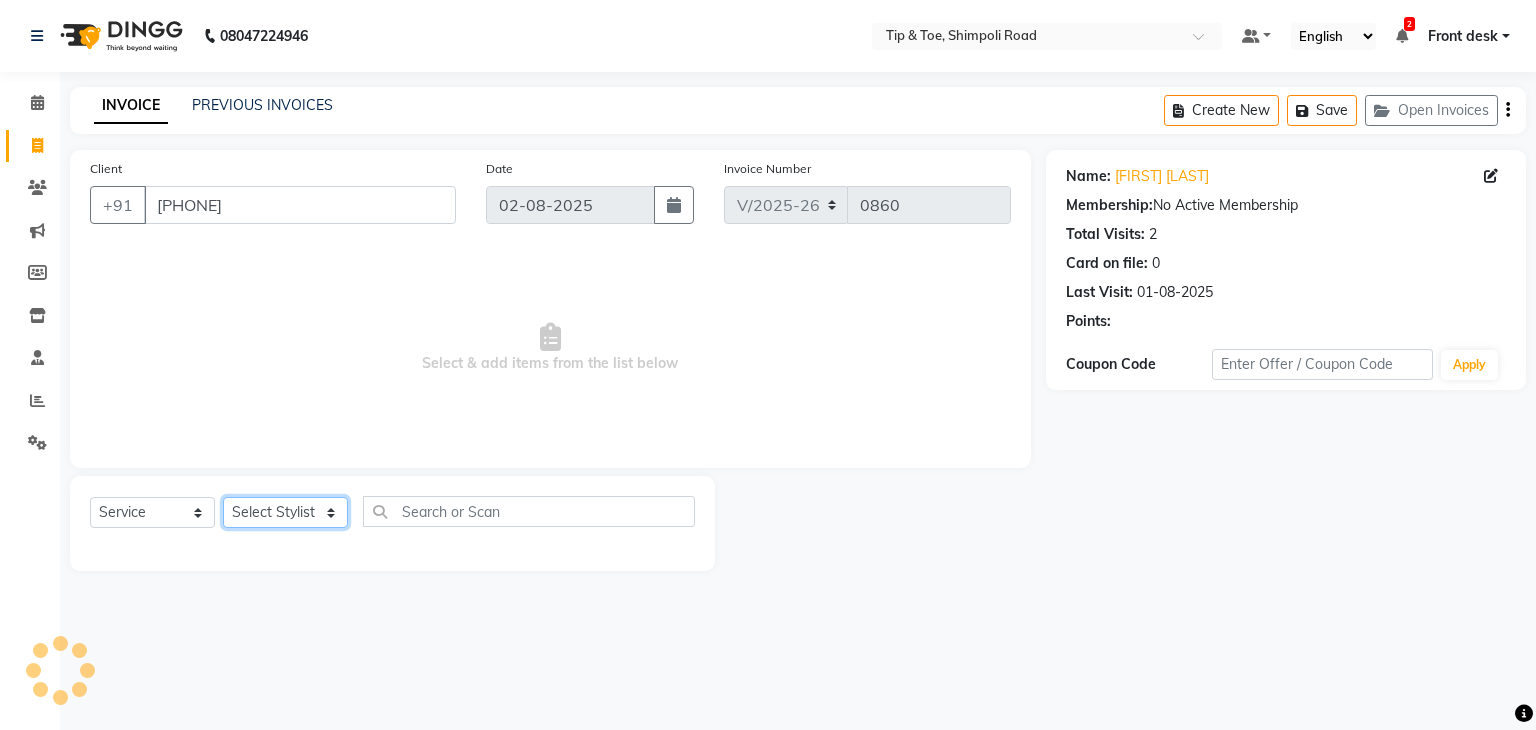 click on "Select Stylist Front desk [FIRST] [LAST] [FIRST]  [FIRST] [FIRST] [FIRST] [FIRST]  [FIRST] [FIRST] [FIRST] [FIRST]" 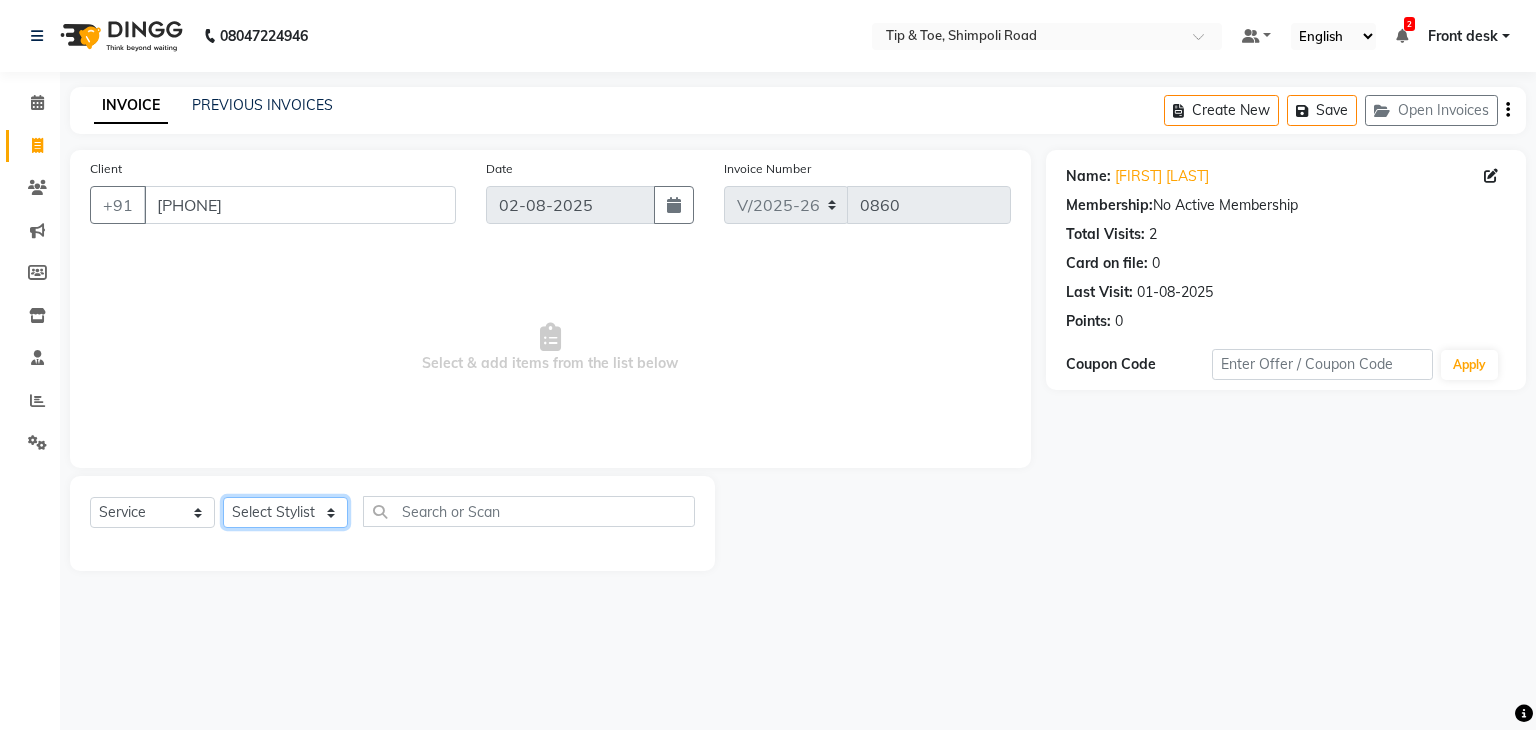 select on "83602" 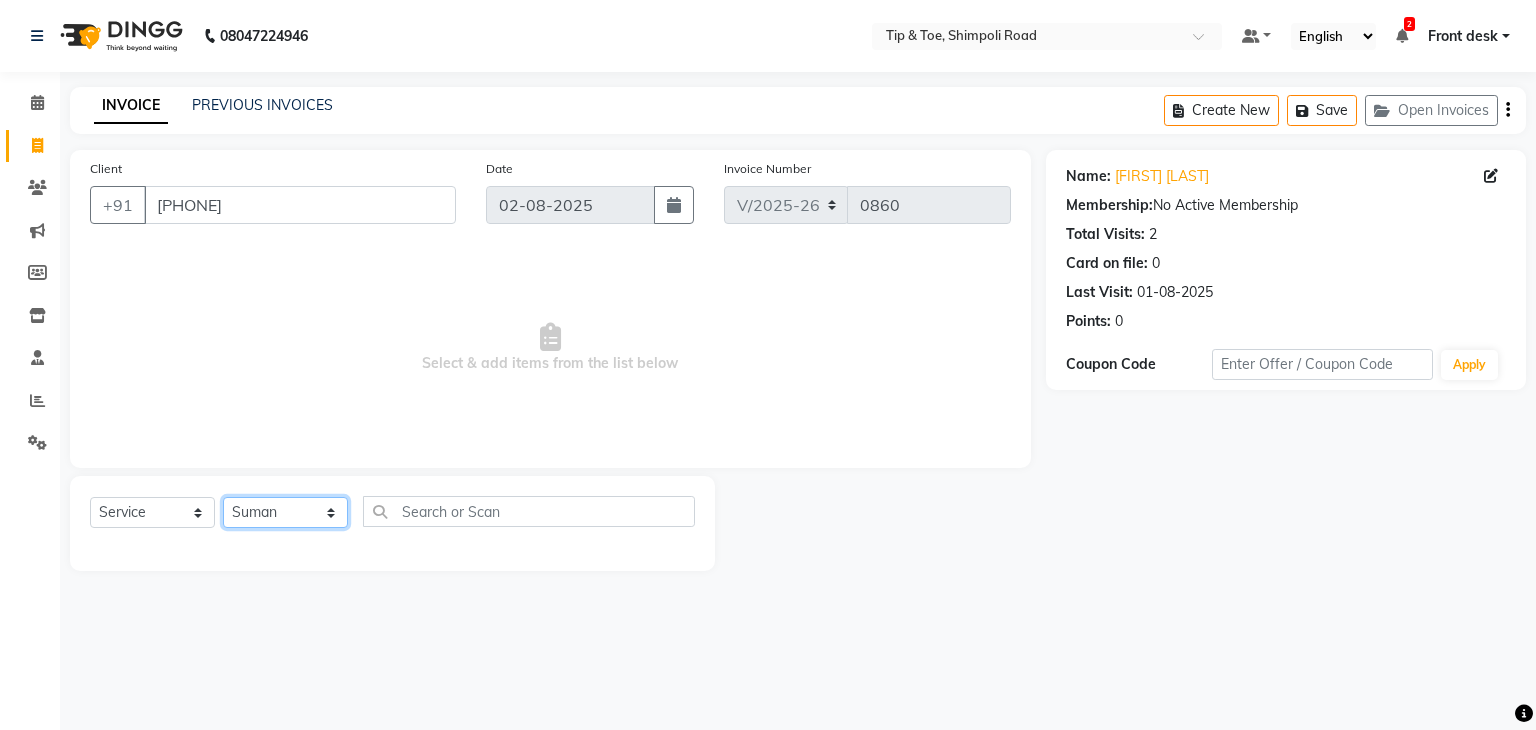click on "Select Stylist Front desk [FIRST] [LAST] [FIRST]  [FIRST] [FIRST] [FIRST] [FIRST]  [FIRST] [FIRST] [FIRST] [FIRST]" 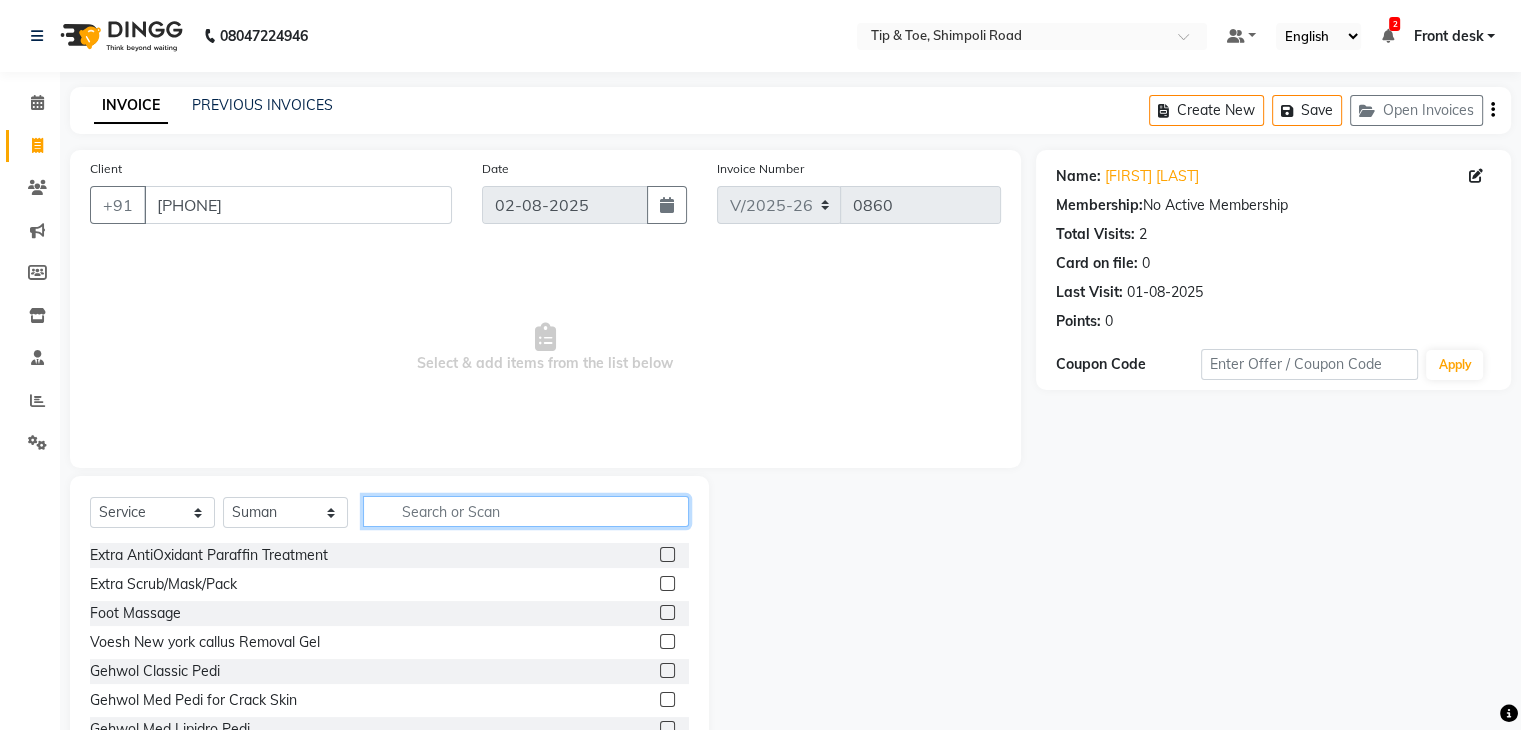 click 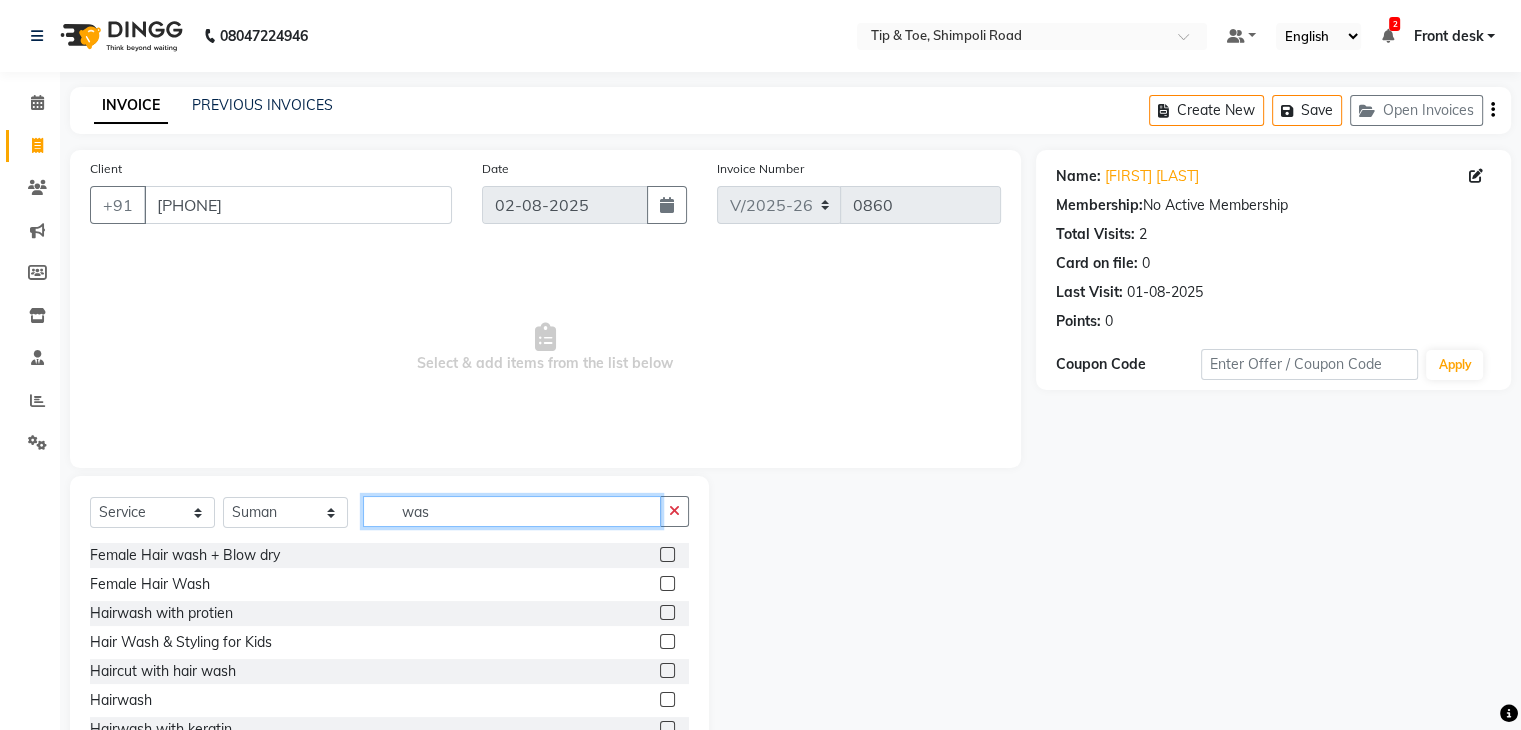 type on "was" 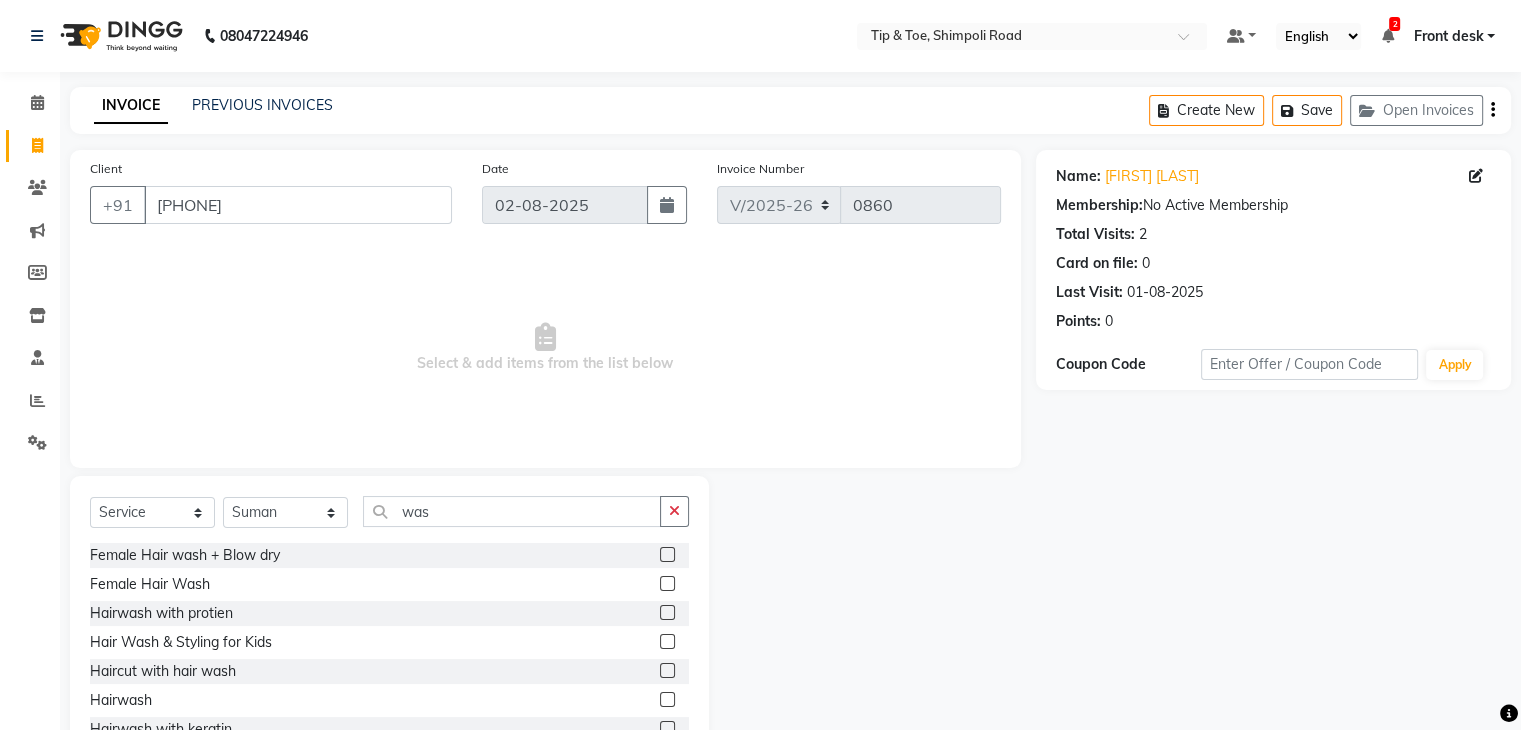 click on "Female Hair Wash" 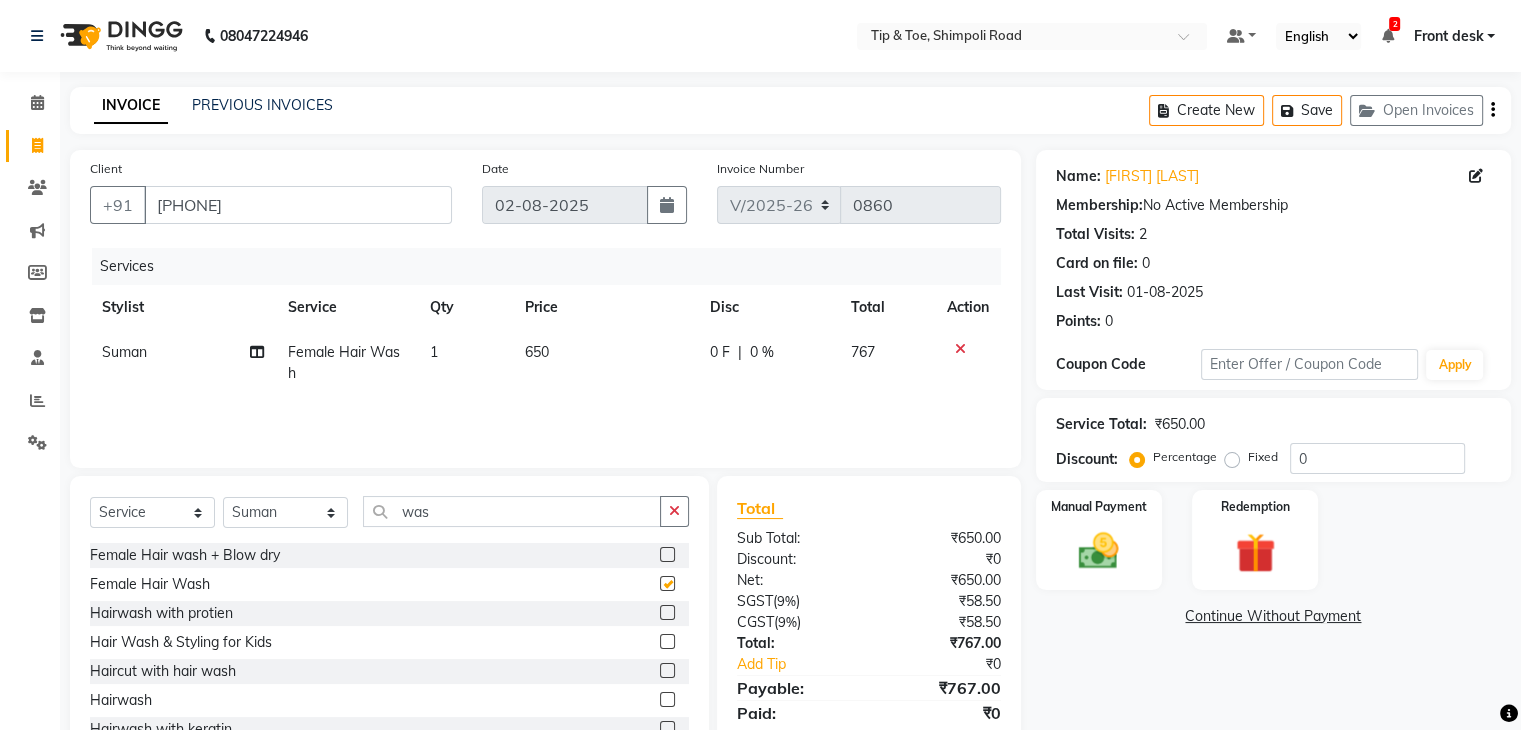 checkbox on "false" 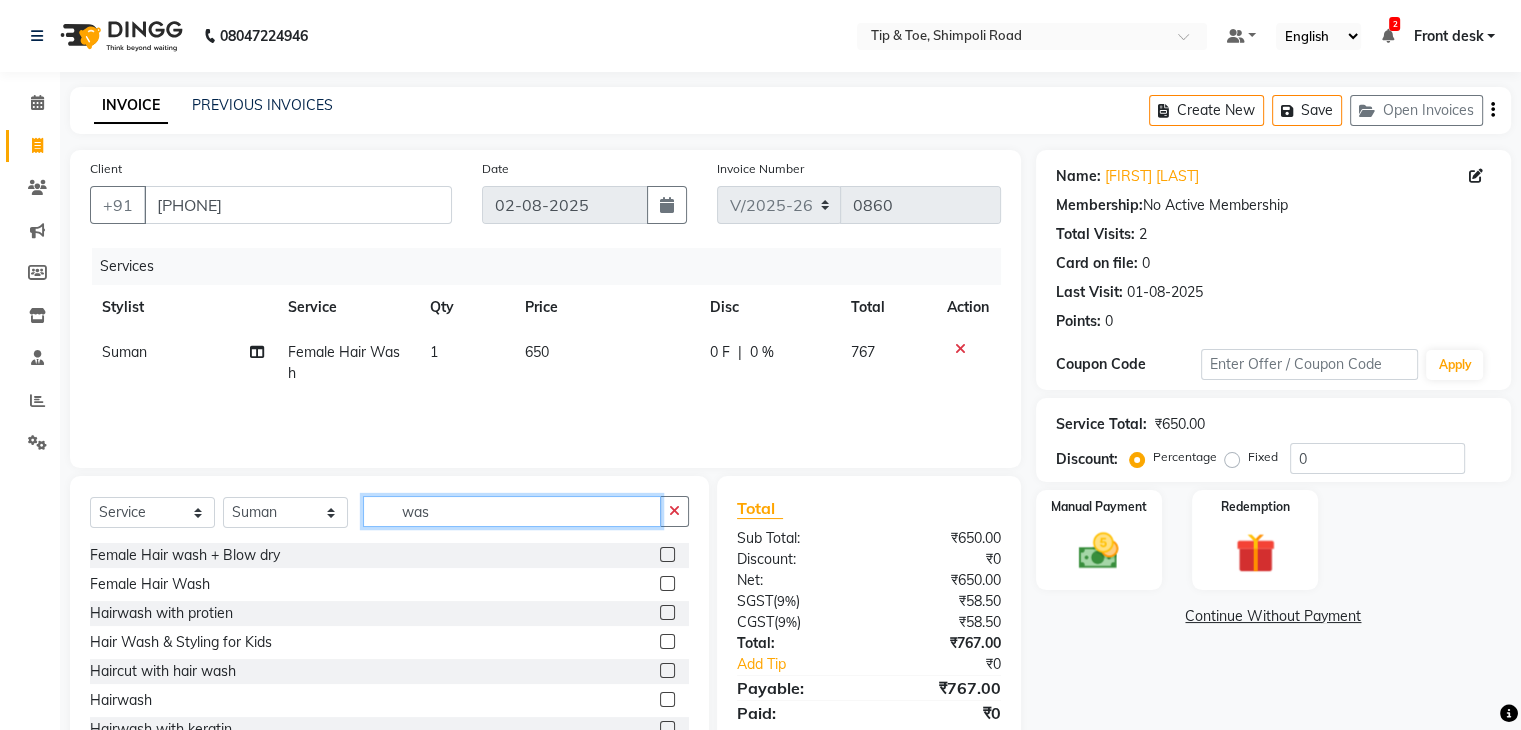 click on "was" 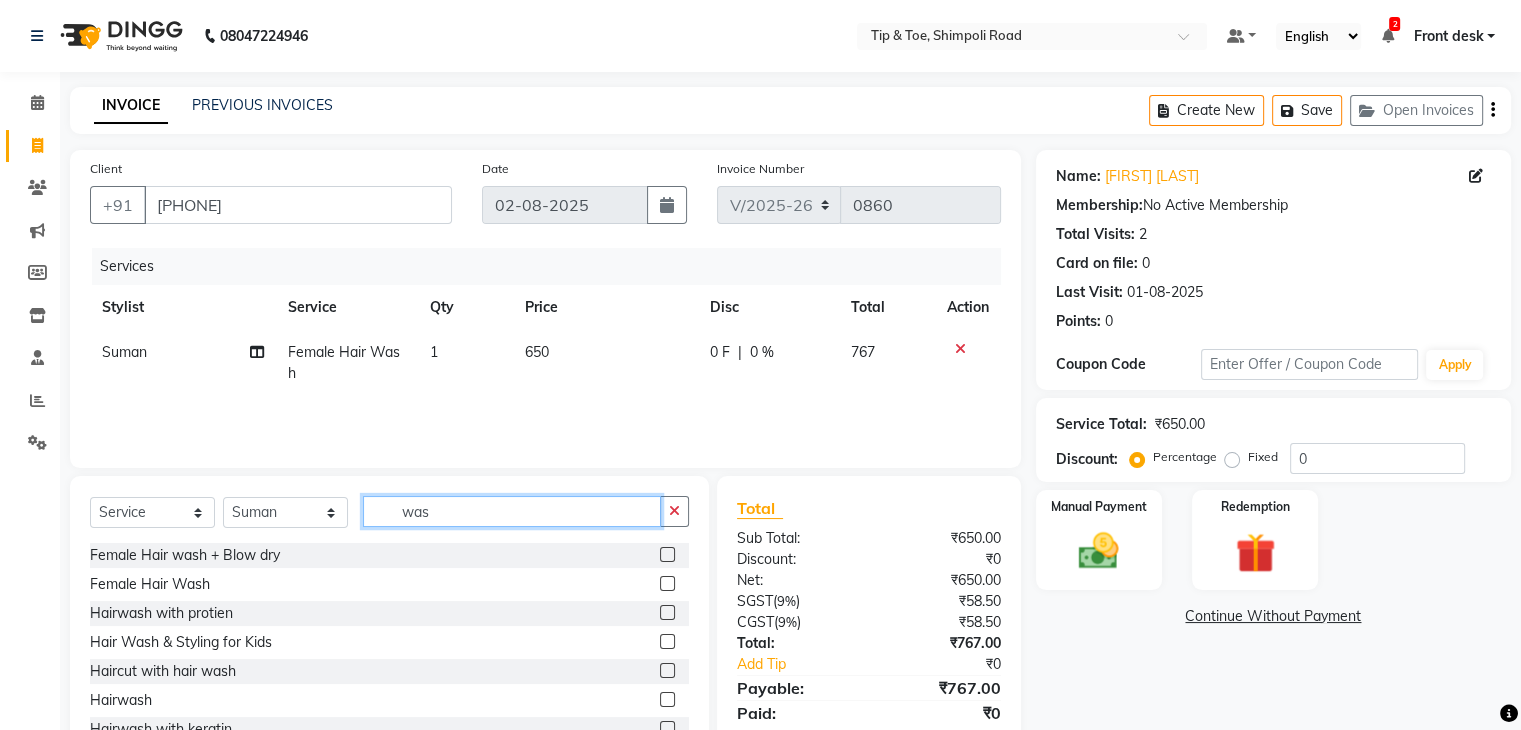 click on "was" 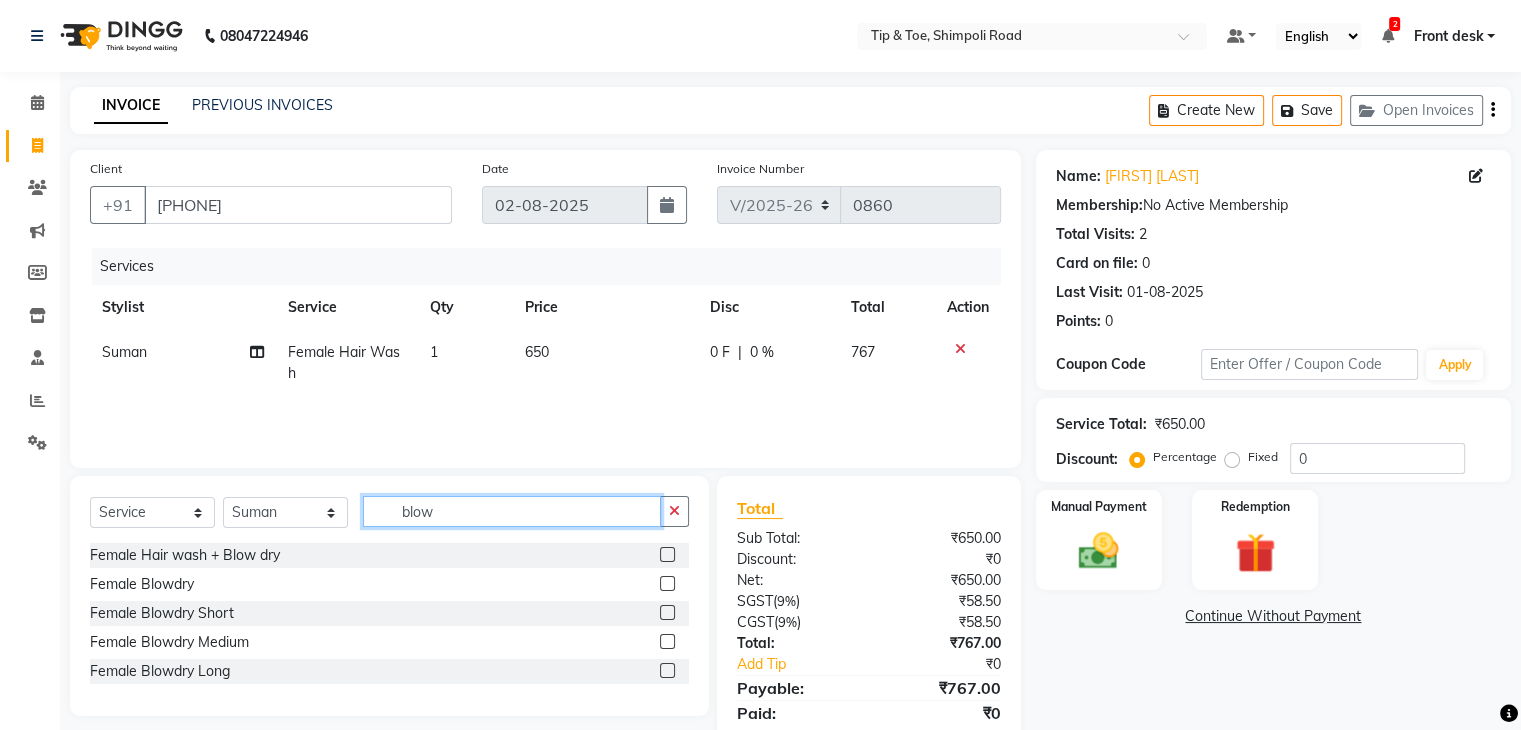type on "blow" 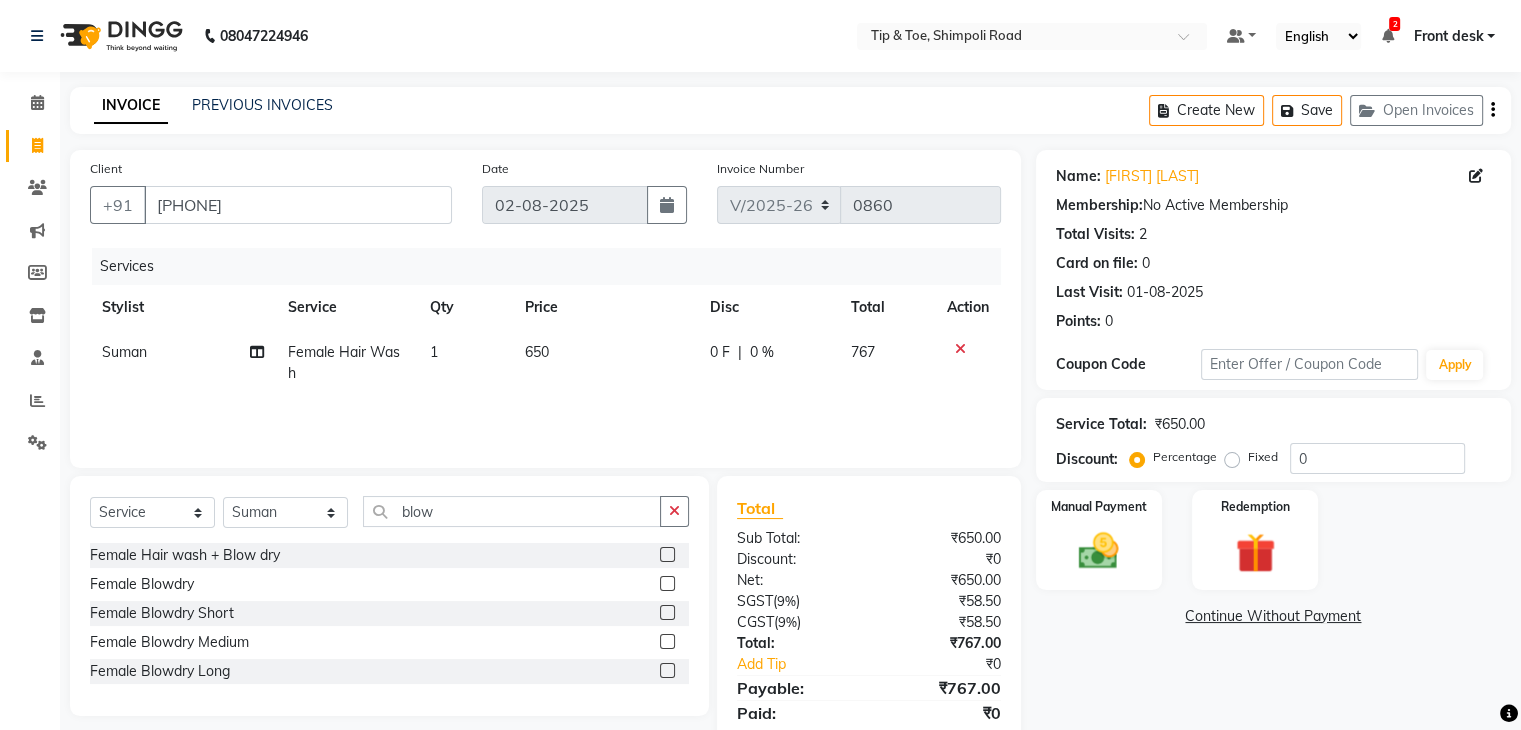 click 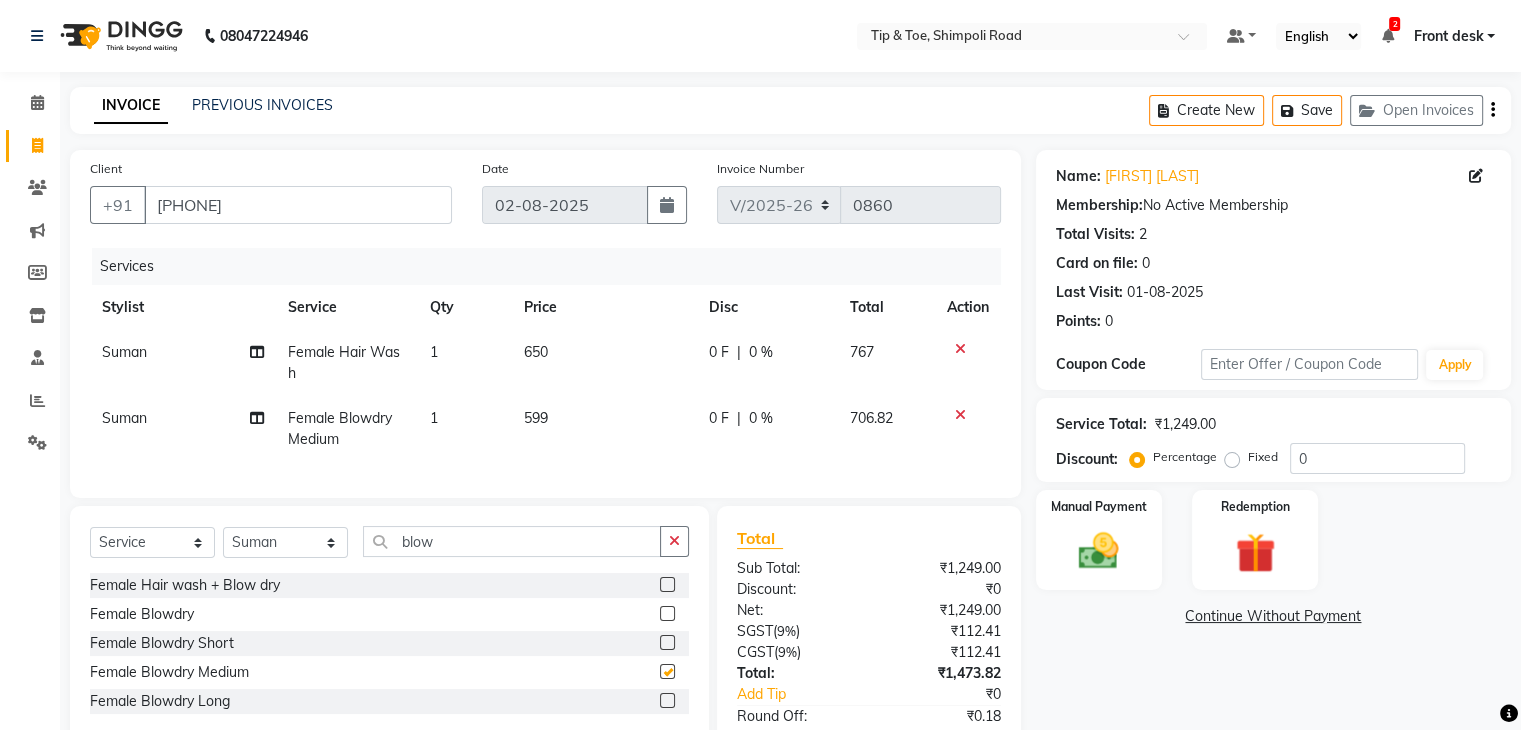 checkbox on "false" 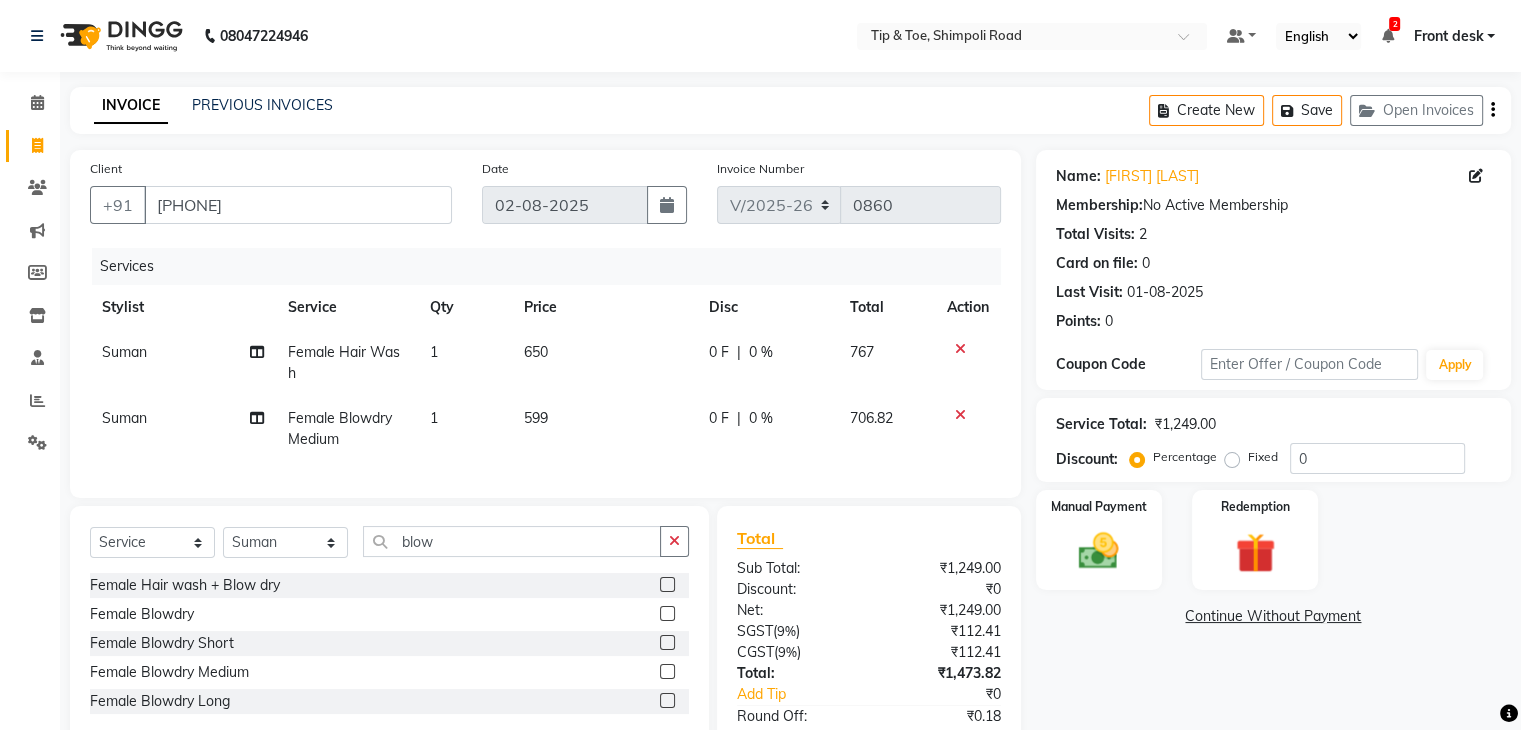 scroll, scrollTop: 137, scrollLeft: 0, axis: vertical 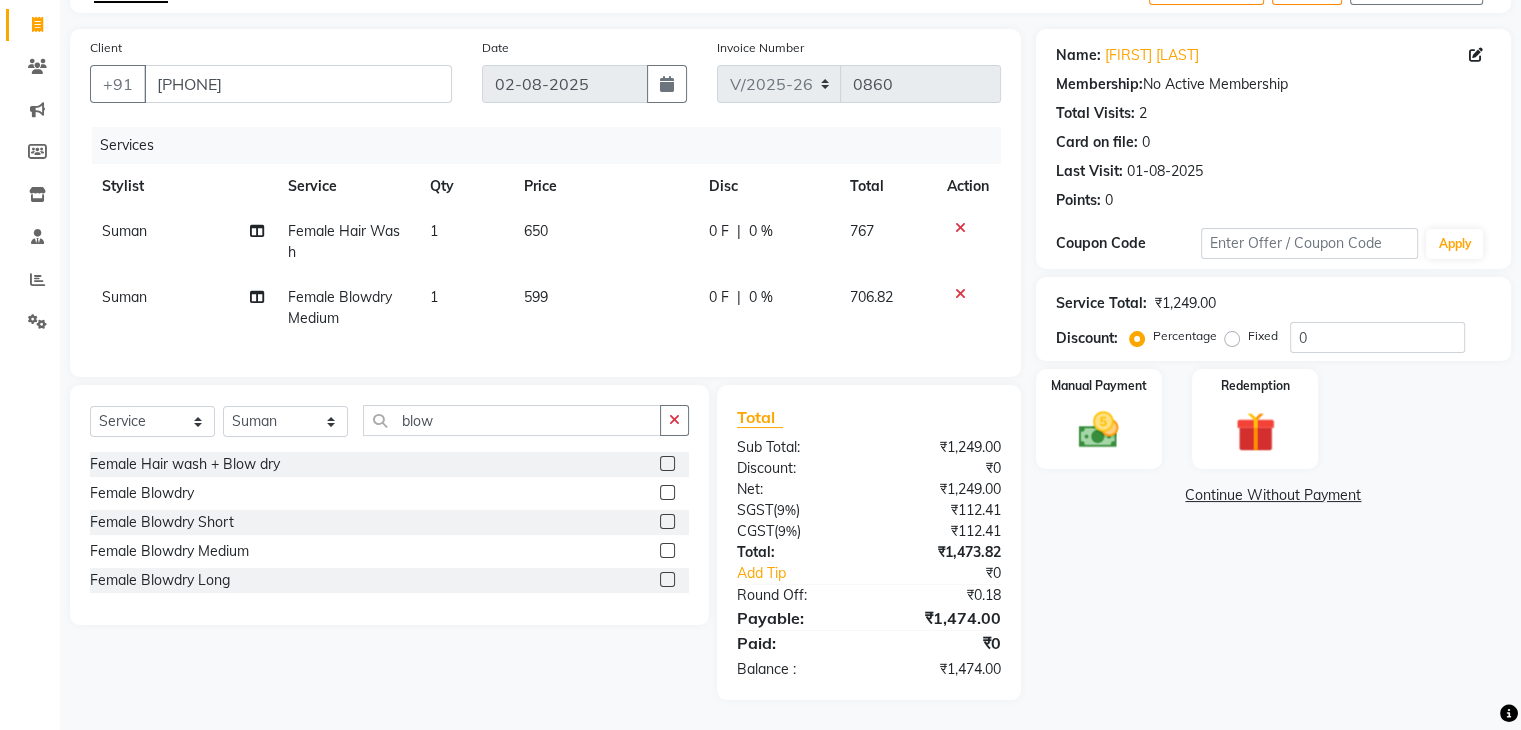 click on "Female Hair Wash" 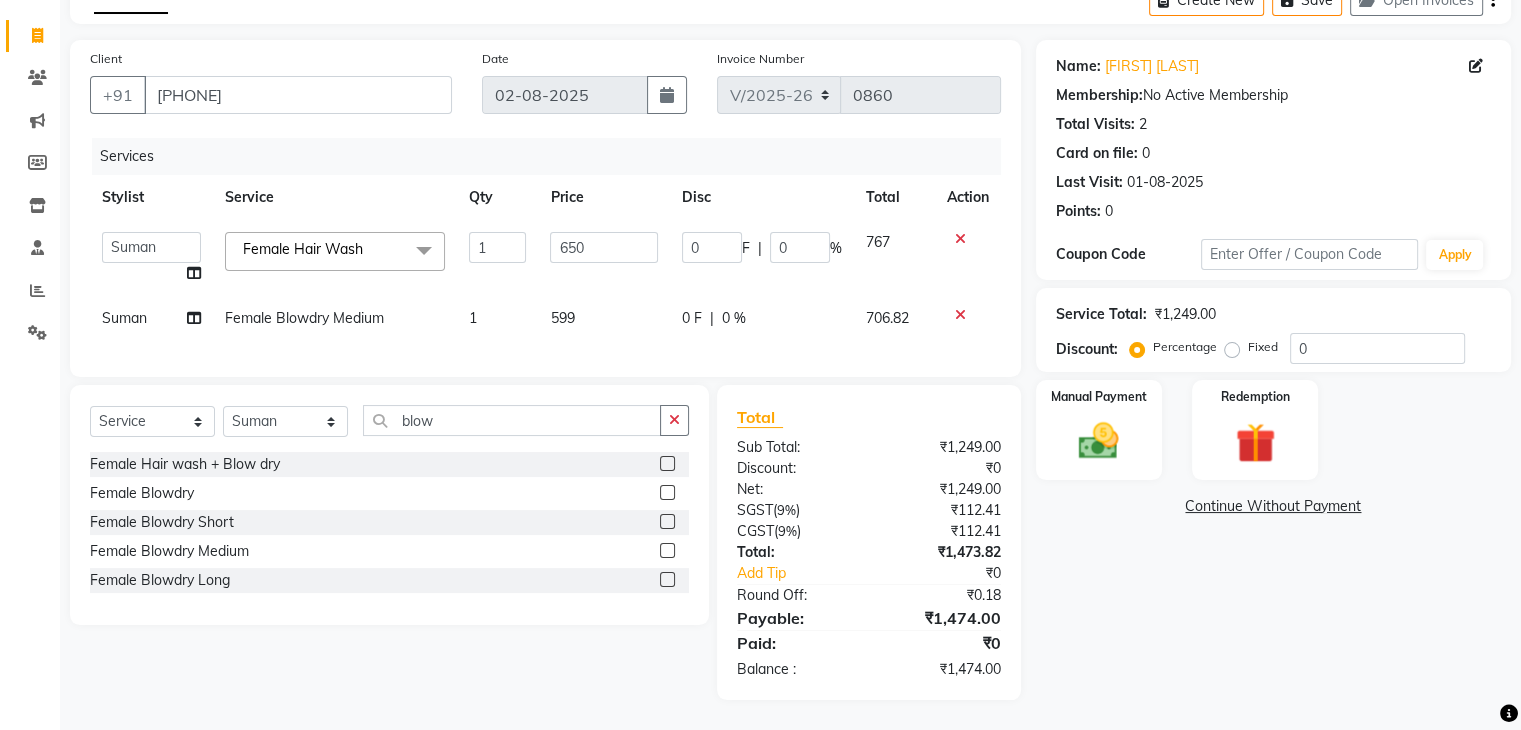 scroll, scrollTop: 126, scrollLeft: 0, axis: vertical 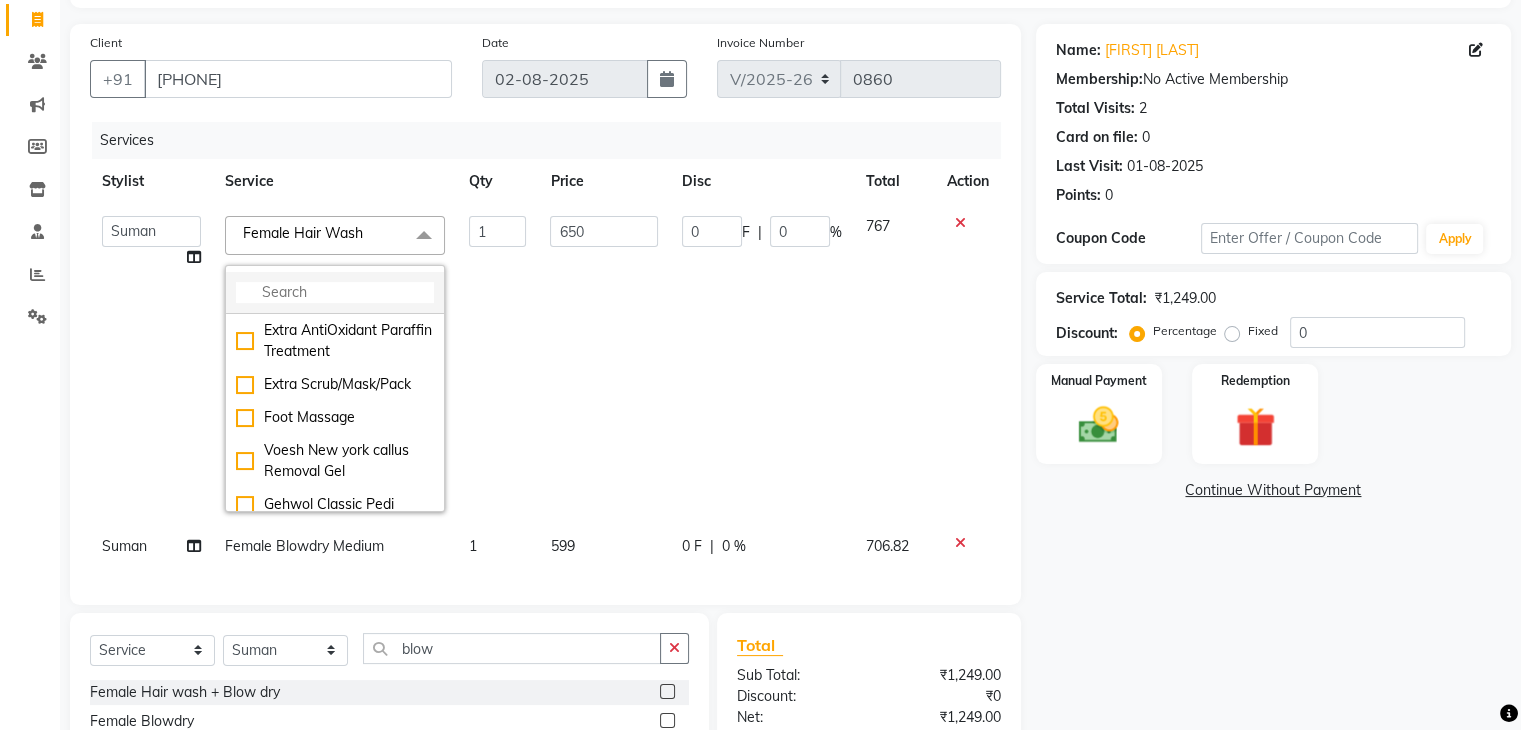 click 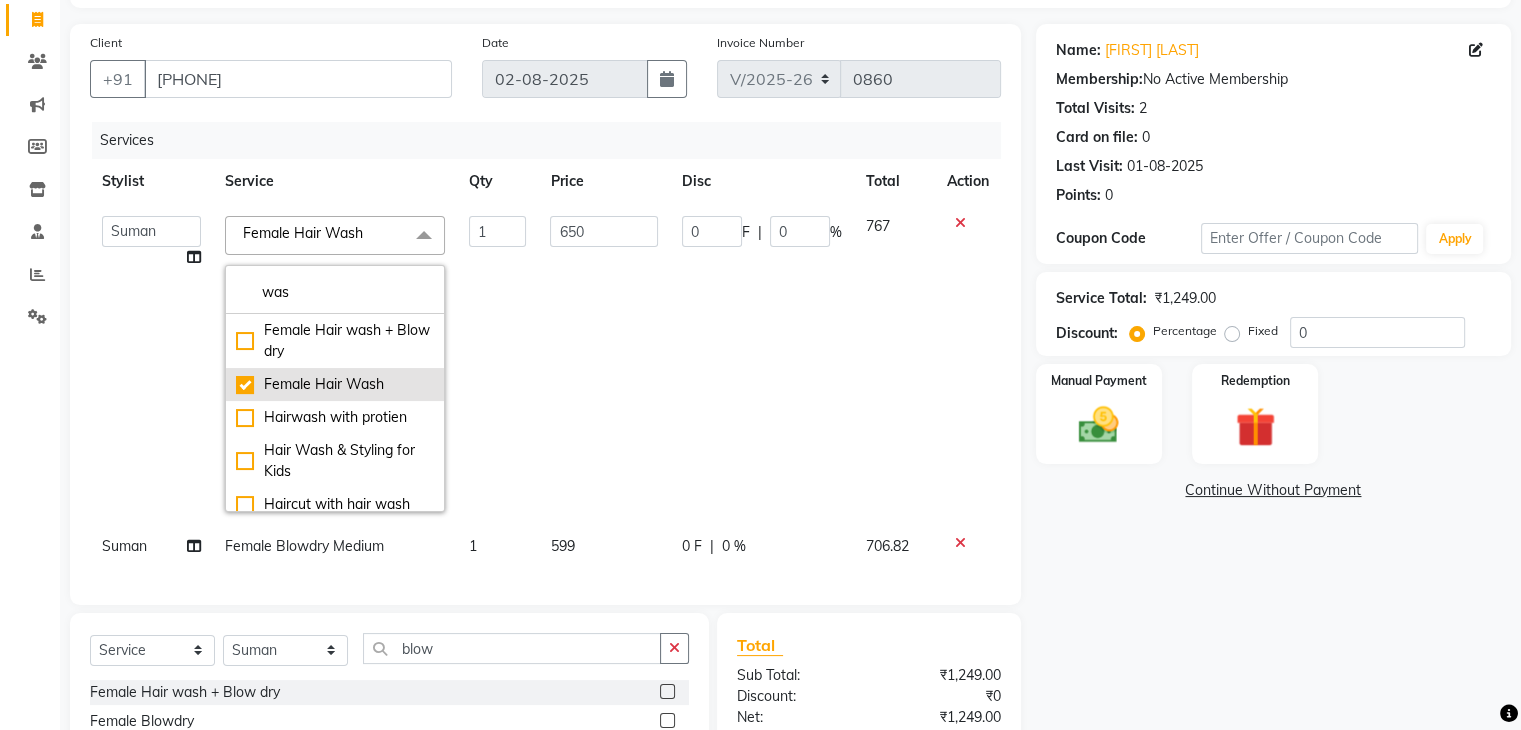 type on "was" 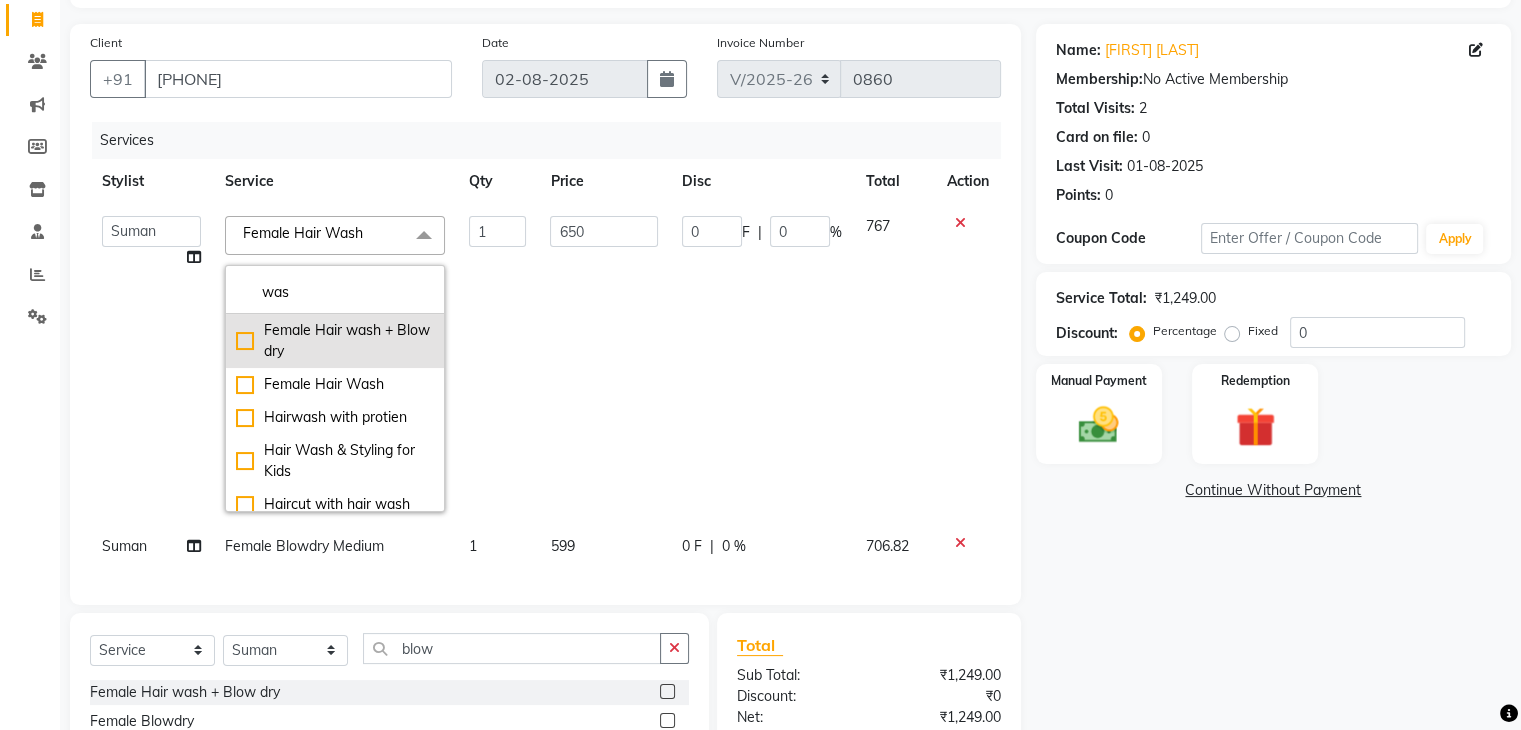 checkbox on "false" 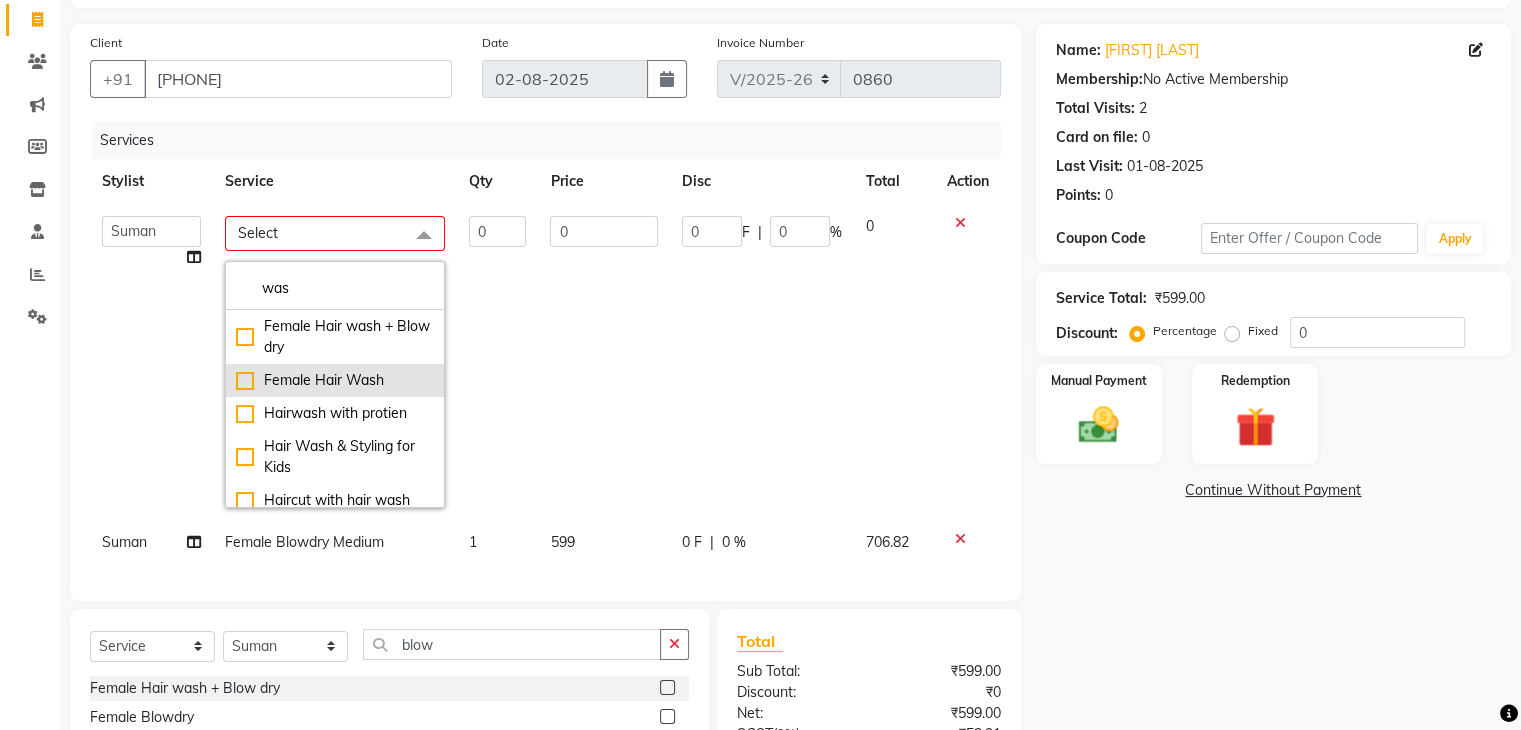 click on "Female Hair Wash" 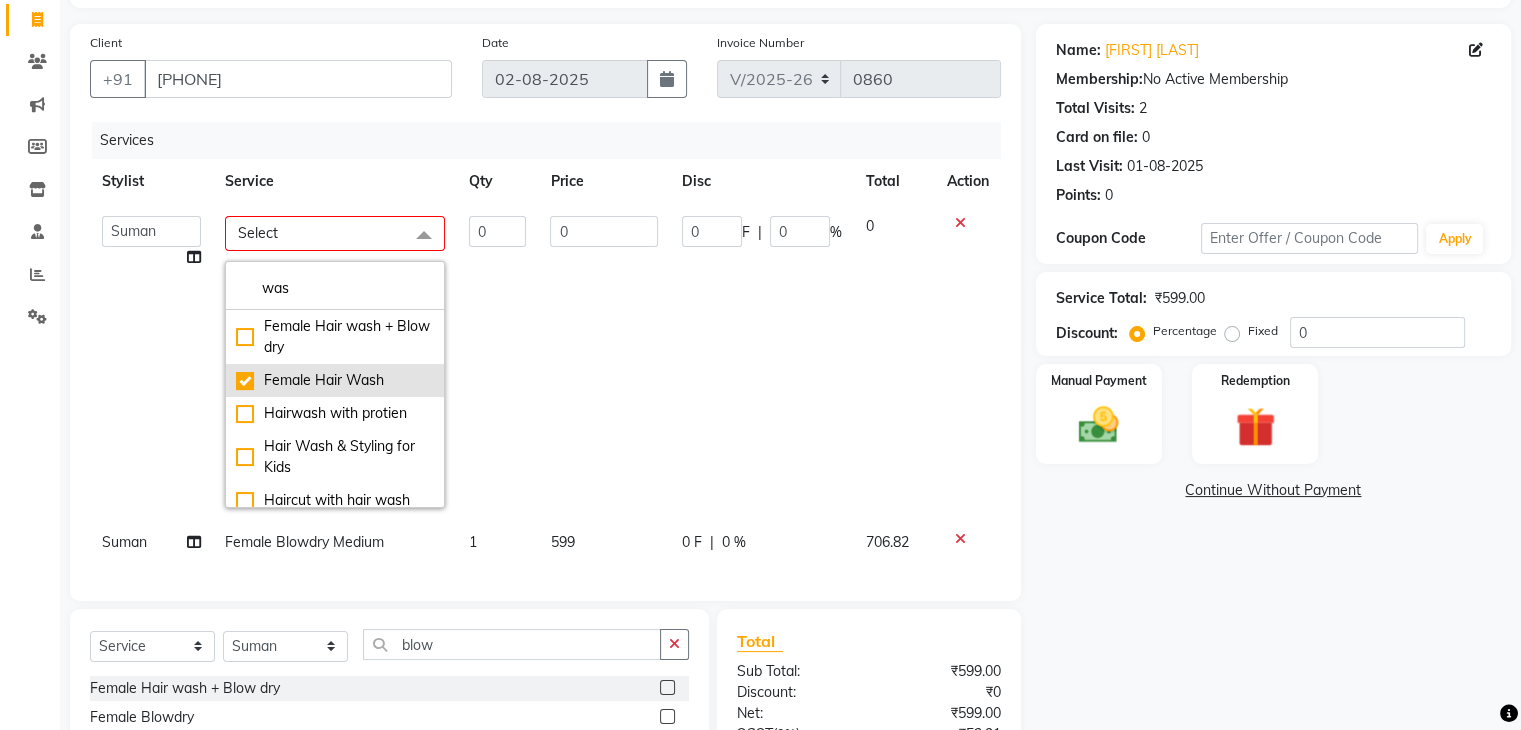 checkbox on "true" 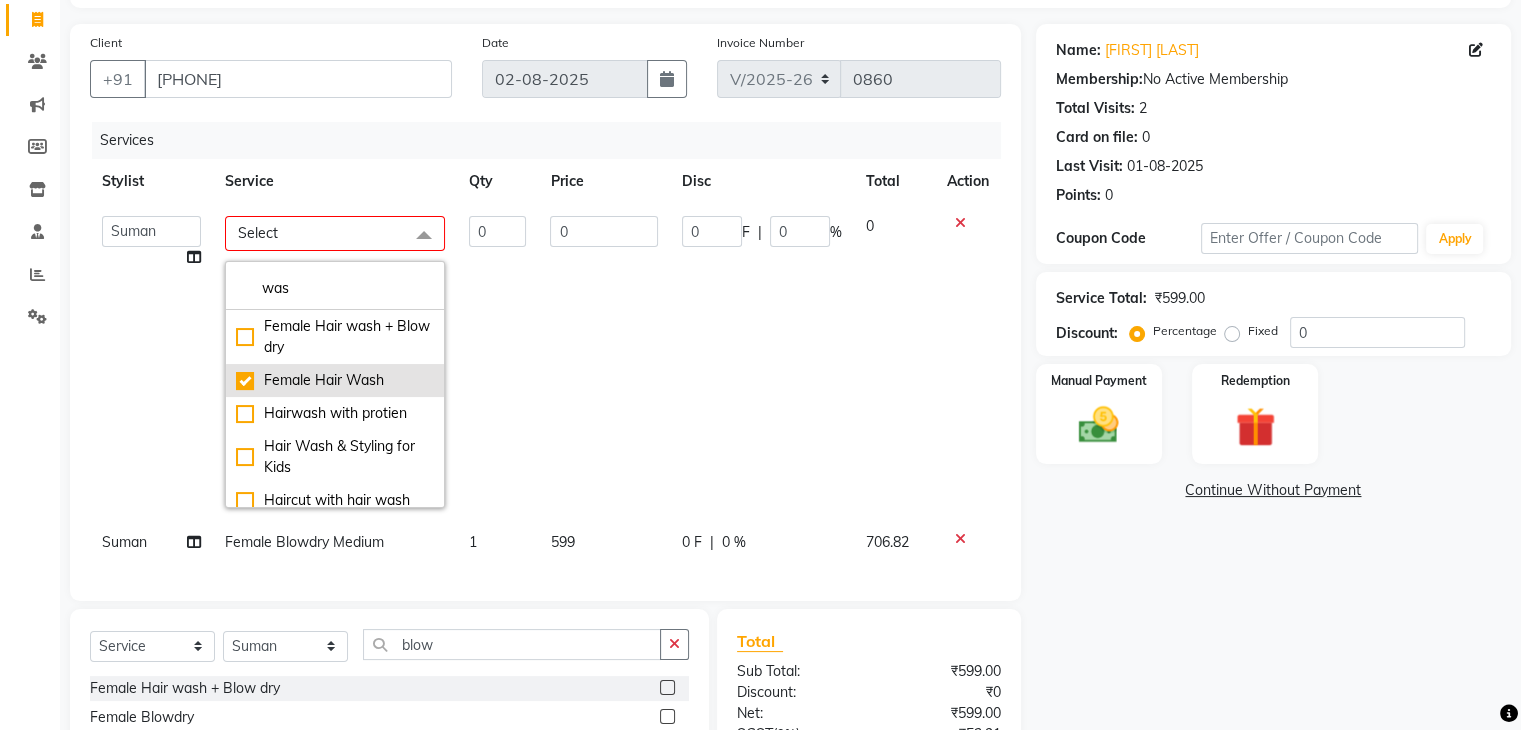 type on "1" 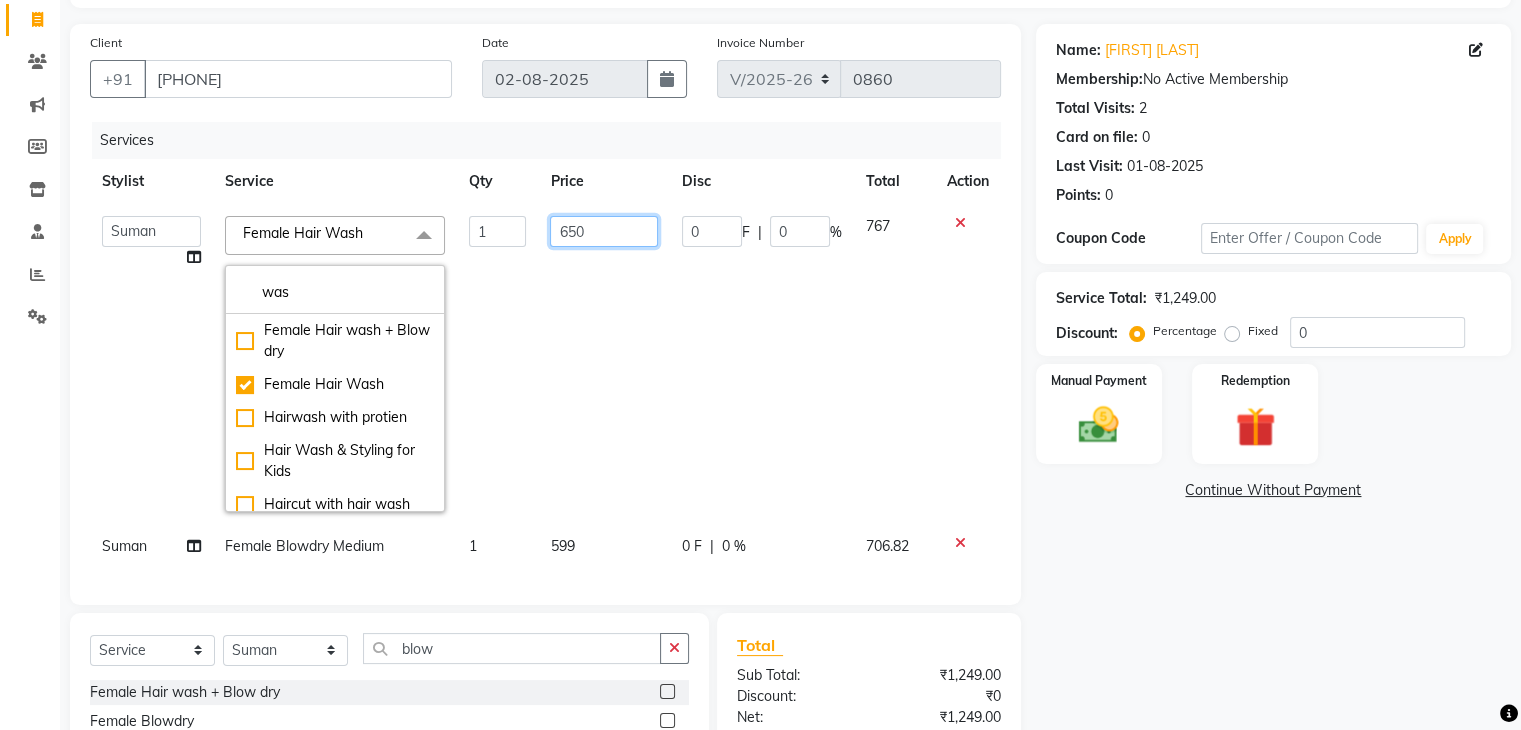 click on "650" 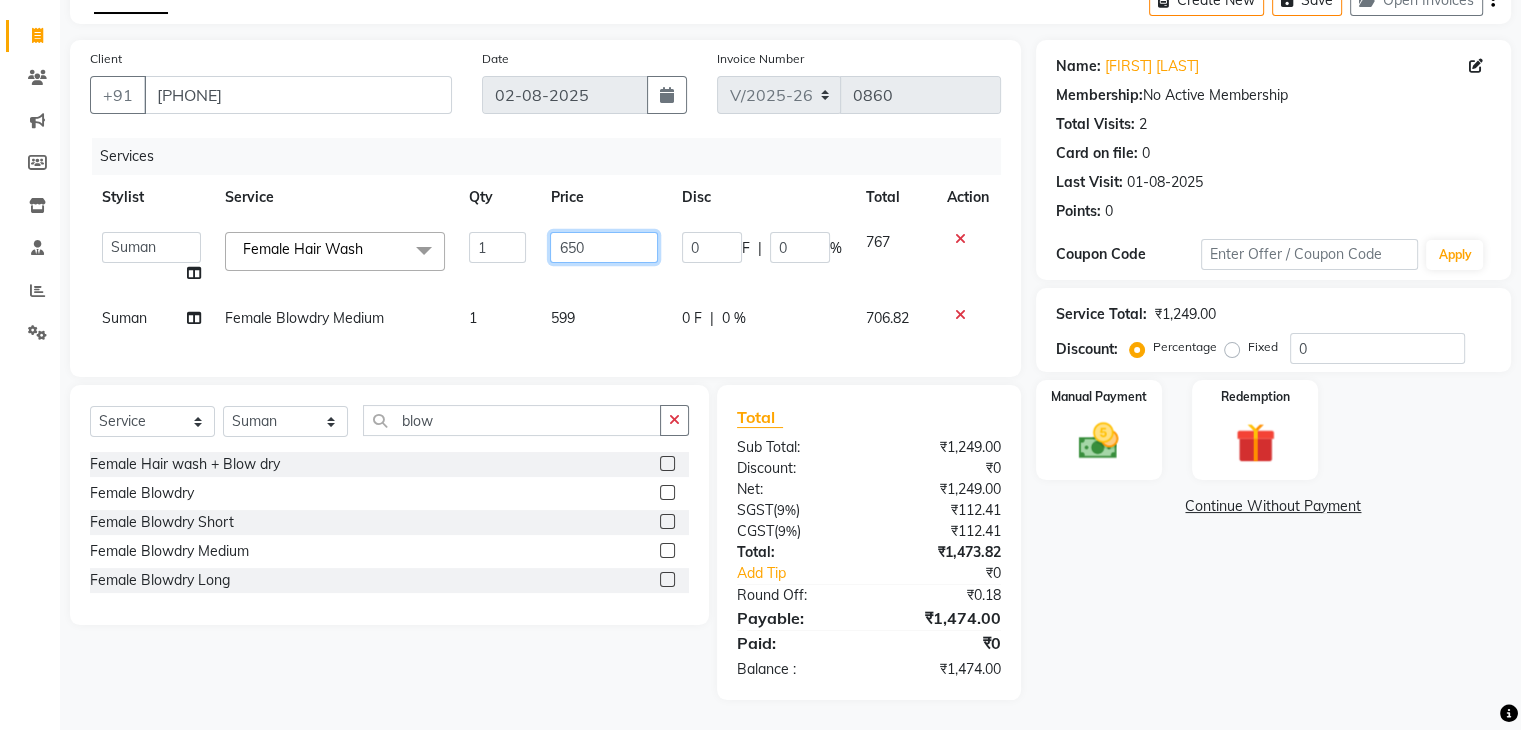 click on "650" 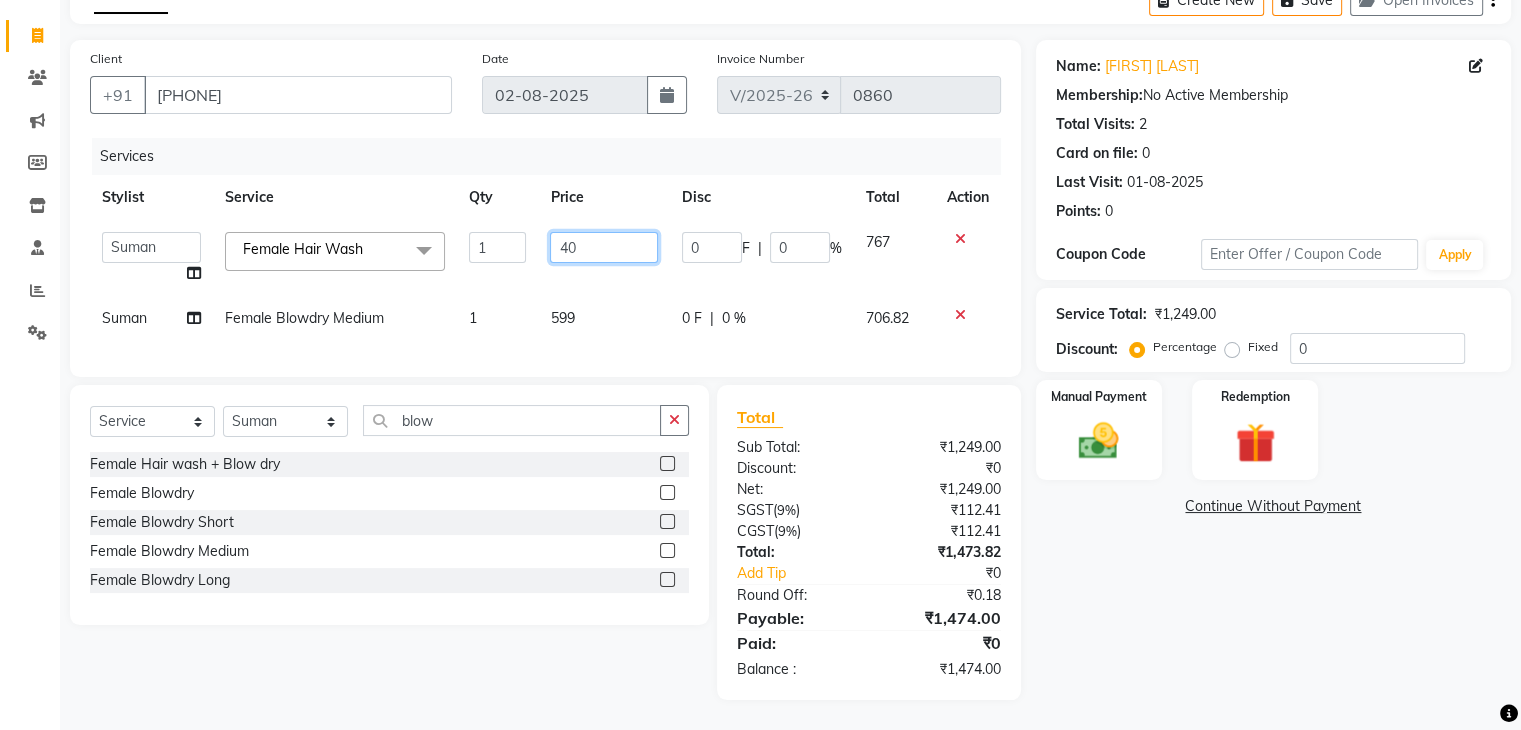 type on "400" 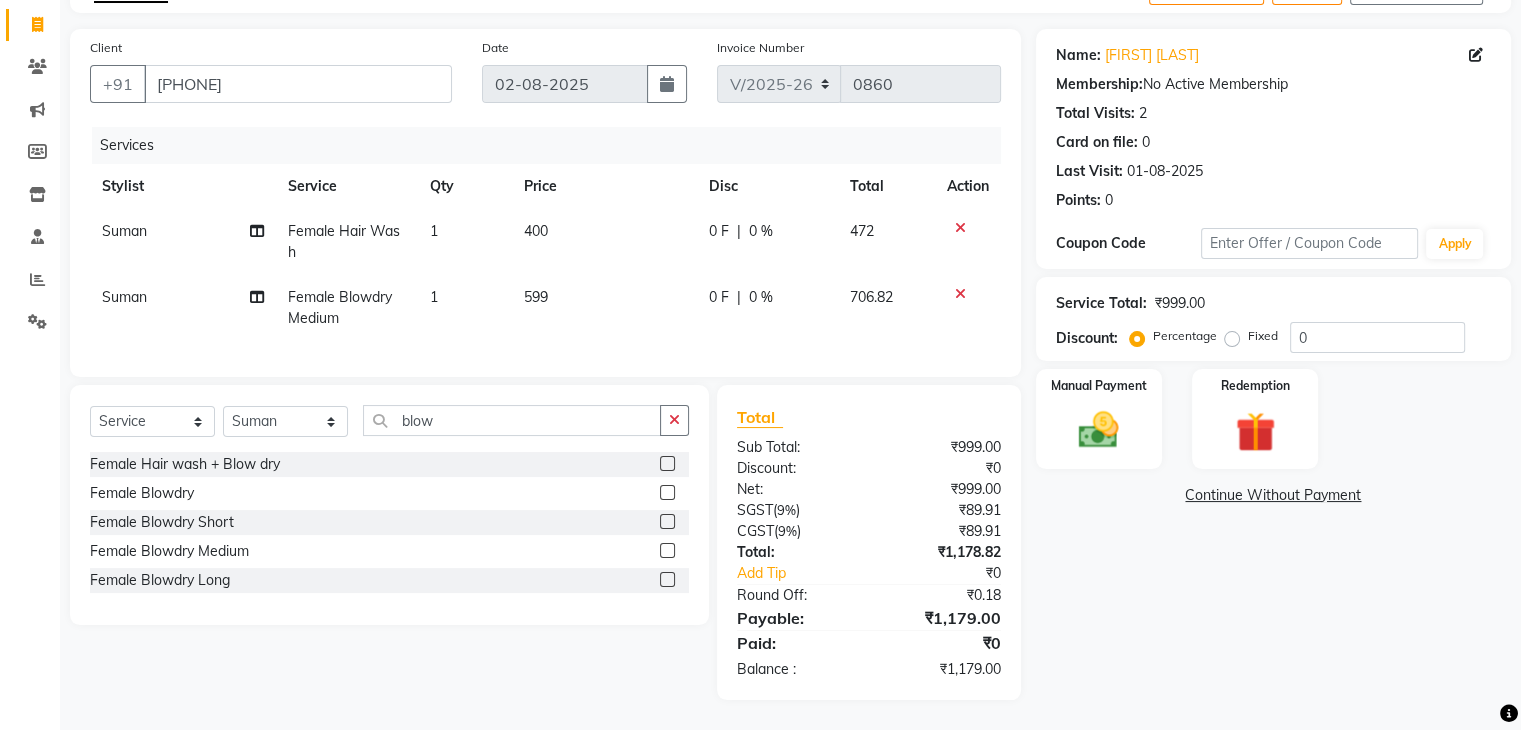 click on "Female Blowdry Medium" 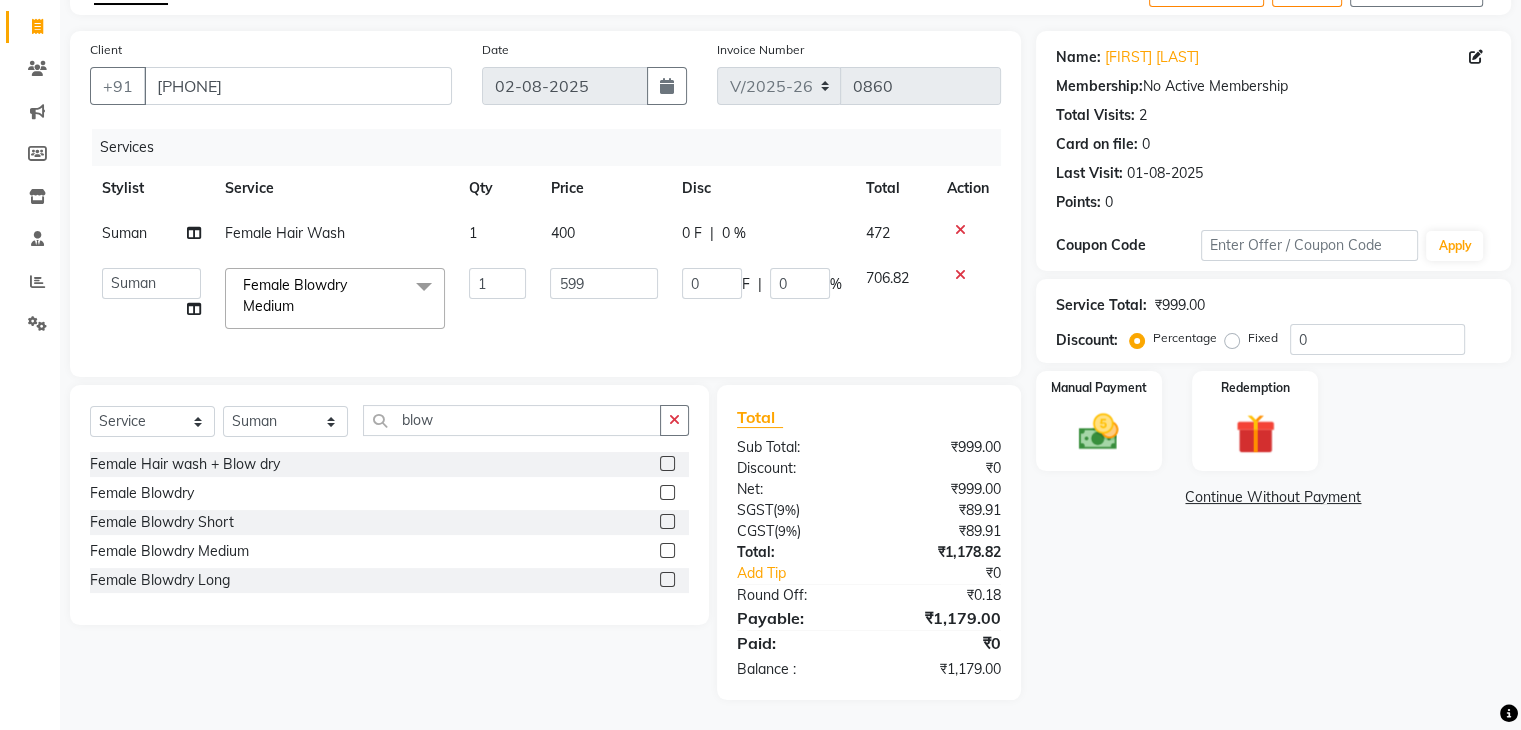 click on "Female Blowdry Medium  x" 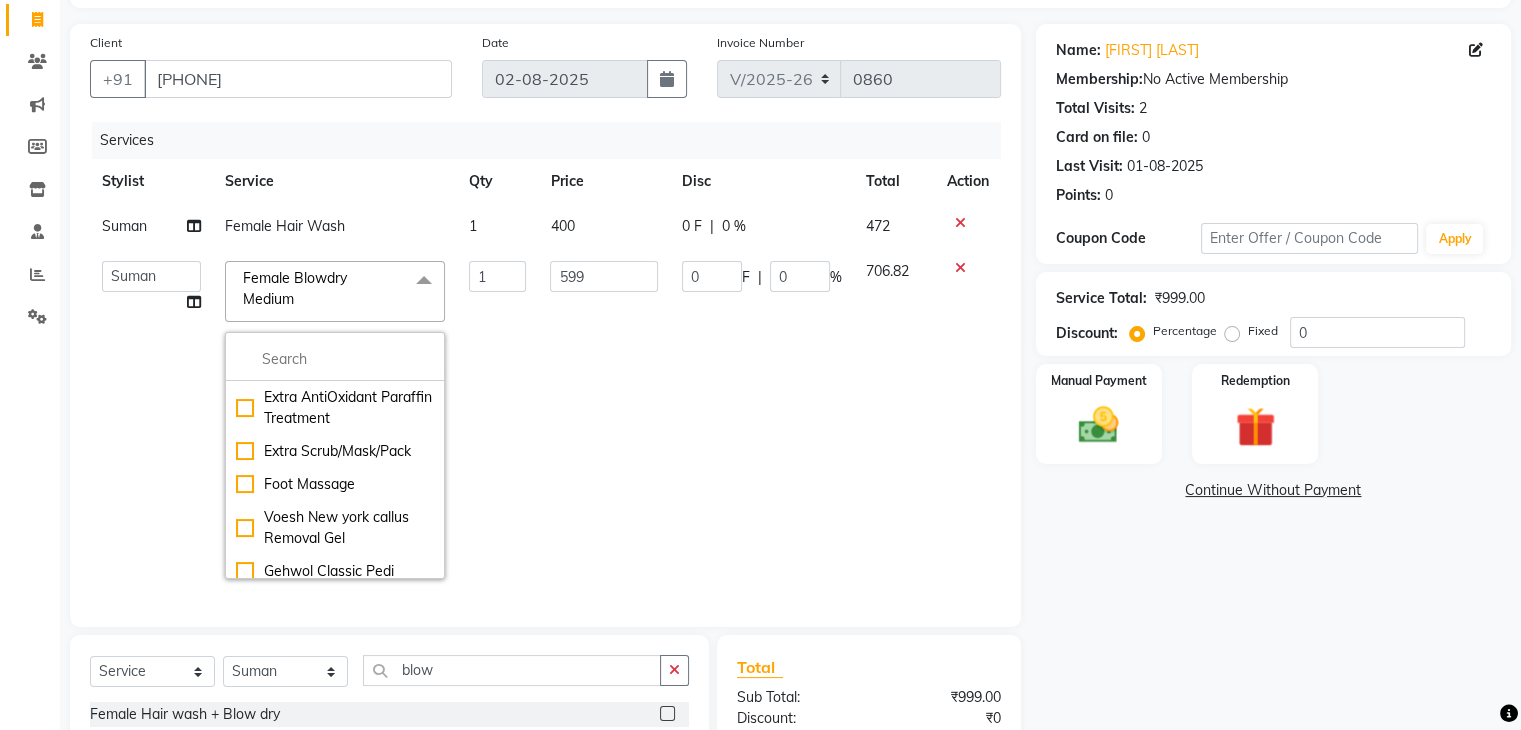 click on "Female Blowdry Medium  x" 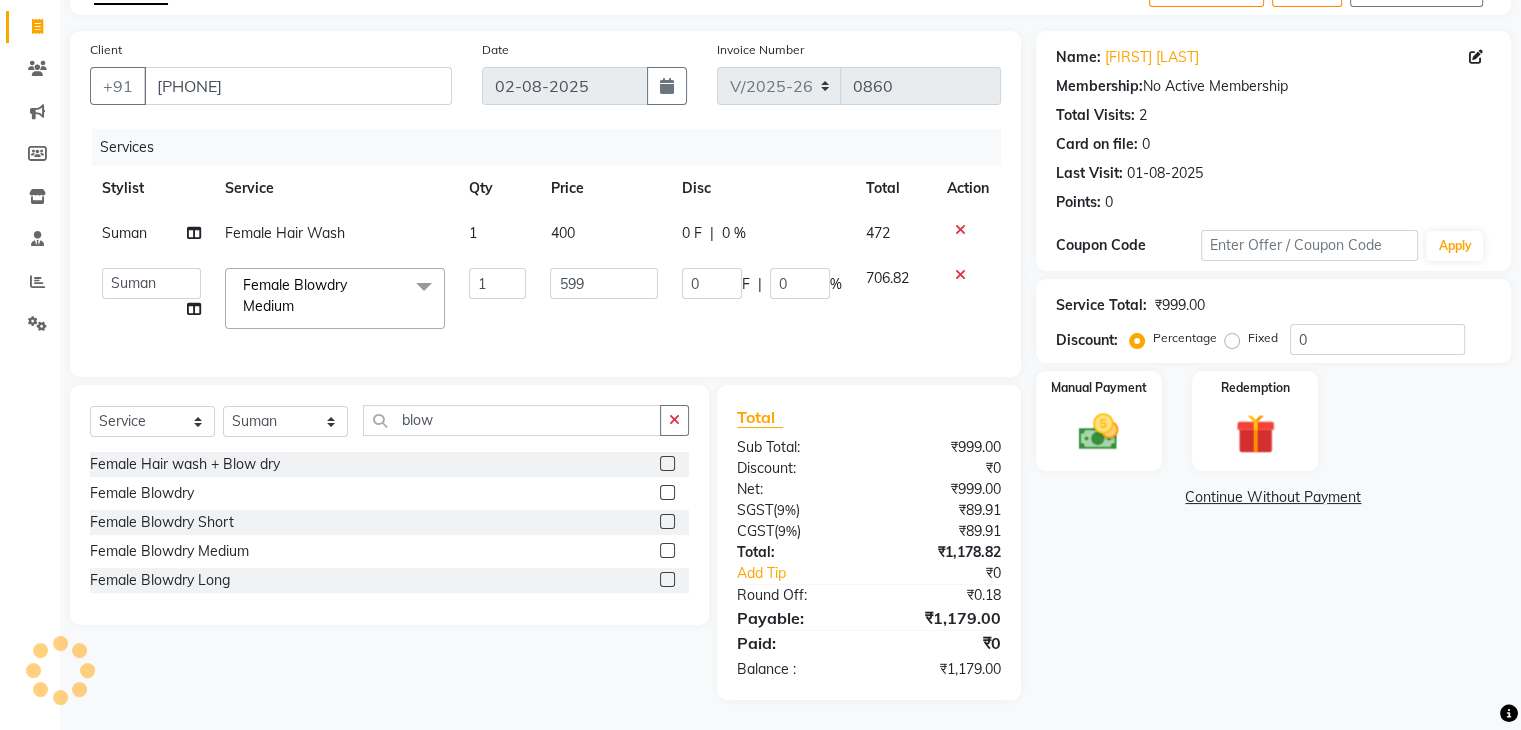scroll, scrollTop: 126, scrollLeft: 0, axis: vertical 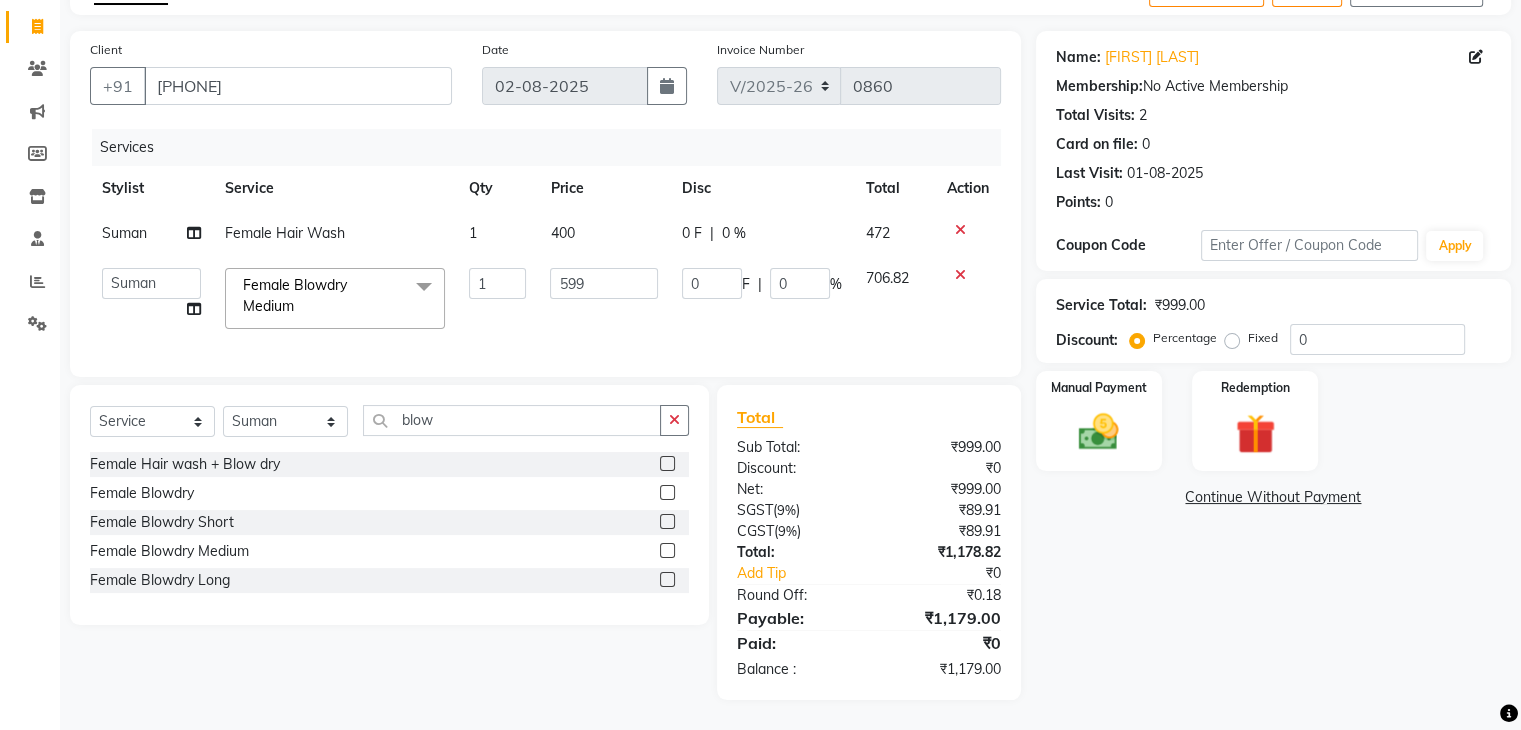 click on "Female Blowdry Medium" 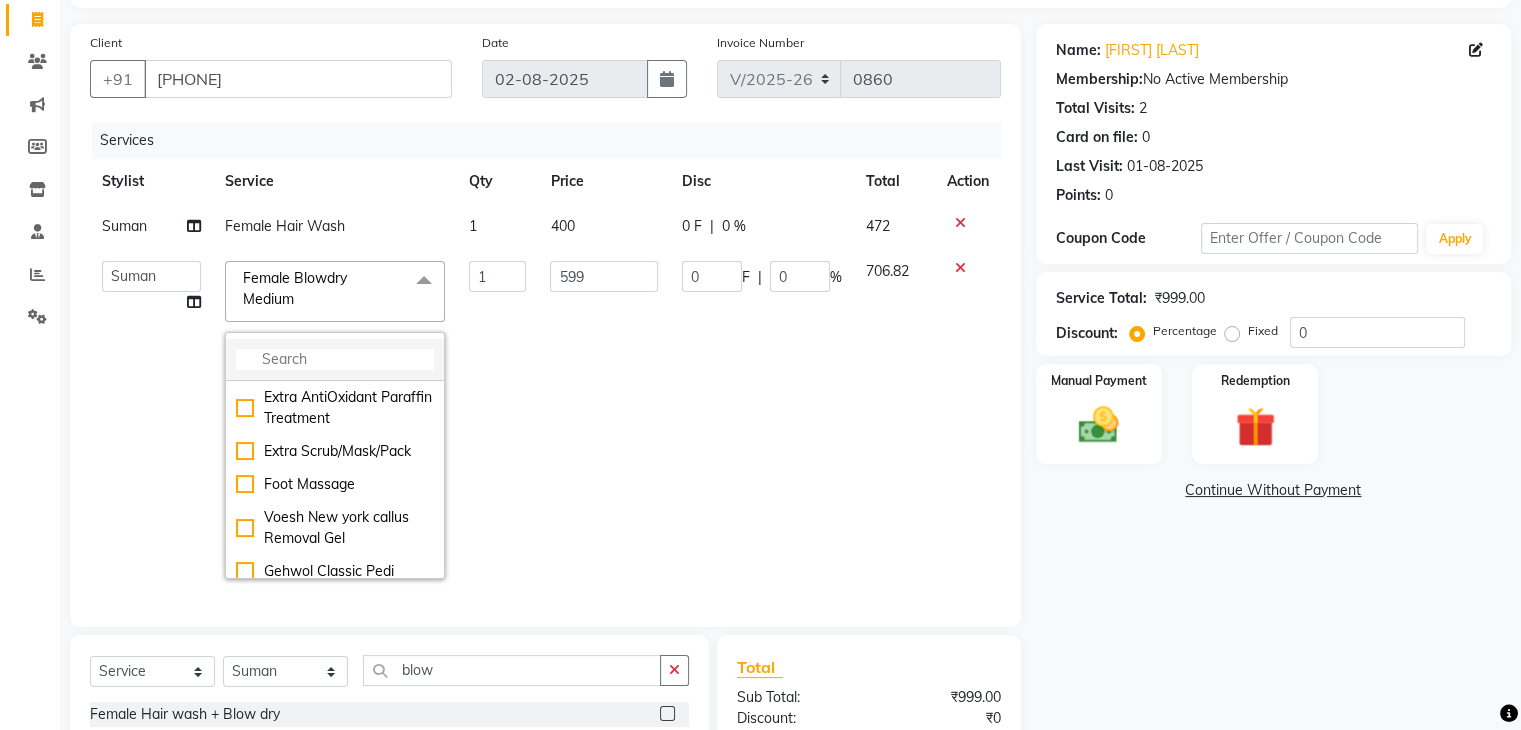click 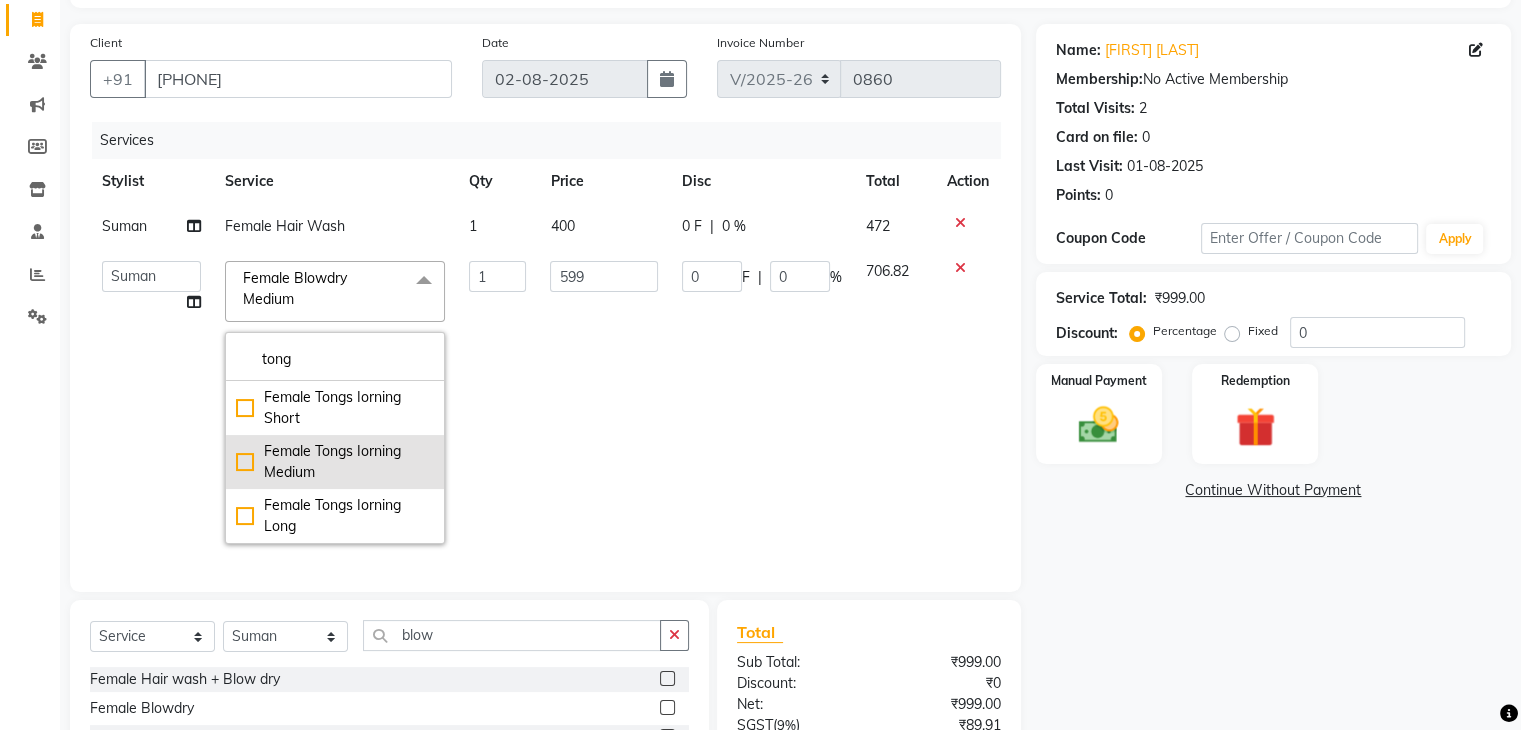 type on "tong" 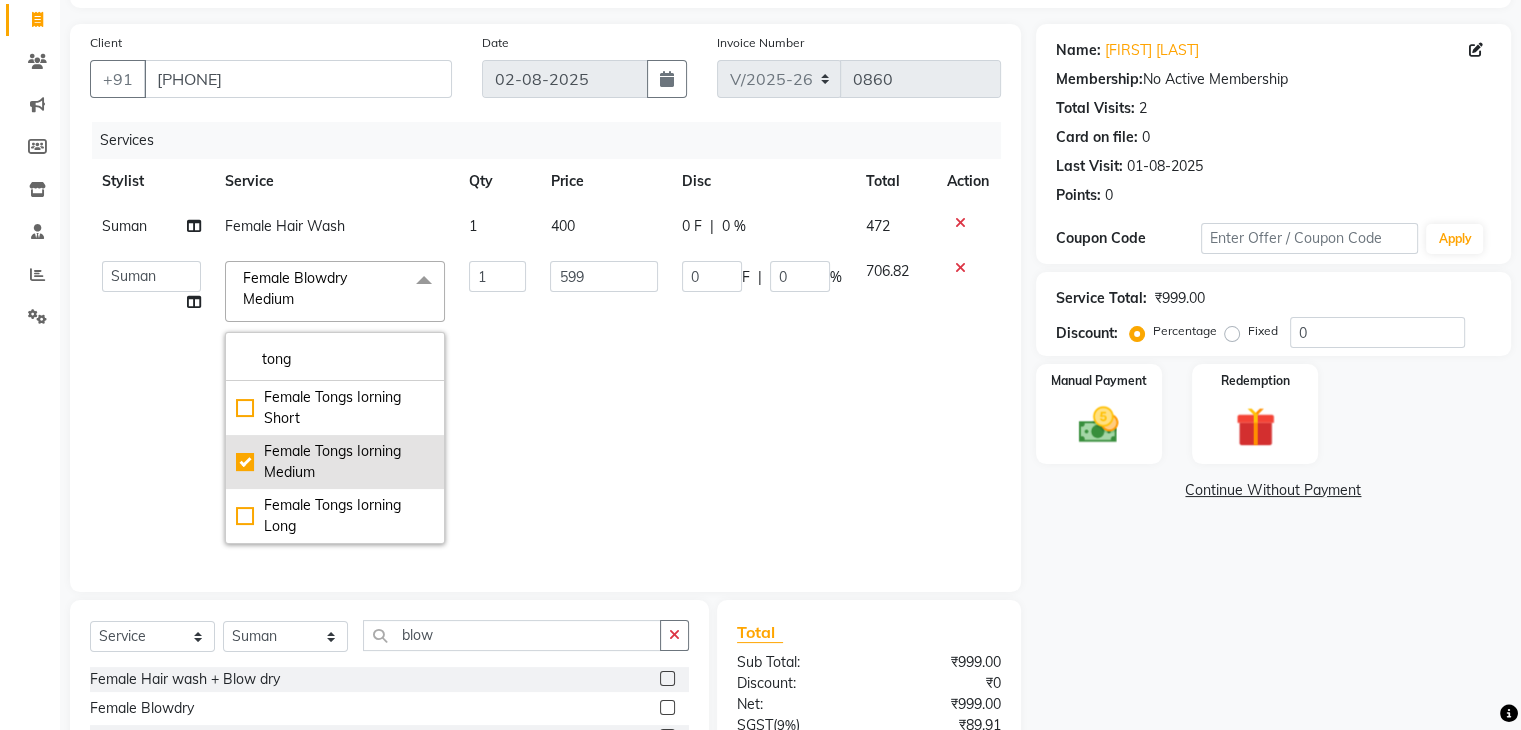 checkbox on "true" 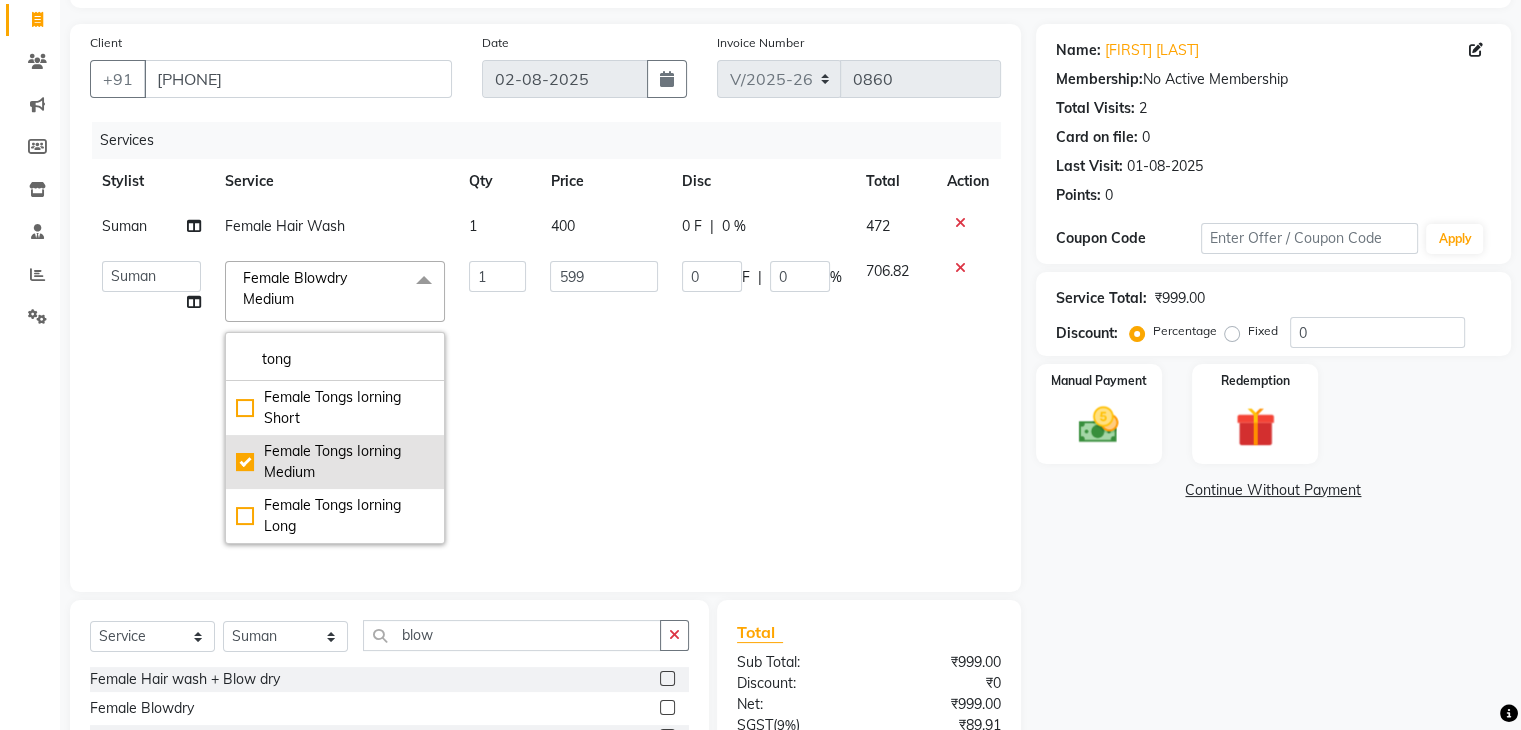 type on "850" 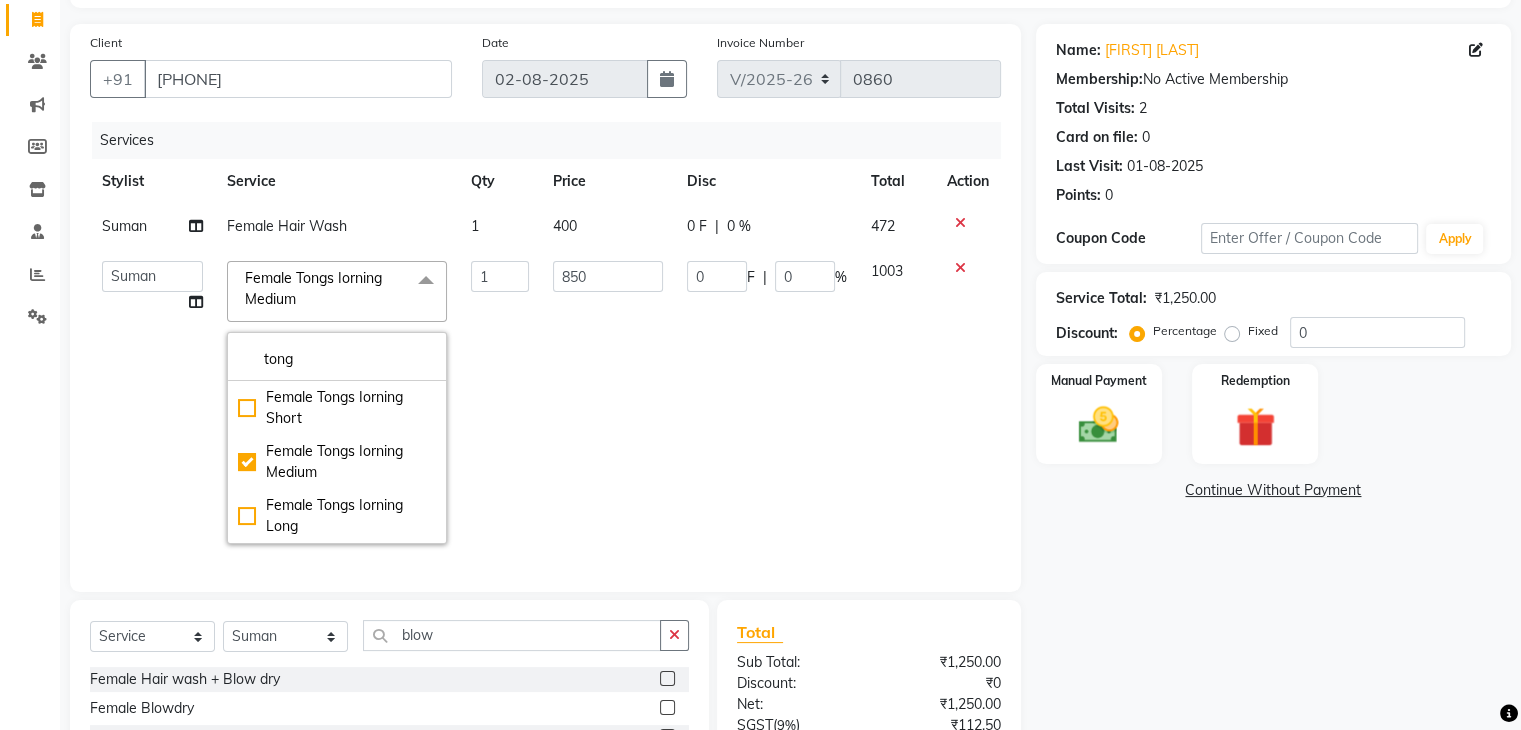 click on "Front desk   [FIRST]   [LAST]   shweta    Suman   Supriya   Sweety   tasmiya    Ujair   Vikarm   Yash   Zoya" 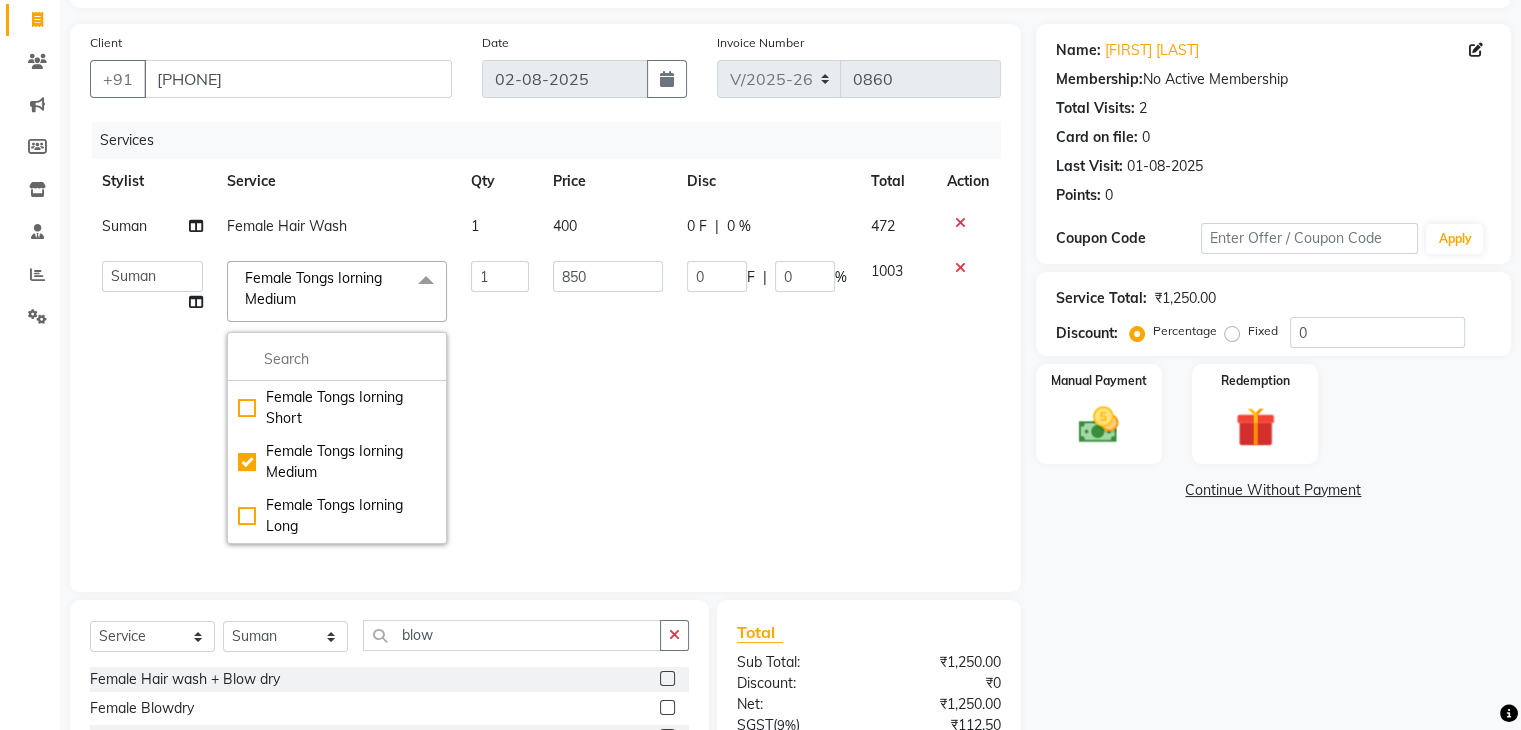 scroll, scrollTop: 113, scrollLeft: 0, axis: vertical 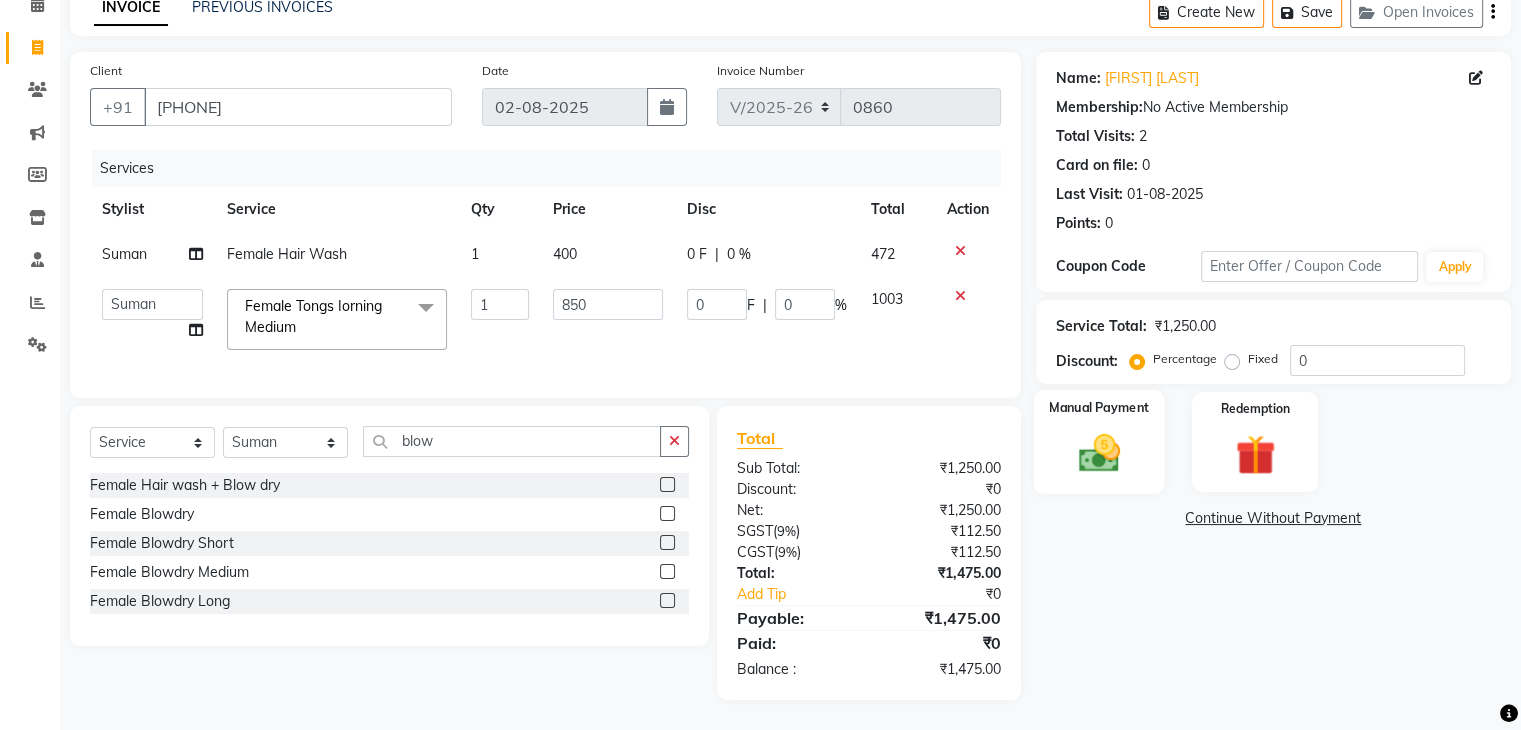 click on "Manual Payment" 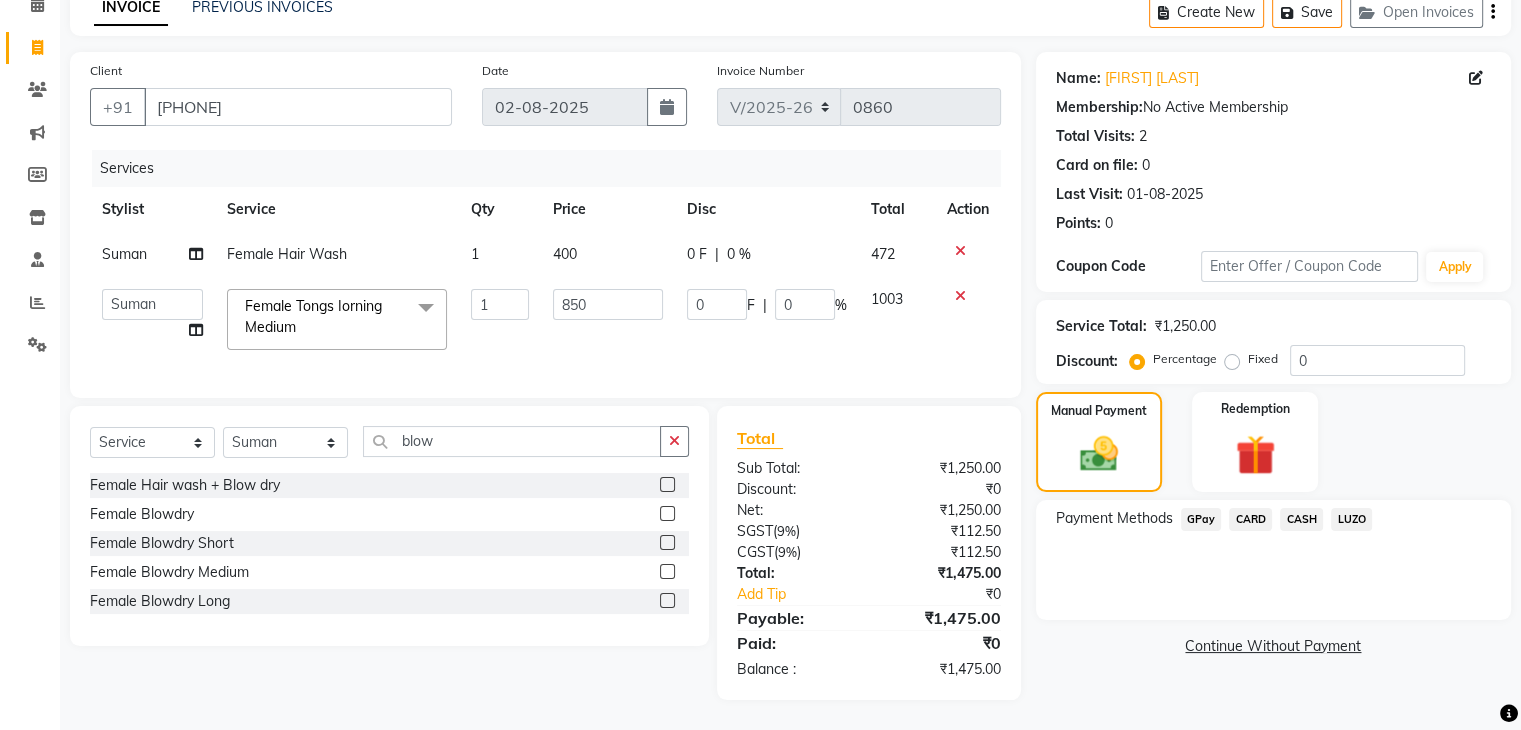 click on "LUZO" 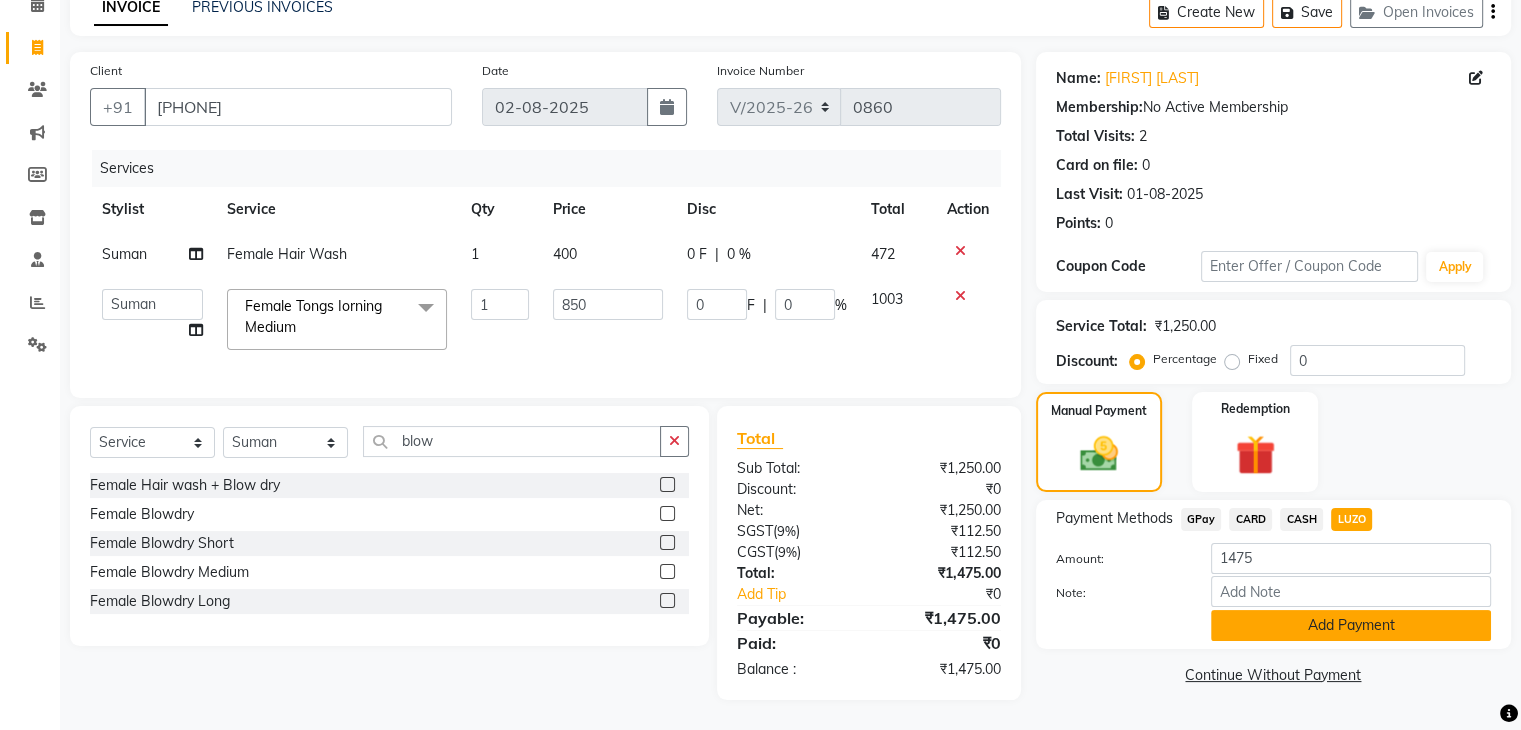 click on "Add Payment" 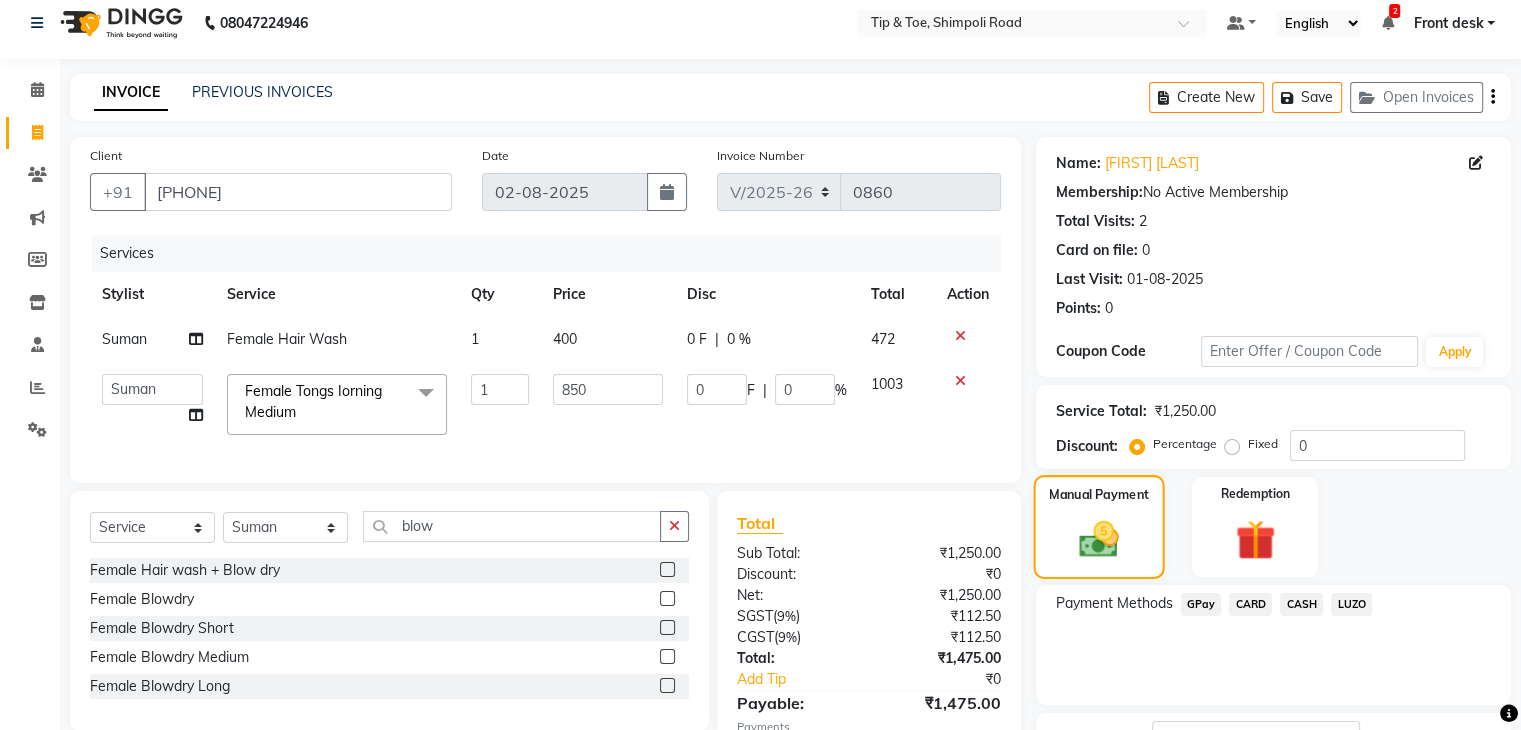 scroll, scrollTop: 171, scrollLeft: 0, axis: vertical 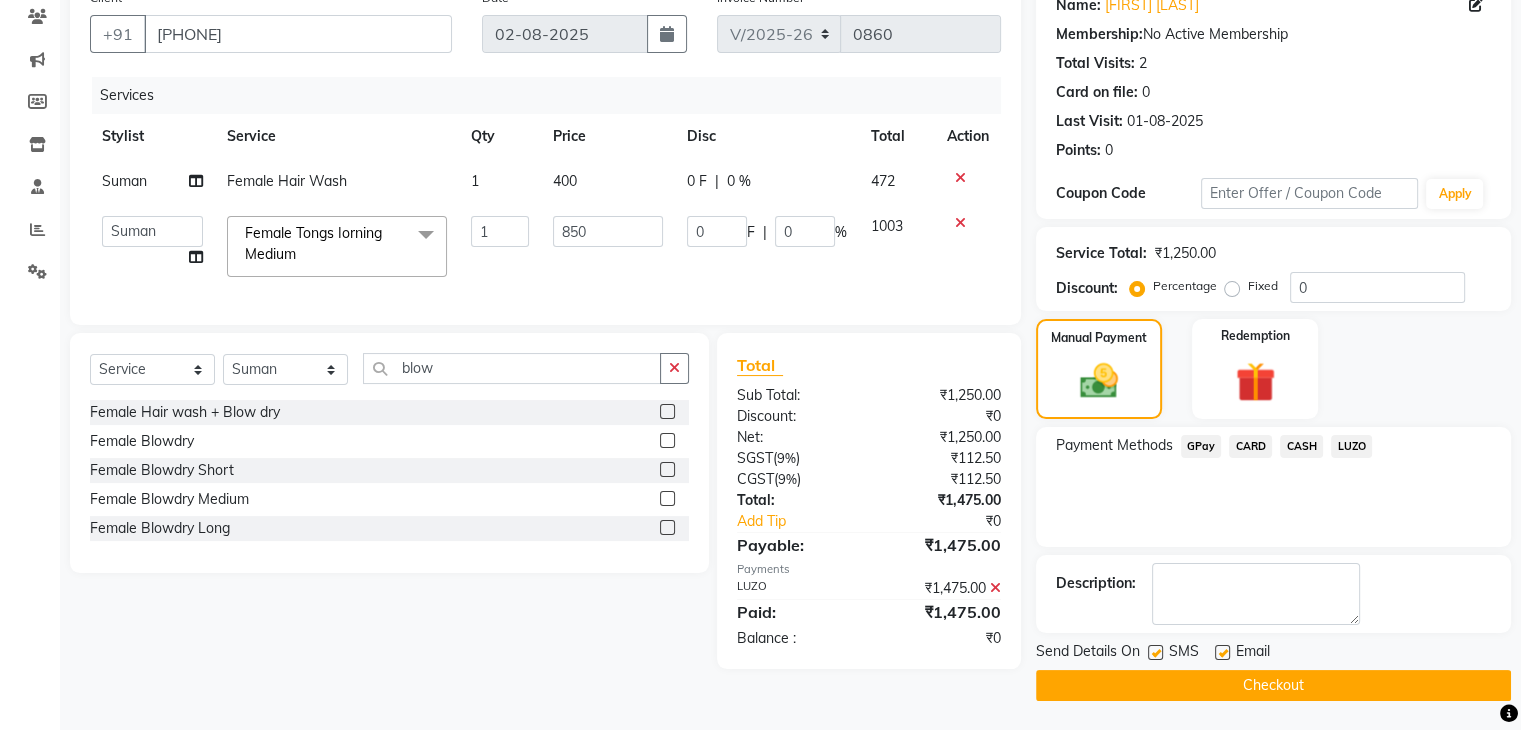 click on "400" 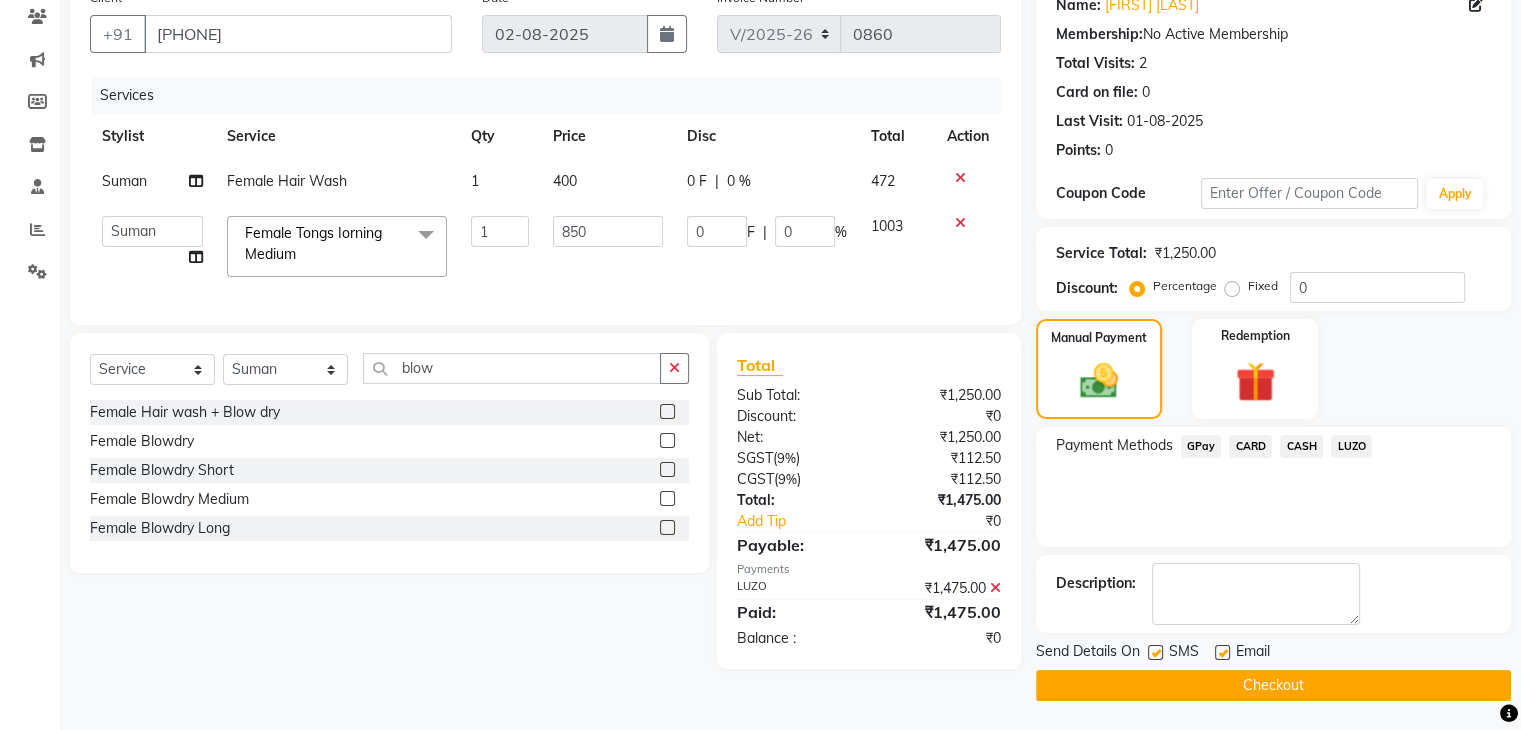 select on "83602" 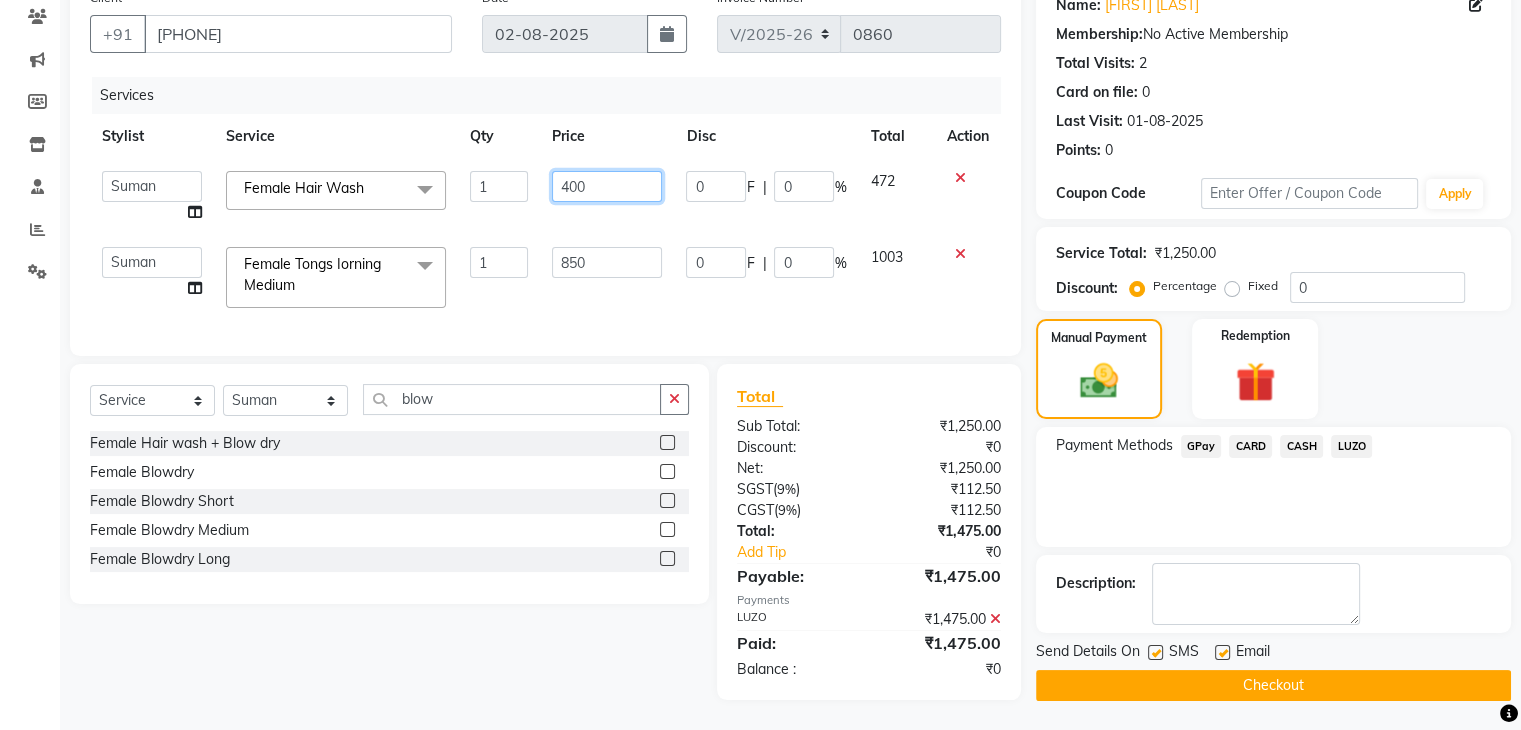 click on "400" 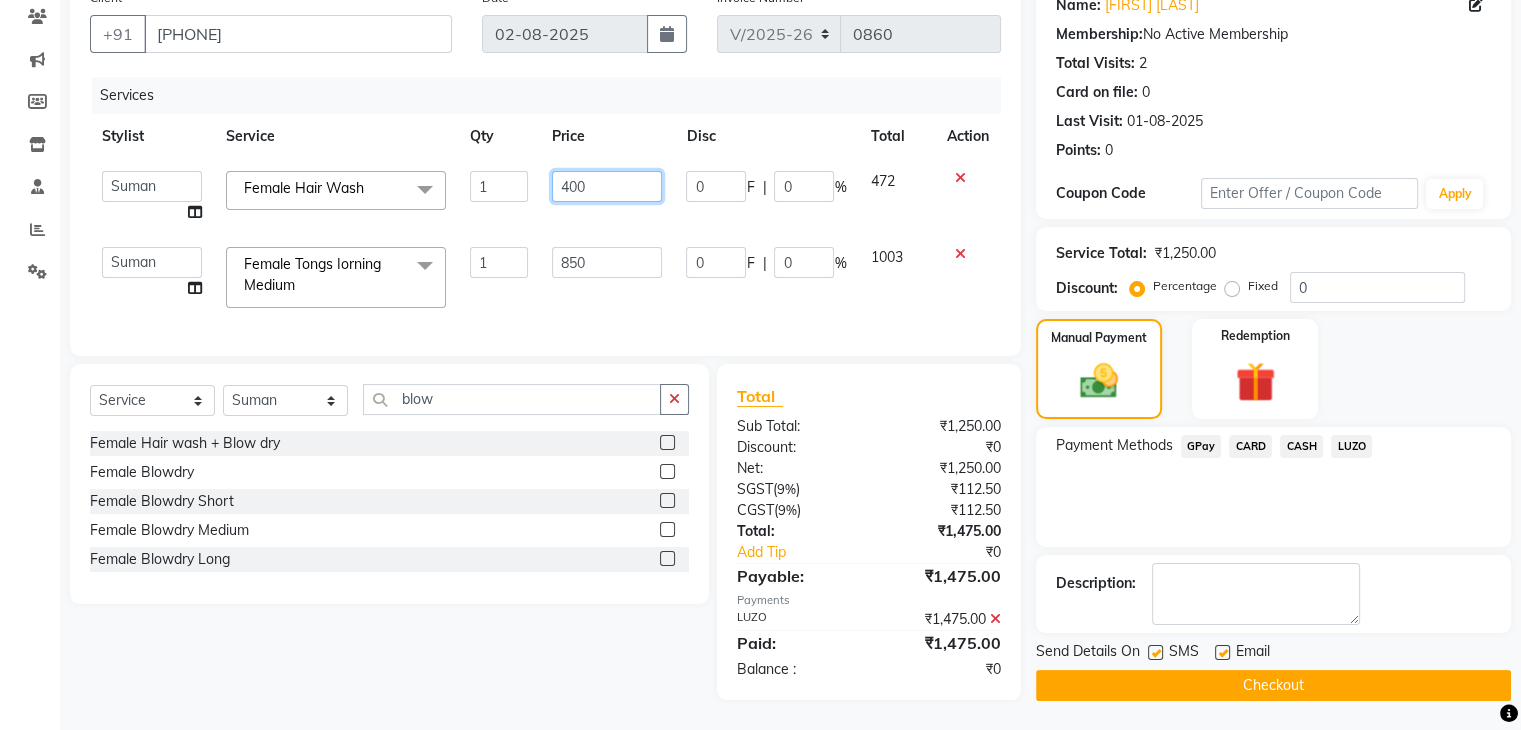 click on "400" 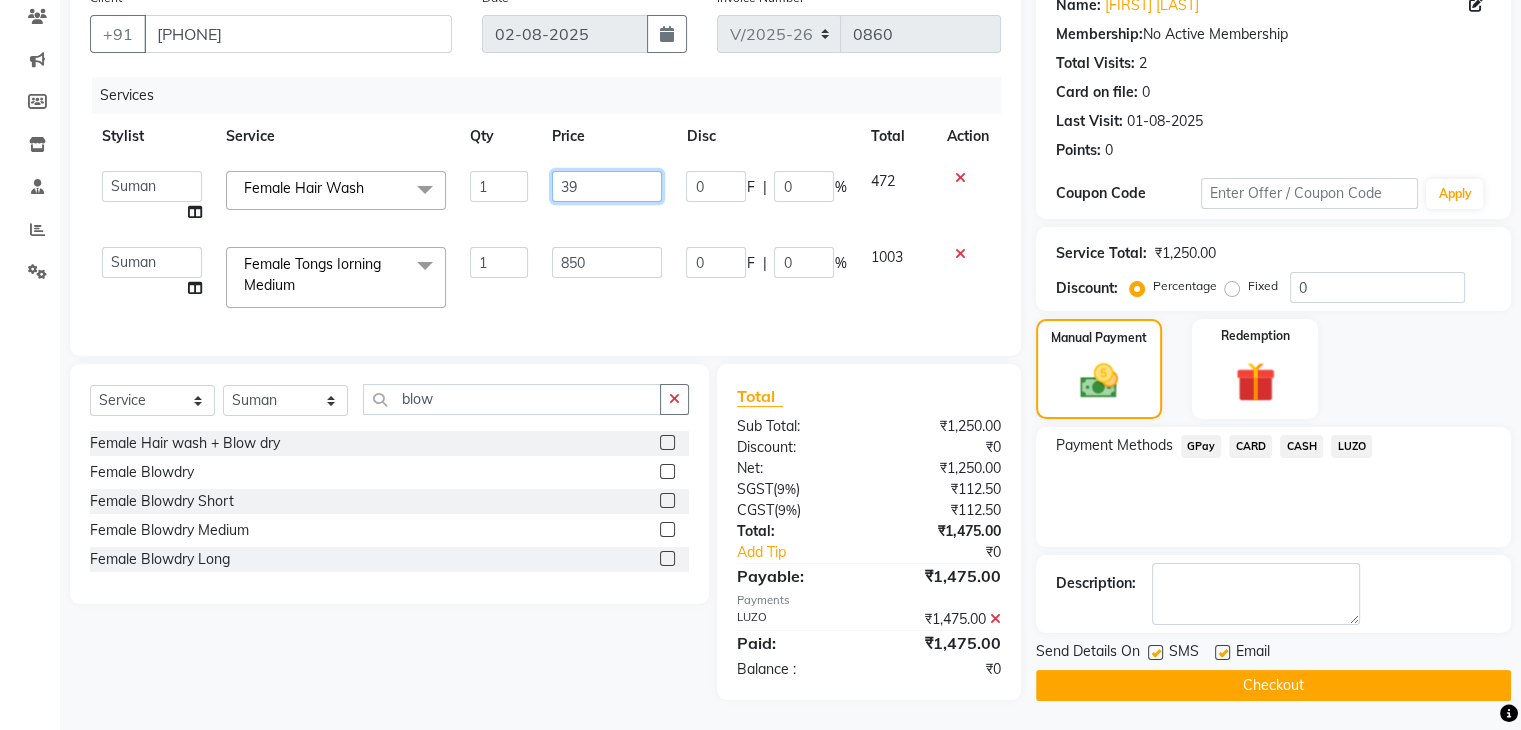 type on "399" 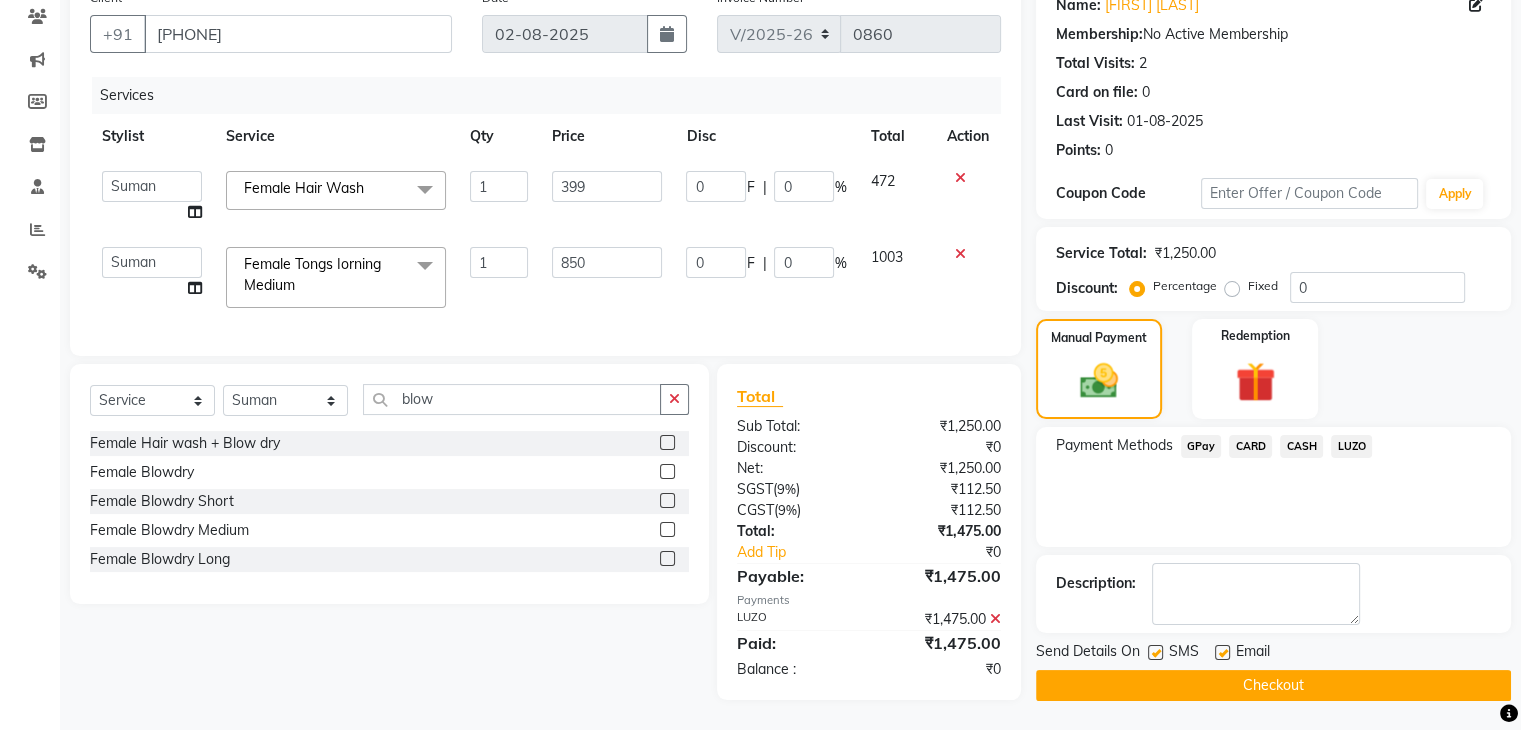 click on "Services Stylist Service Qty Price Disc Total Action  Front desk   [FIRST]   [LAST]   shweta    Suman   Supriya   Sweety   tasmiya    Ujair   Vikarm   Yash   Zoya  Female Hair Wash  x Extra AntiOxidant Paraffin Treatment Extra Scrub/Mask/Pack Foot Massage Voesh New york callus Removal Gel Gehwol Classic Pedi Gehwol Med Pedi for Crack Skin Gehwol Med Lipidro Pedi Vedic valley manicure Vedic valley pedicure Essential Manicure w Scrub Essential Pedicure w Scrub T&T Nail Art Set (10 Fingers) T&T Acrylic Single Design T&T Single Nail Design T&T Glitter Color Change Permanent Alga Spa Manicure Eyebrow Lamination Lashes Tinting Eyebrow Tinting Russian Lashes Touch-Up Russian Lashes Extension Waiting charge 1 hr Lashes Removal Single Line Lashes Extension Barbie Lashes Extension Lashes Touch-Up O.P.I Ombre Gel Nail Set O.P.I Ombre Acrylic Nail Set O.P.I French Acrylic Nail Set O.P.I Natural Acrylic Nail Set O.P.I French Gel Nail Set O.P.I Natural Gel Nail Set O.P.I Gel Overlays O.P.I Acrylic Overlays O.P.I Gel Coat 1" 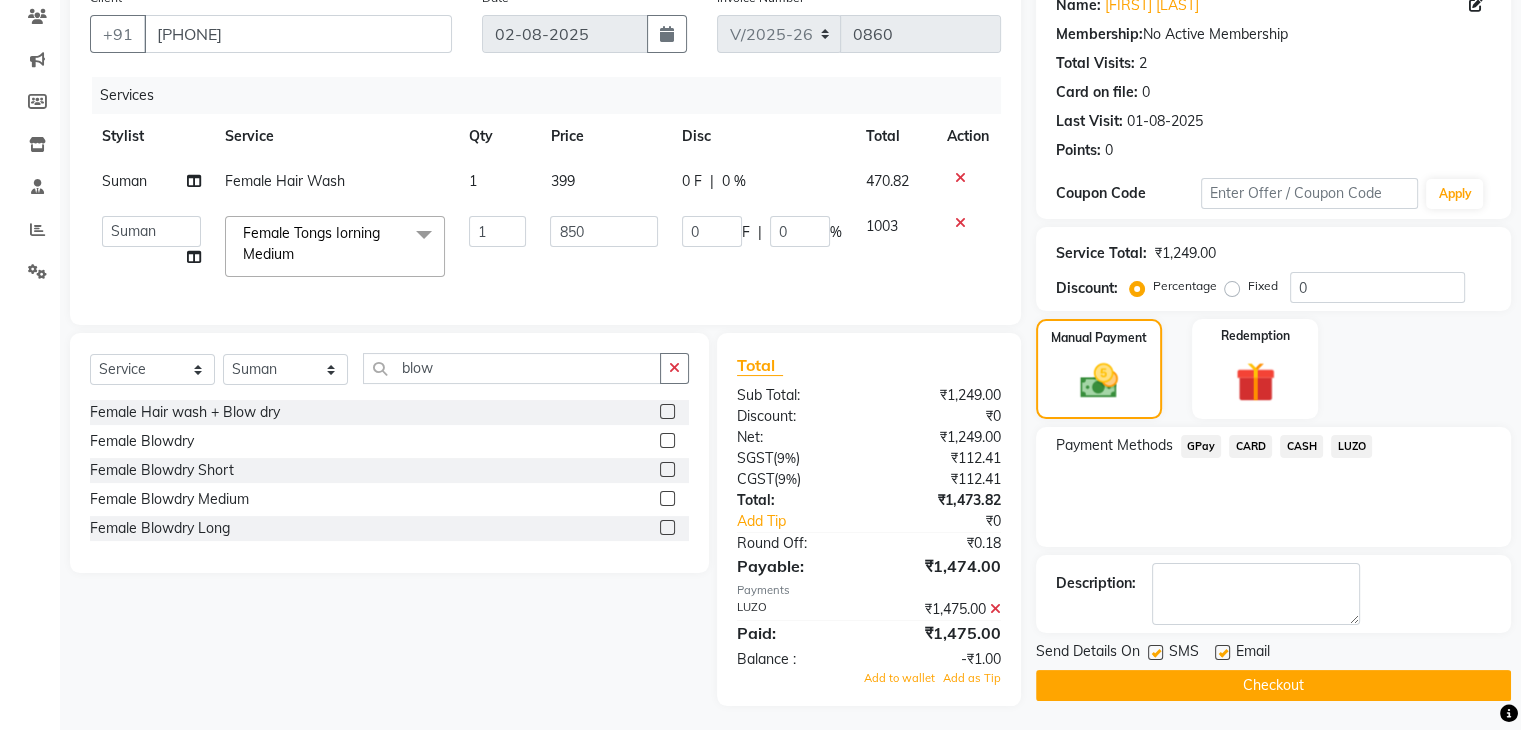 click 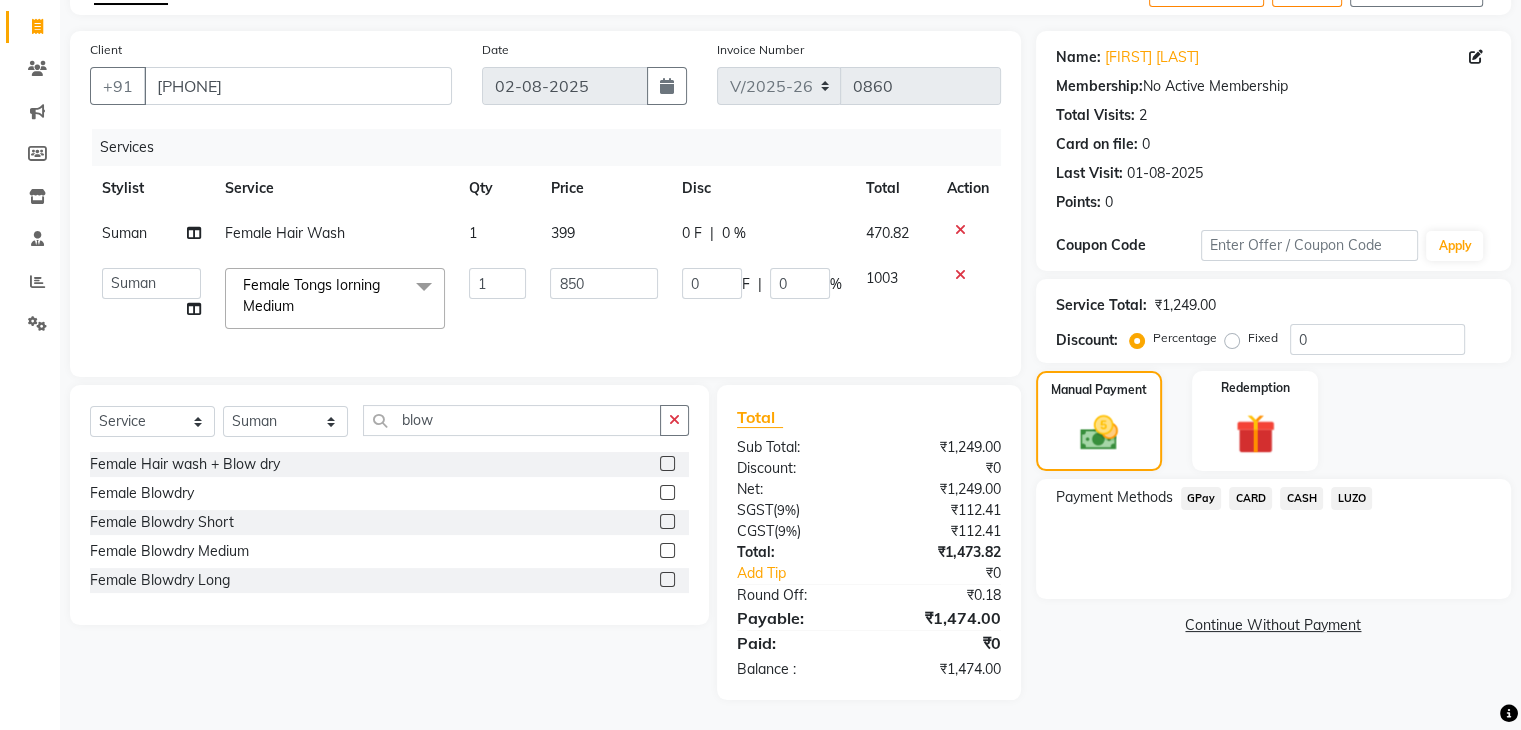 scroll, scrollTop: 134, scrollLeft: 0, axis: vertical 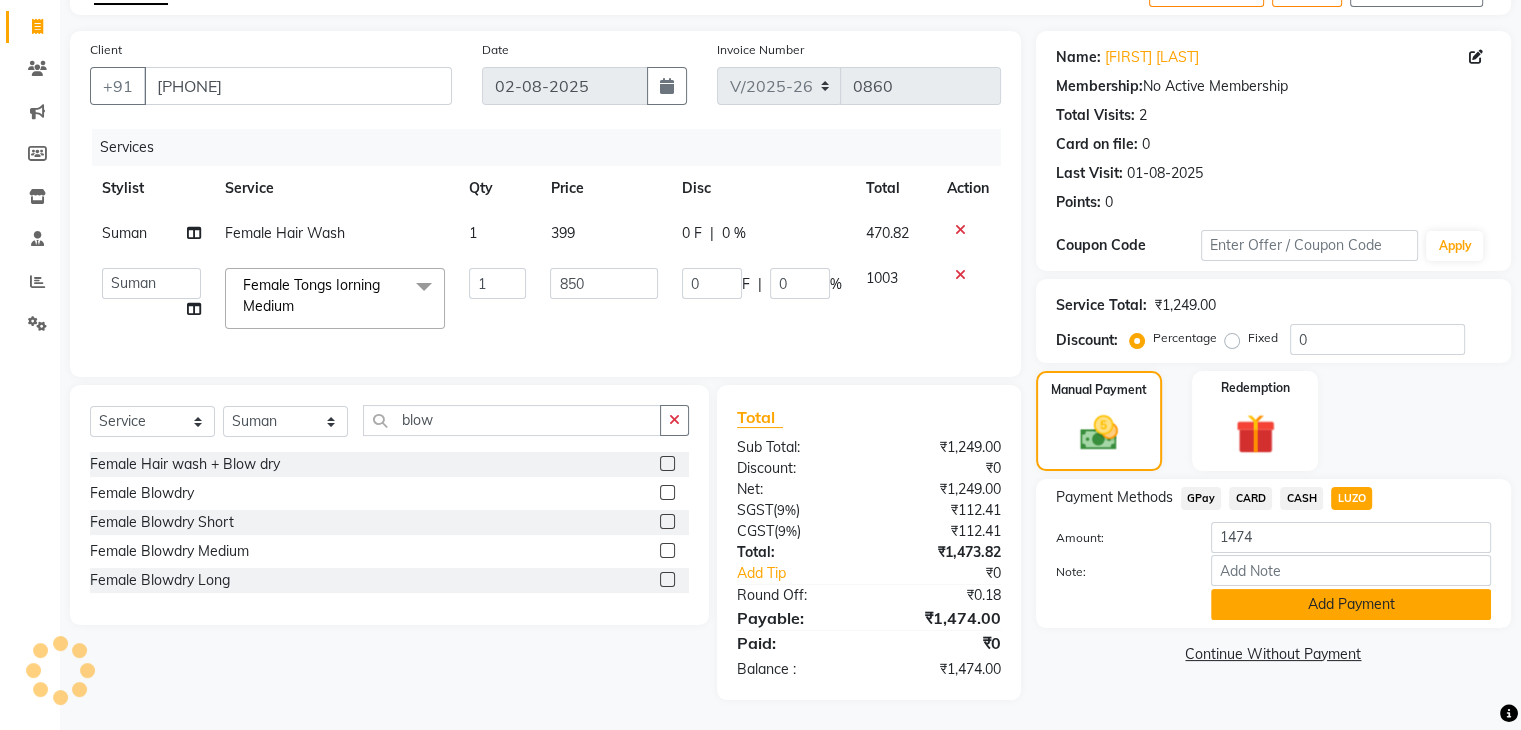 click on "Add Payment" 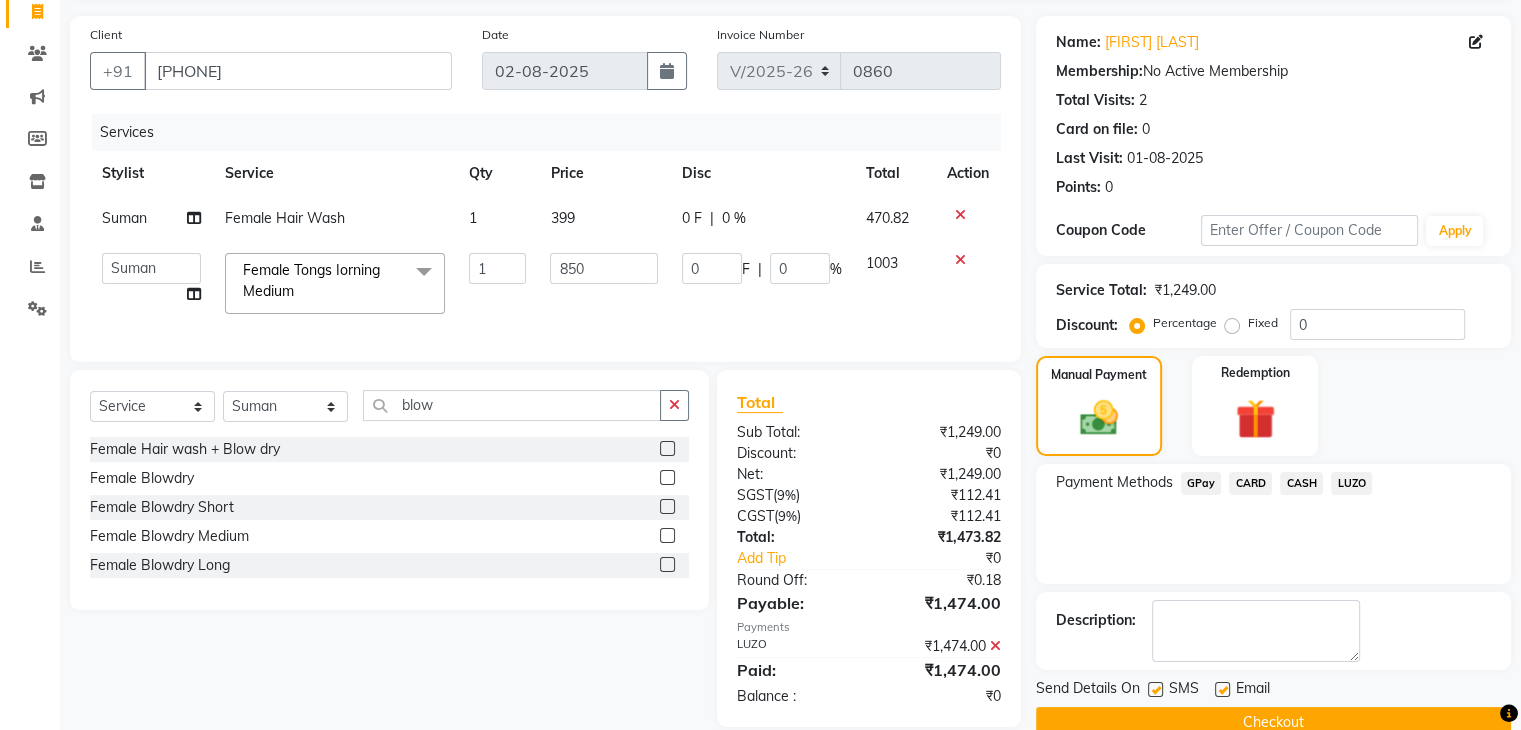 scroll, scrollTop: 176, scrollLeft: 0, axis: vertical 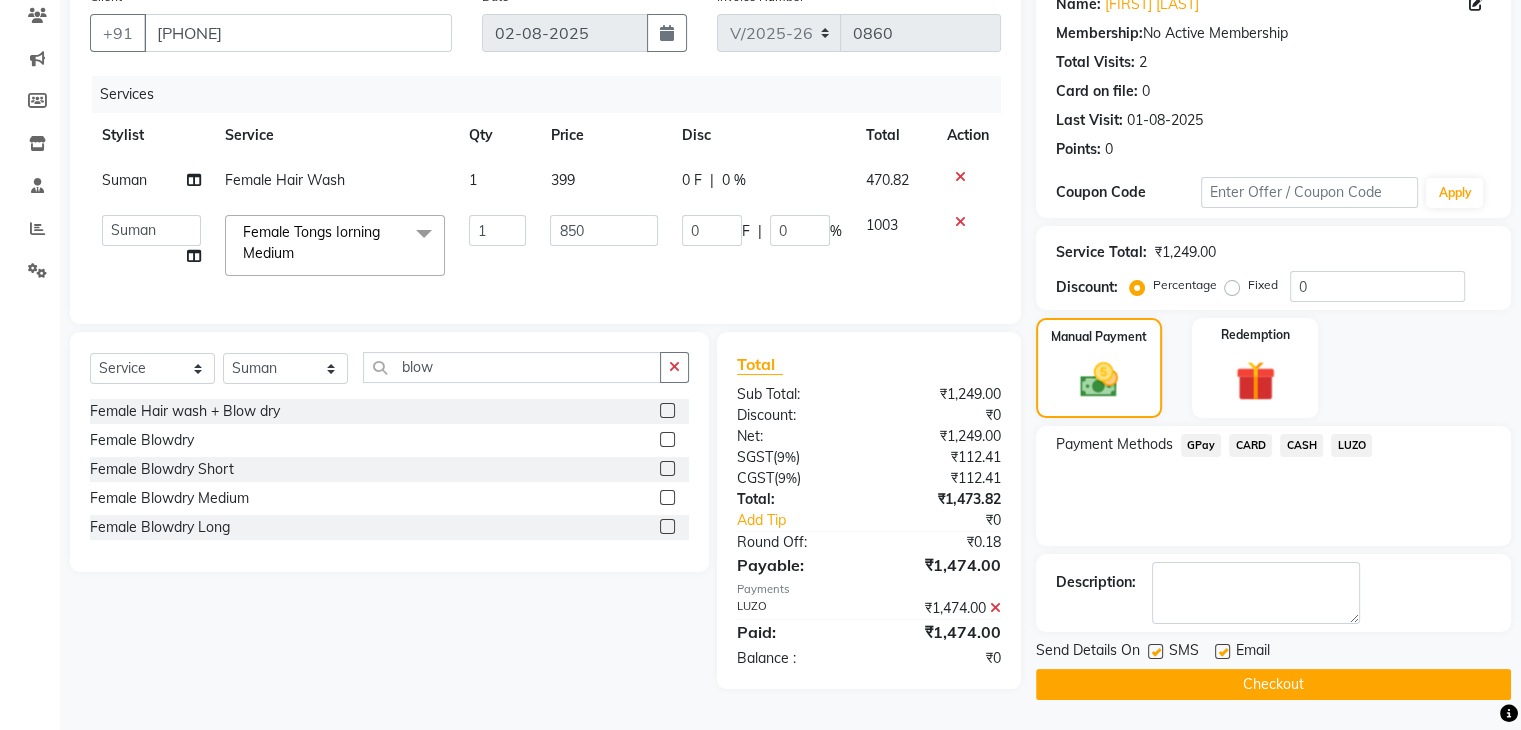click on "Checkout" 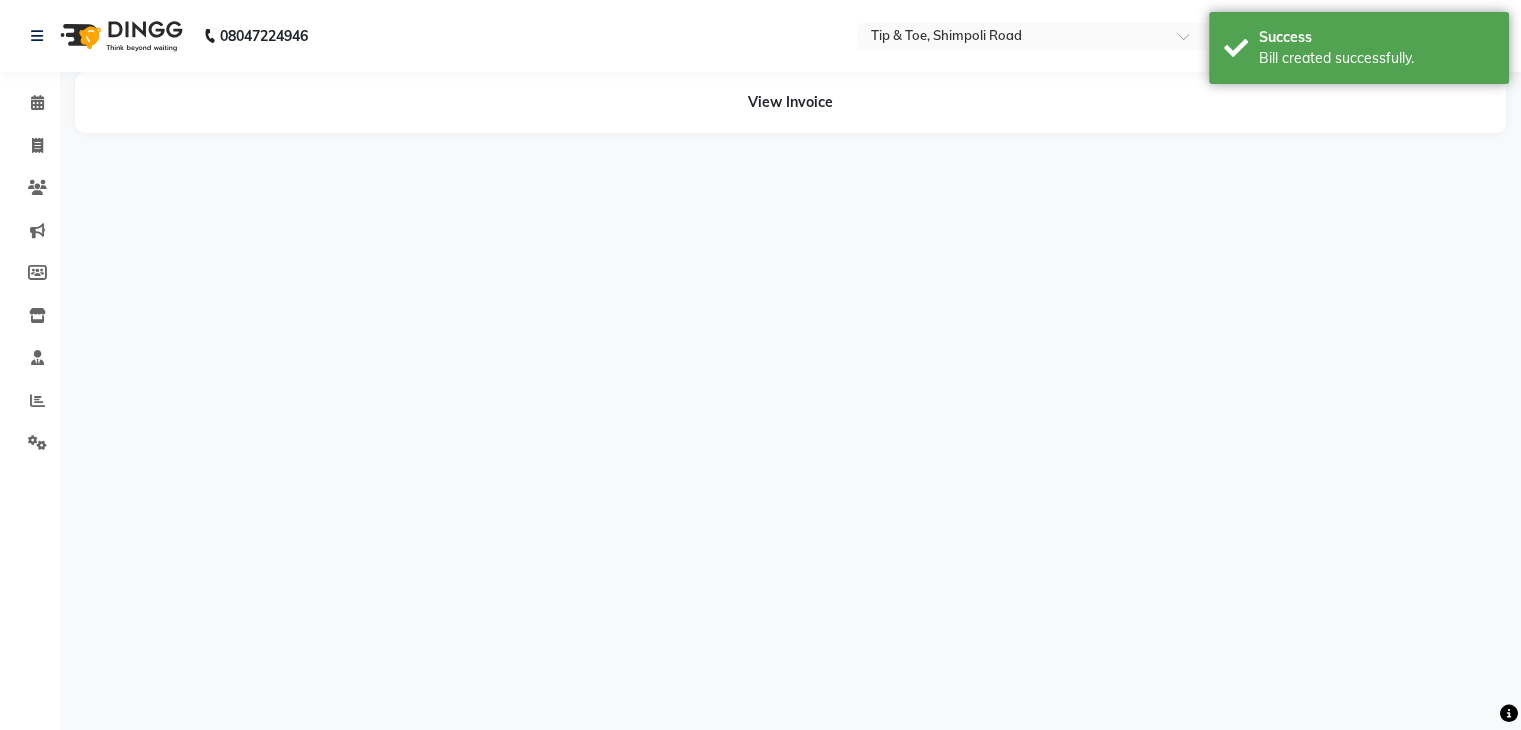 scroll, scrollTop: 0, scrollLeft: 0, axis: both 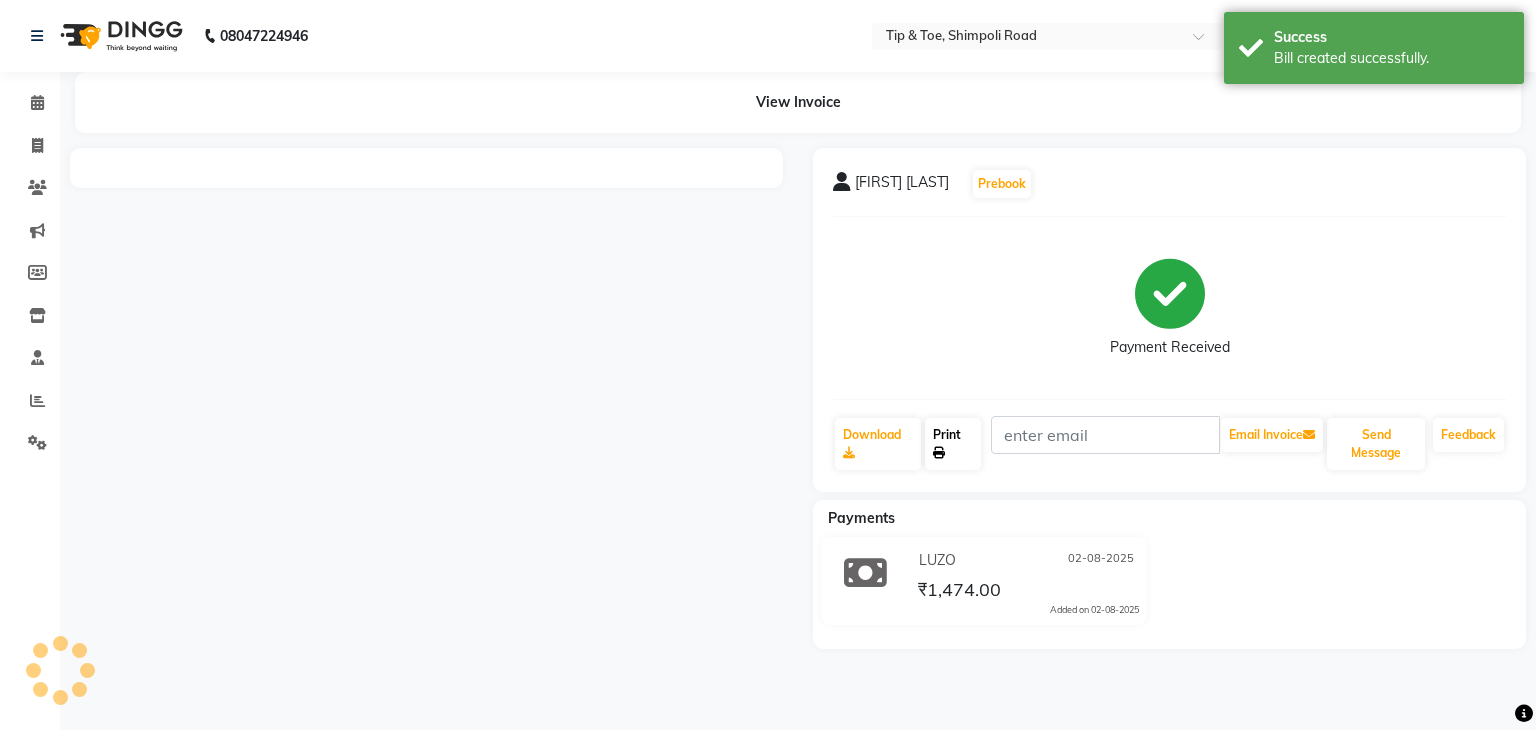 click on "Print" 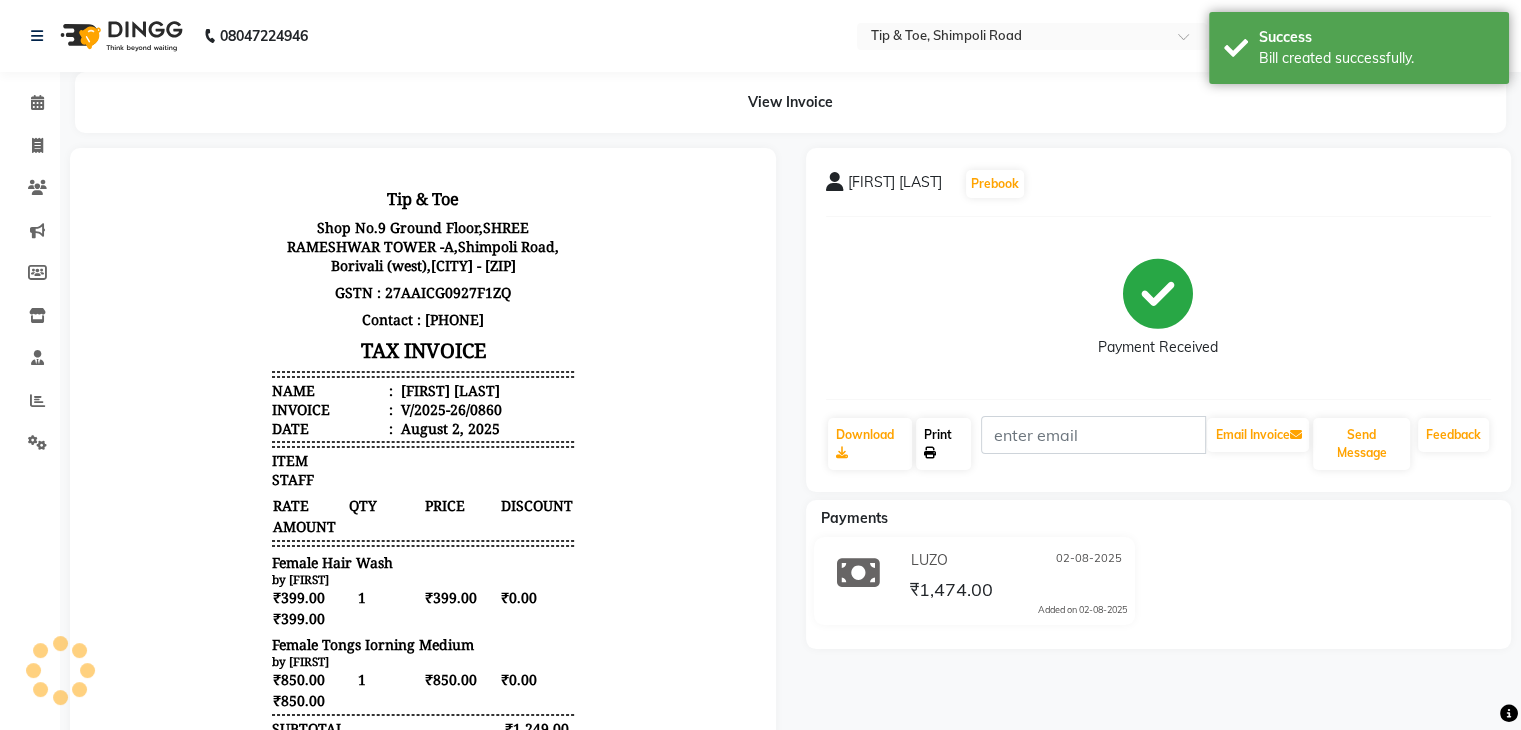 scroll, scrollTop: 0, scrollLeft: 0, axis: both 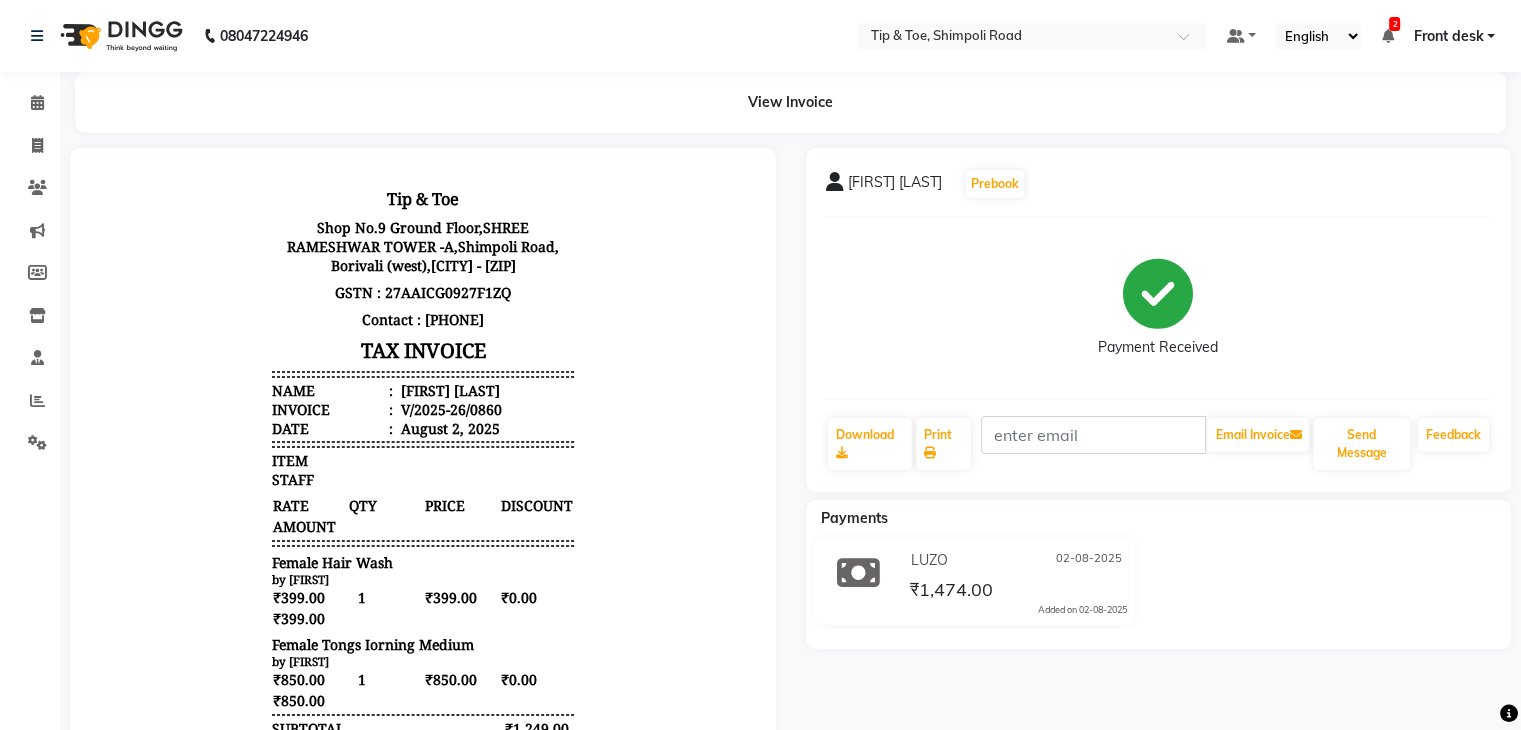 click on "Female Tongs Iorning Medium" at bounding box center (373, 644) 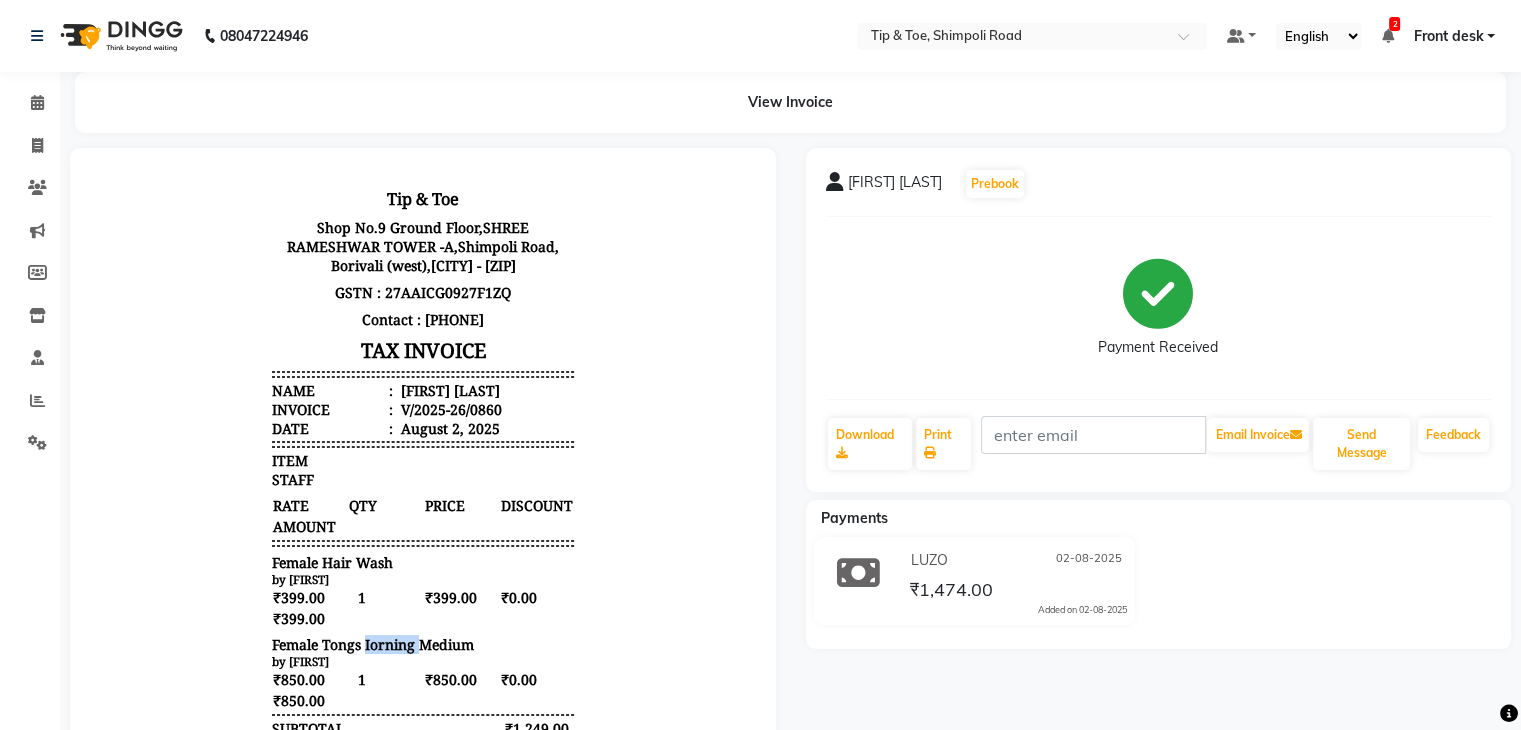 click on "Female Tongs Iorning Medium" at bounding box center [373, 644] 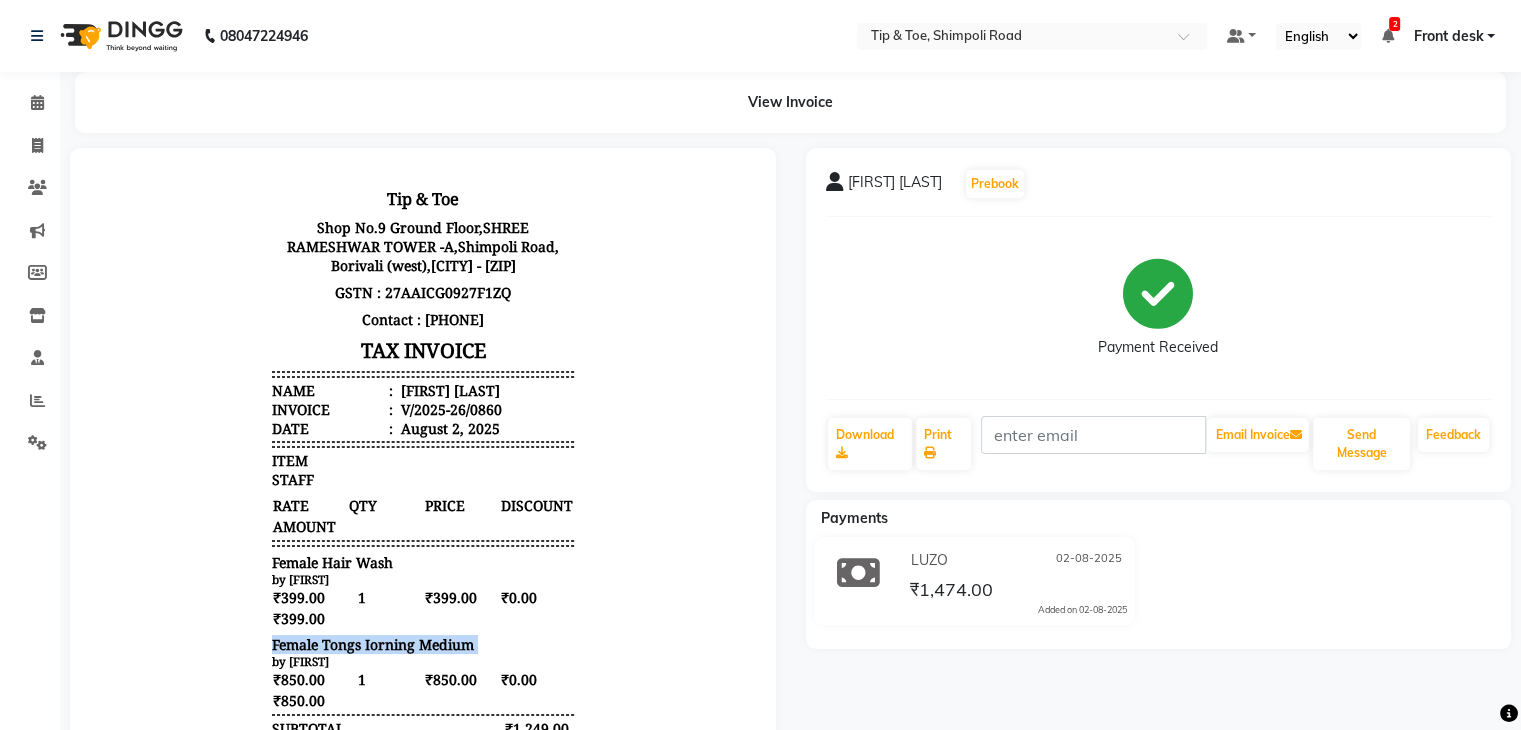 click on "Female Tongs Iorning Medium" at bounding box center [373, 644] 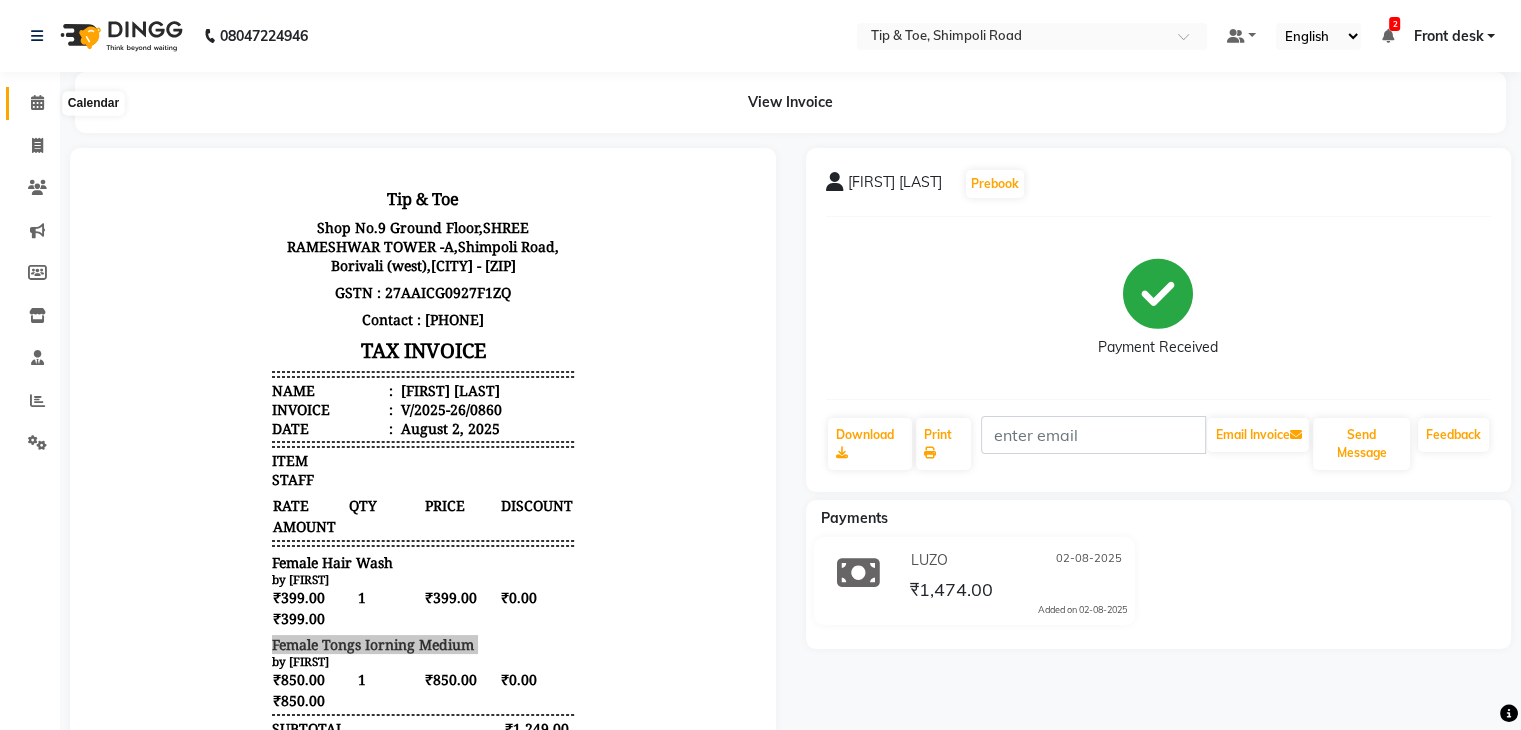 click 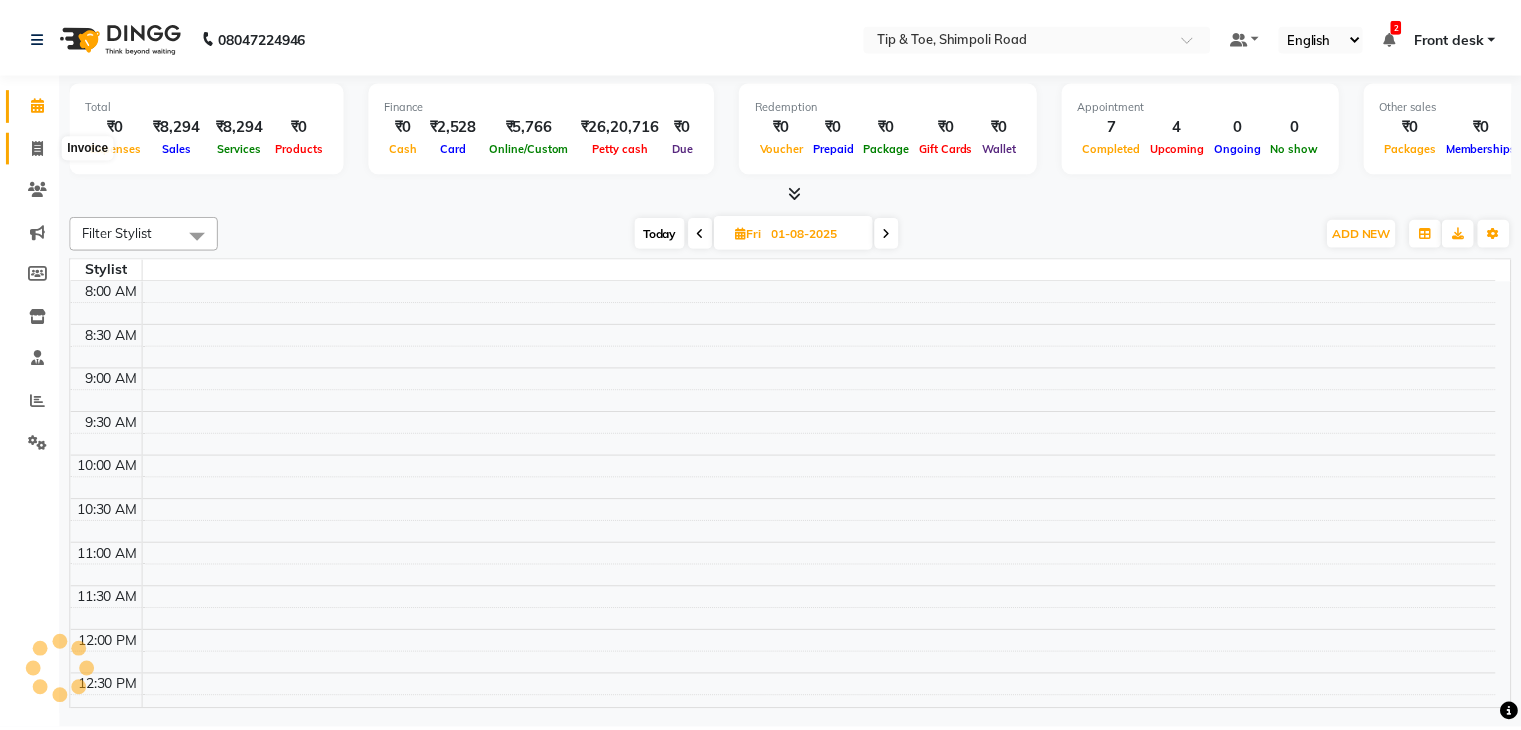 scroll, scrollTop: 701, scrollLeft: 0, axis: vertical 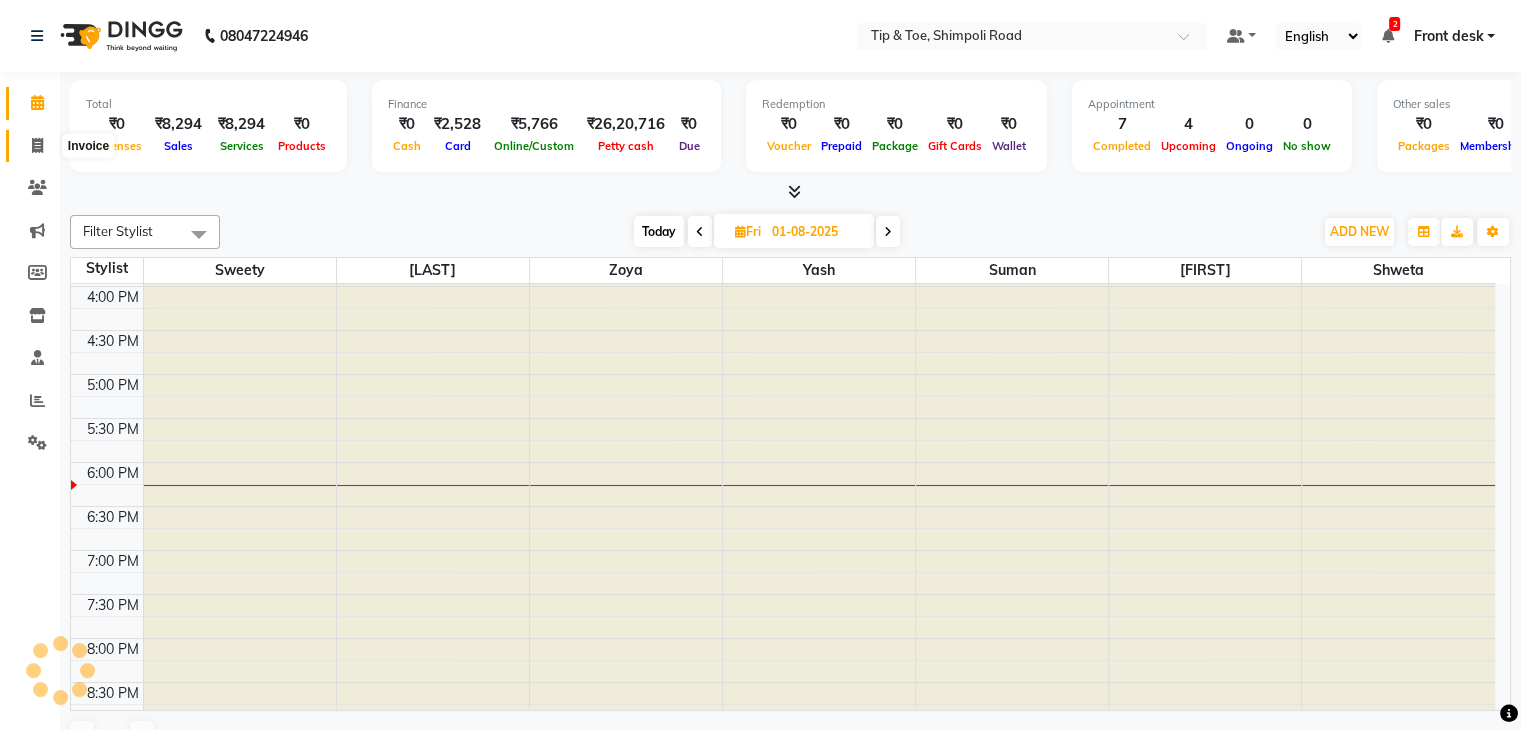 click 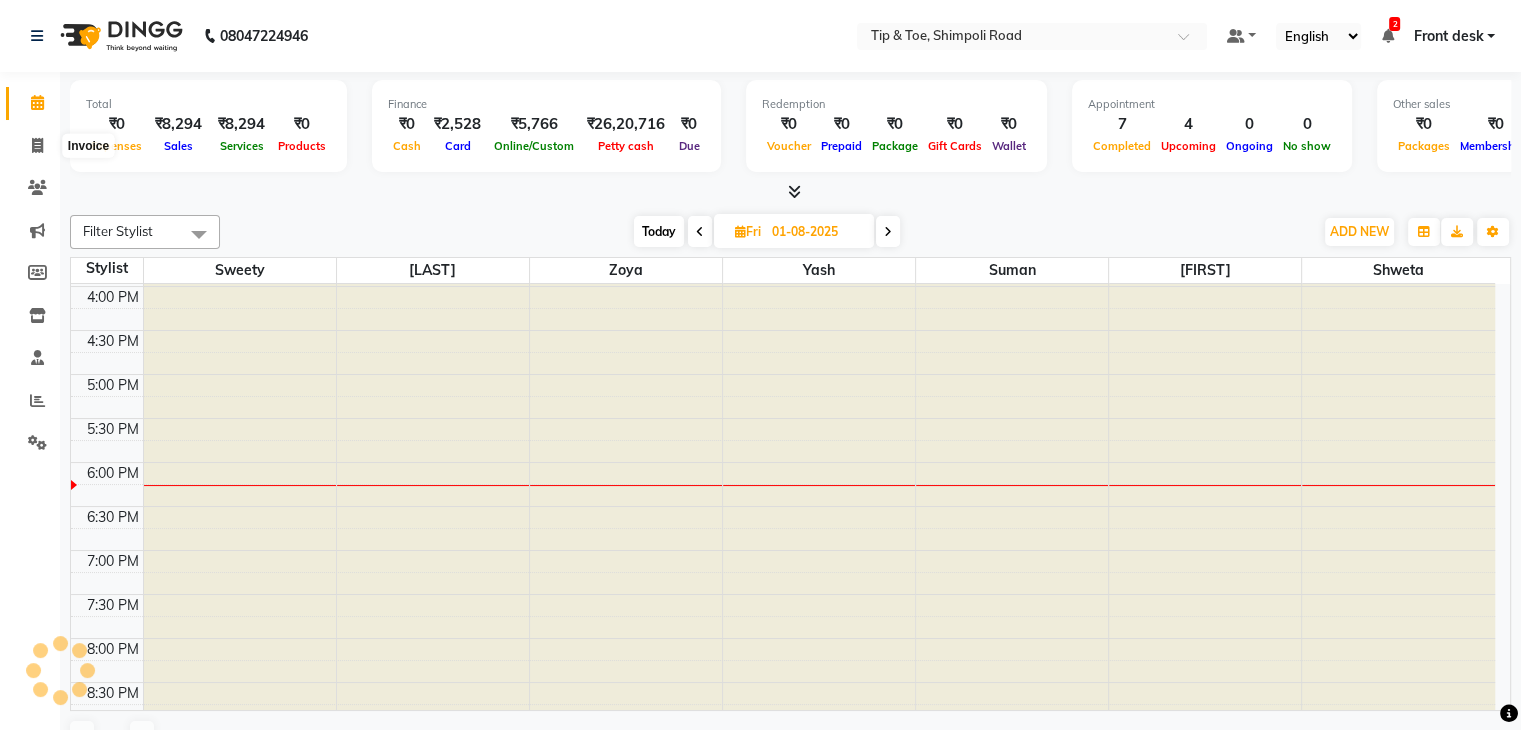 select on "5942" 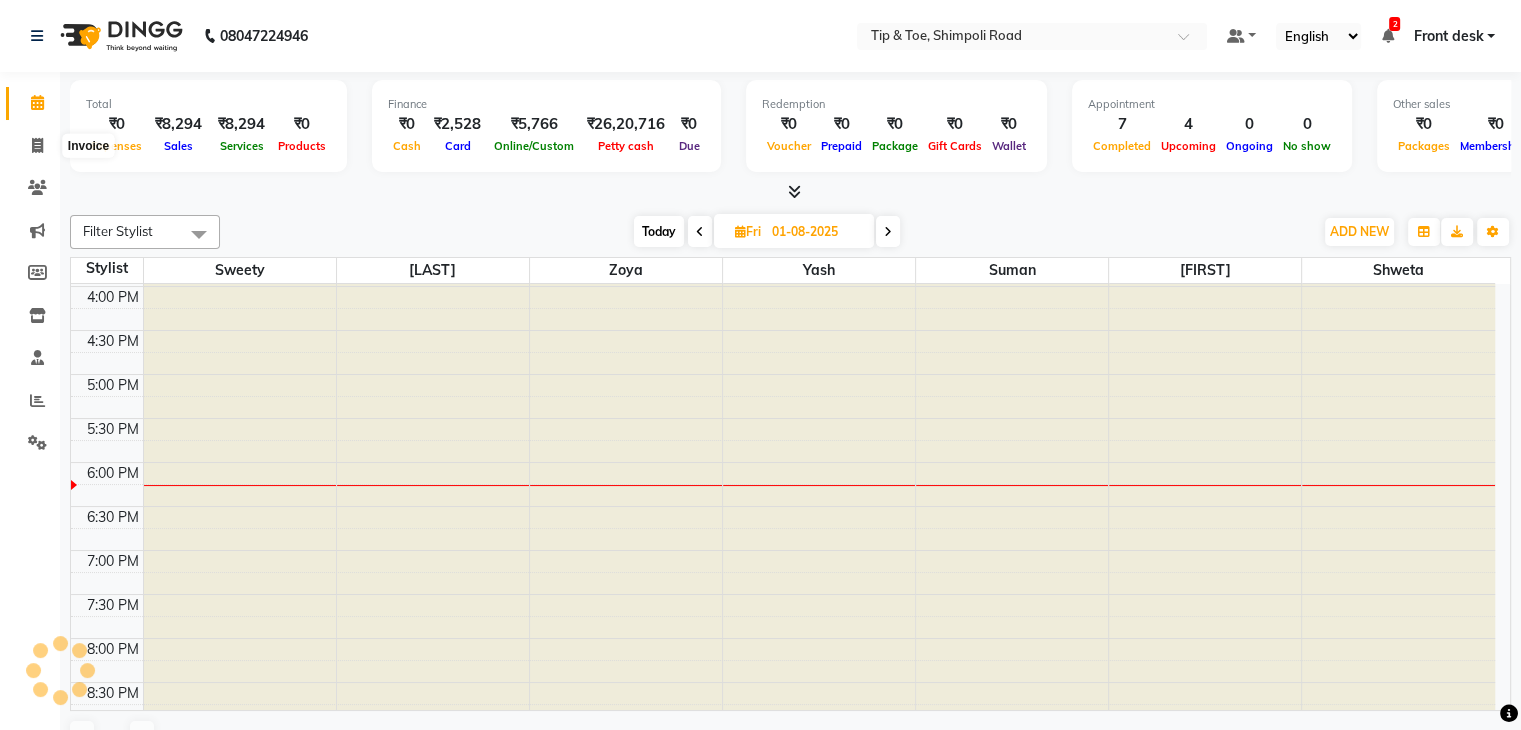 select on "service" 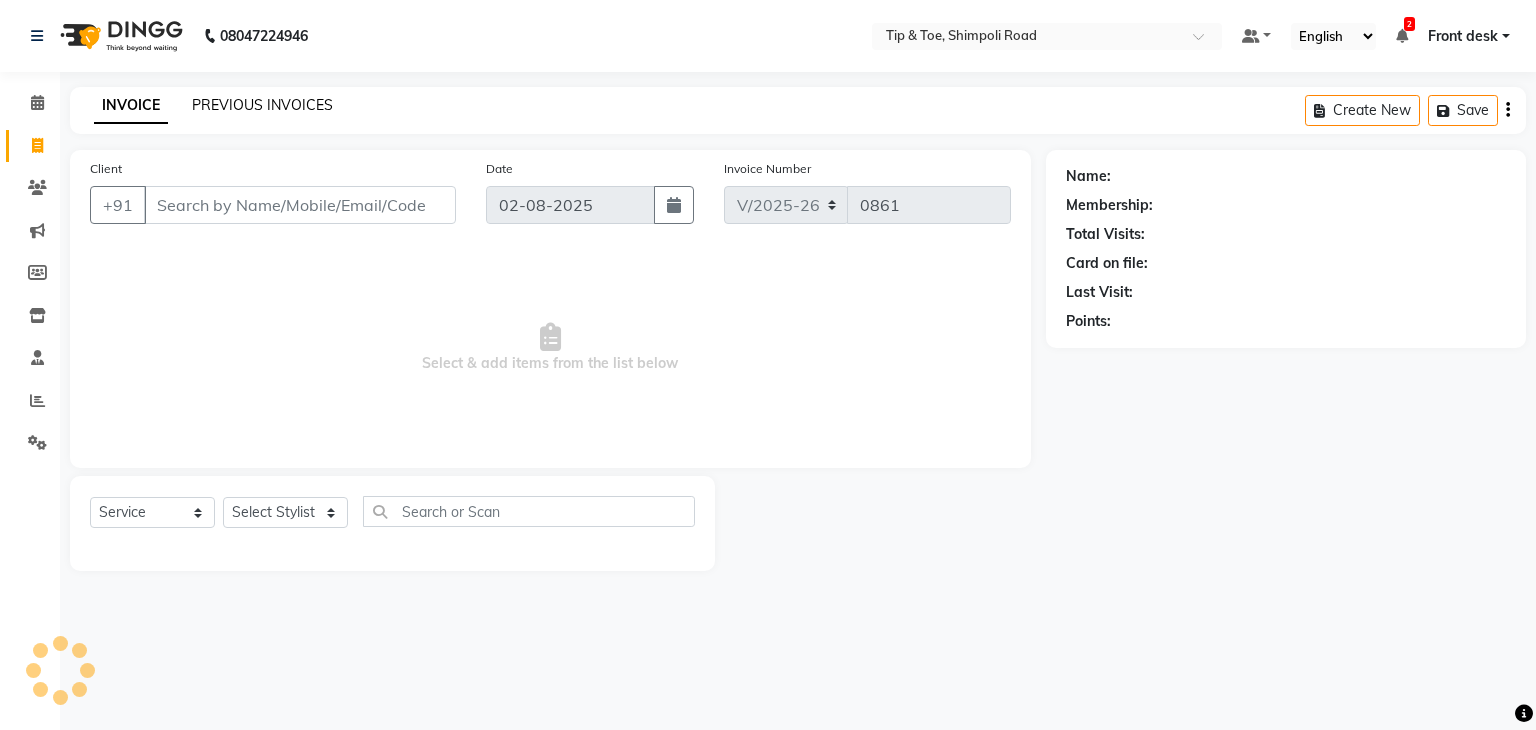 click on "PREVIOUS INVOICES" 